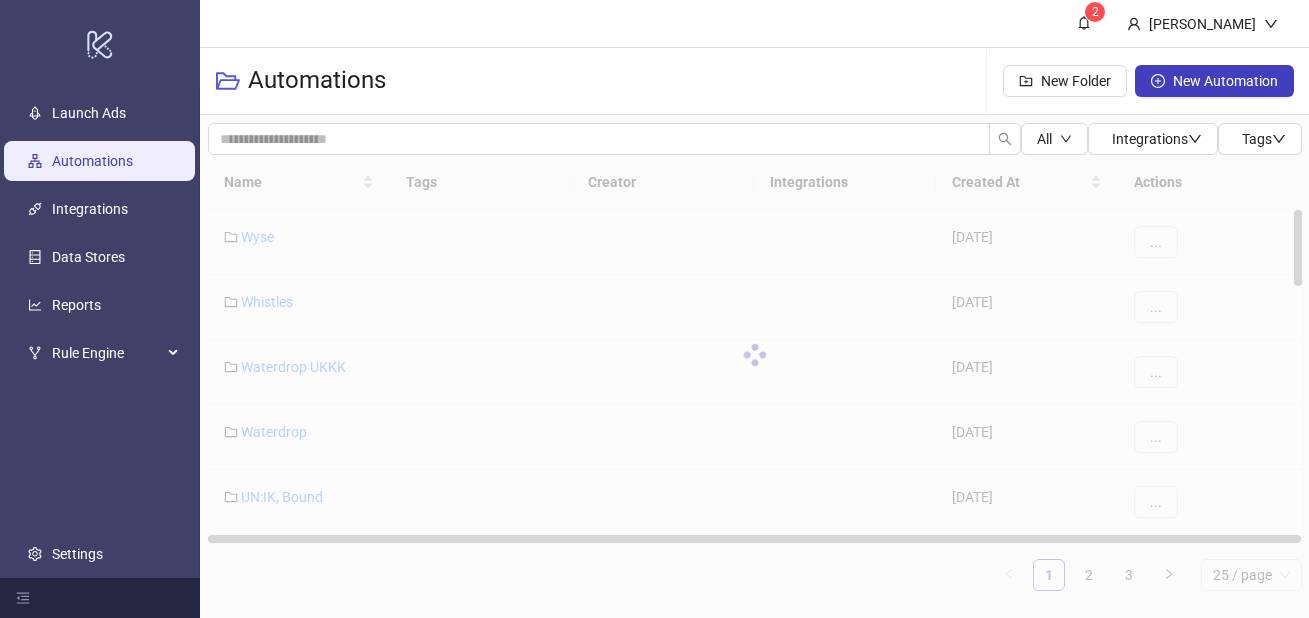 scroll, scrollTop: 0, scrollLeft: 0, axis: both 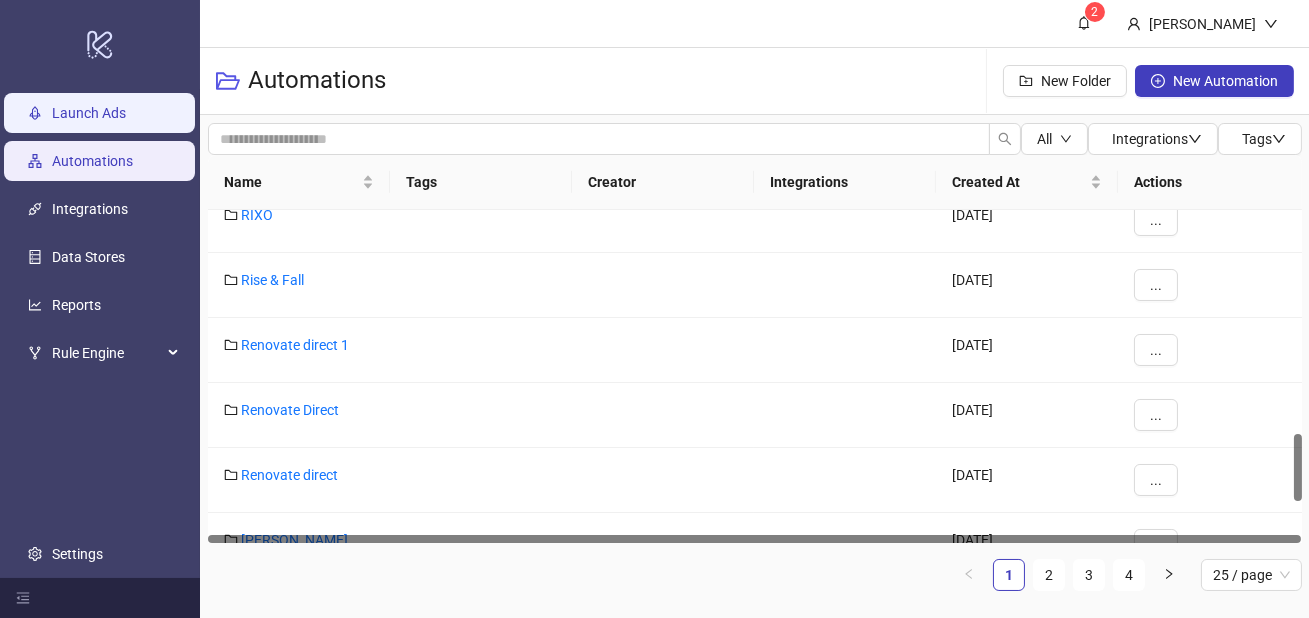 click on "Launch Ads" at bounding box center (89, 113) 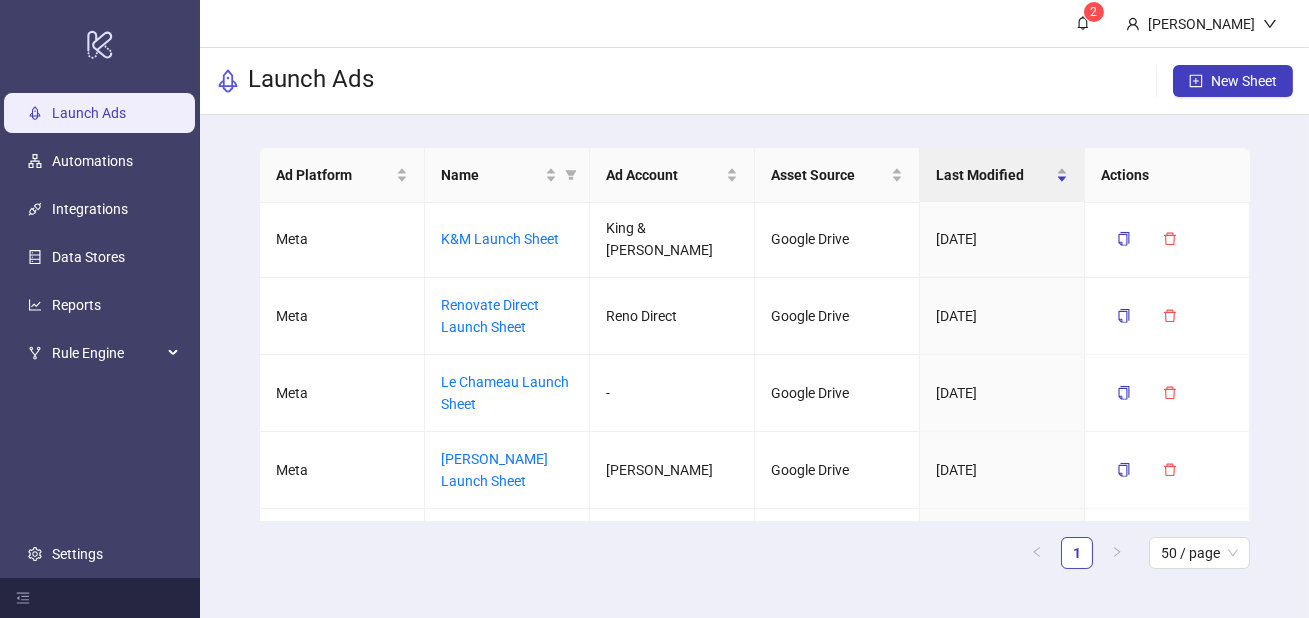 scroll, scrollTop: 2615, scrollLeft: 0, axis: vertical 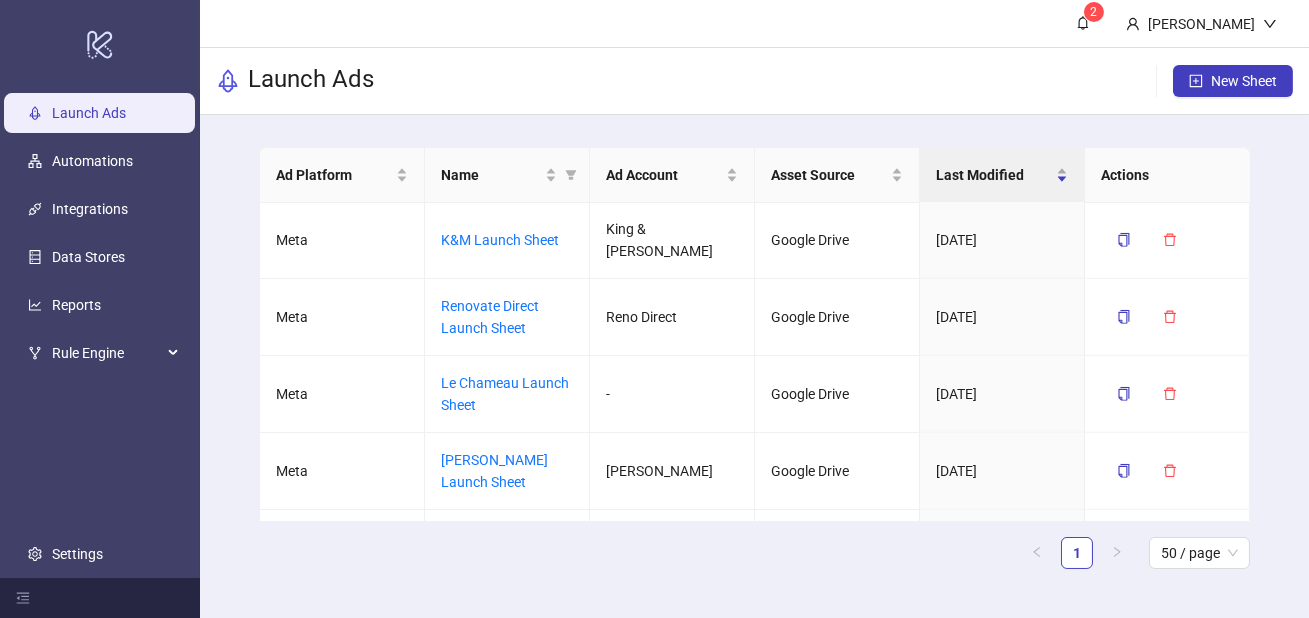 click on "Folio" at bounding box center [456, 718] 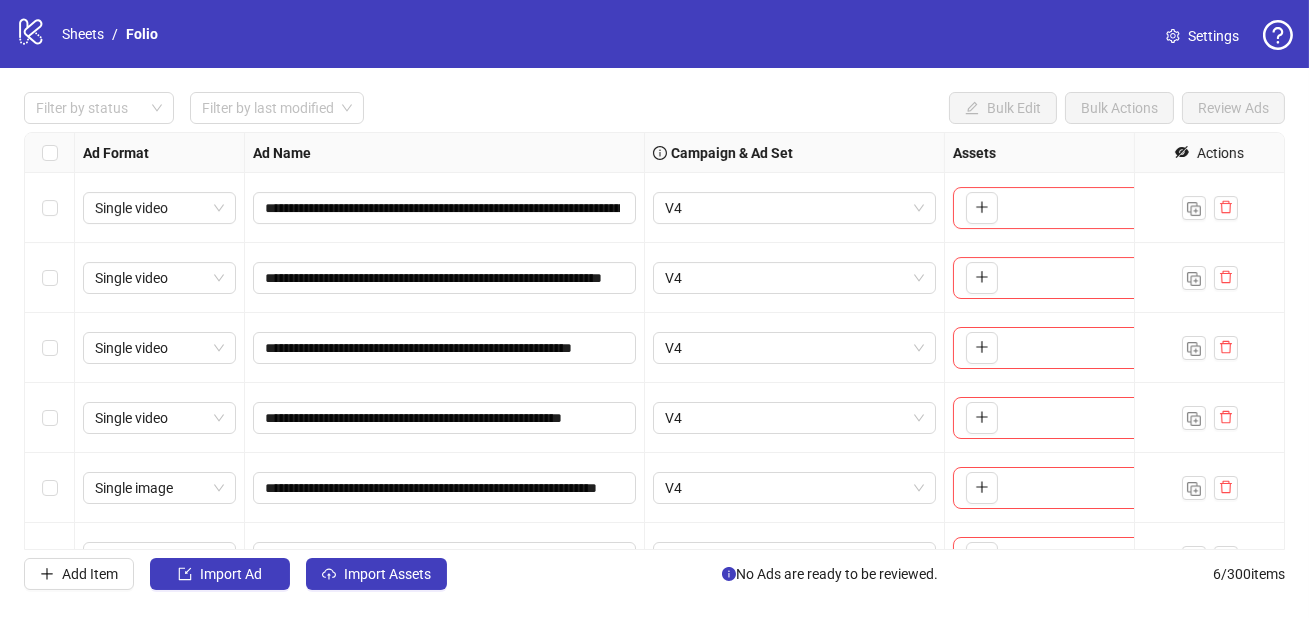 scroll, scrollTop: 43, scrollLeft: 0, axis: vertical 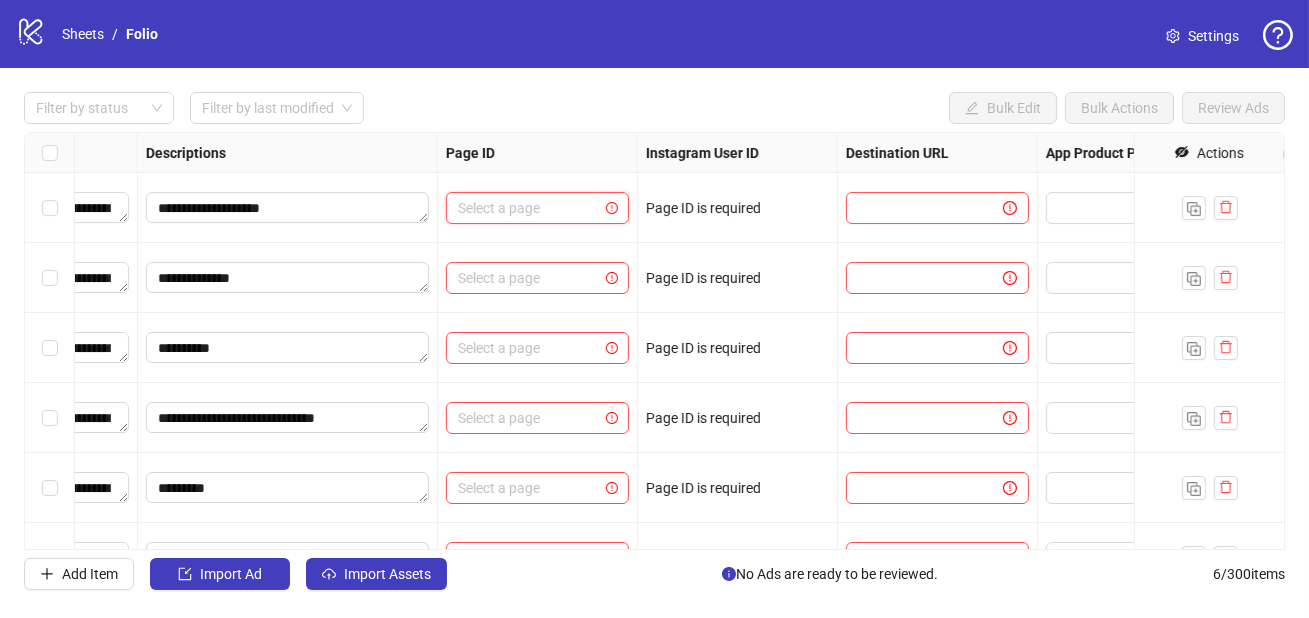 click at bounding box center (528, 208) 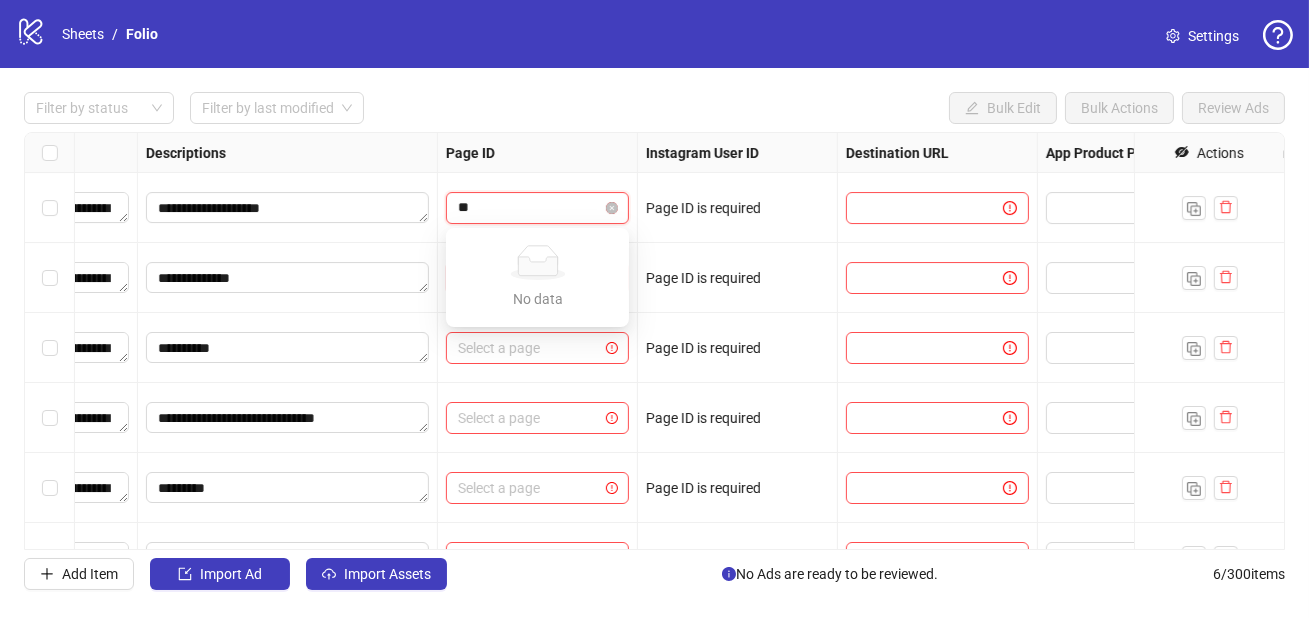 type on "*" 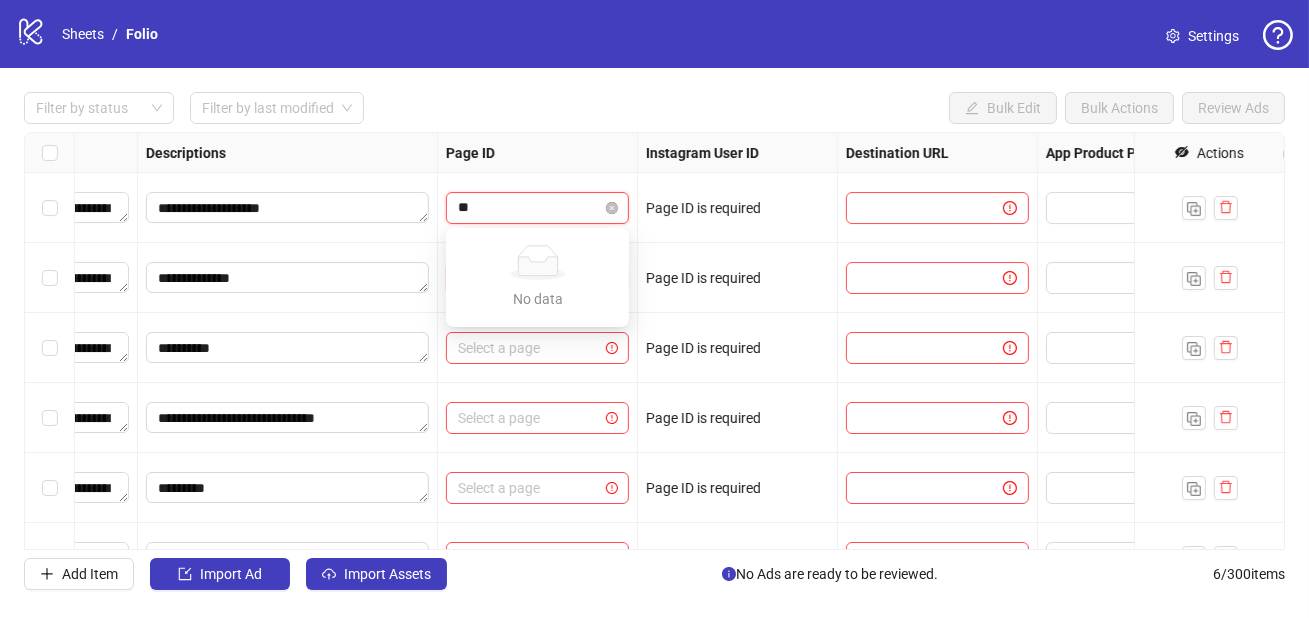 type on "*" 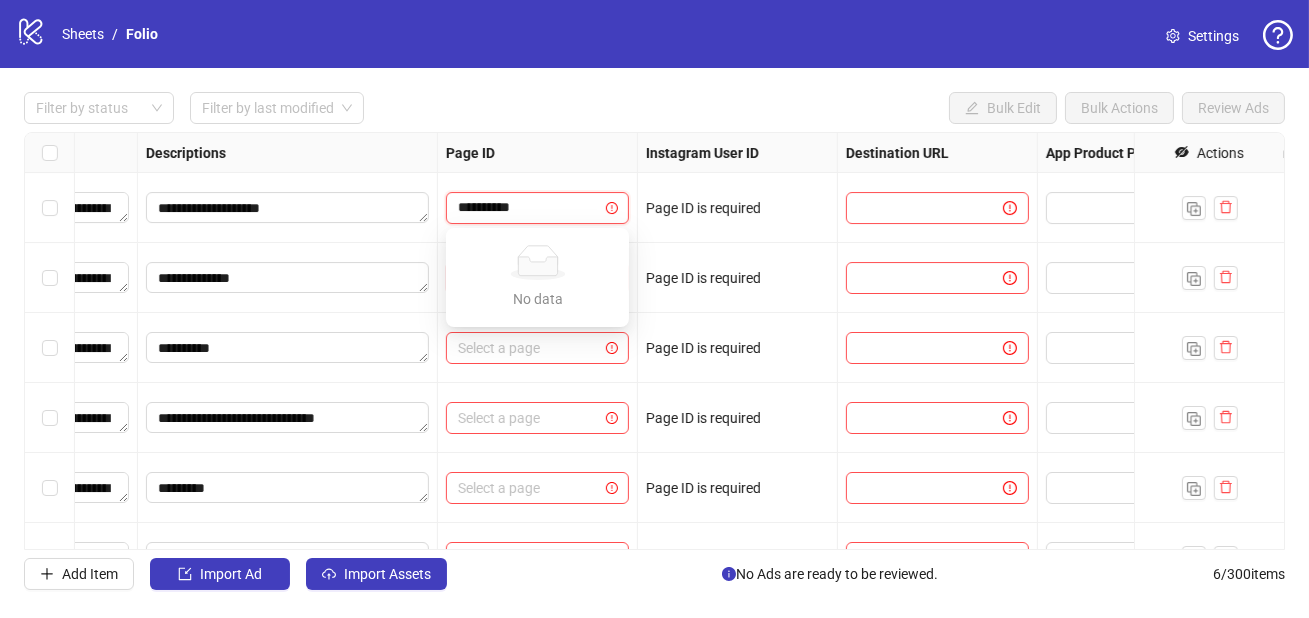 type on "*********" 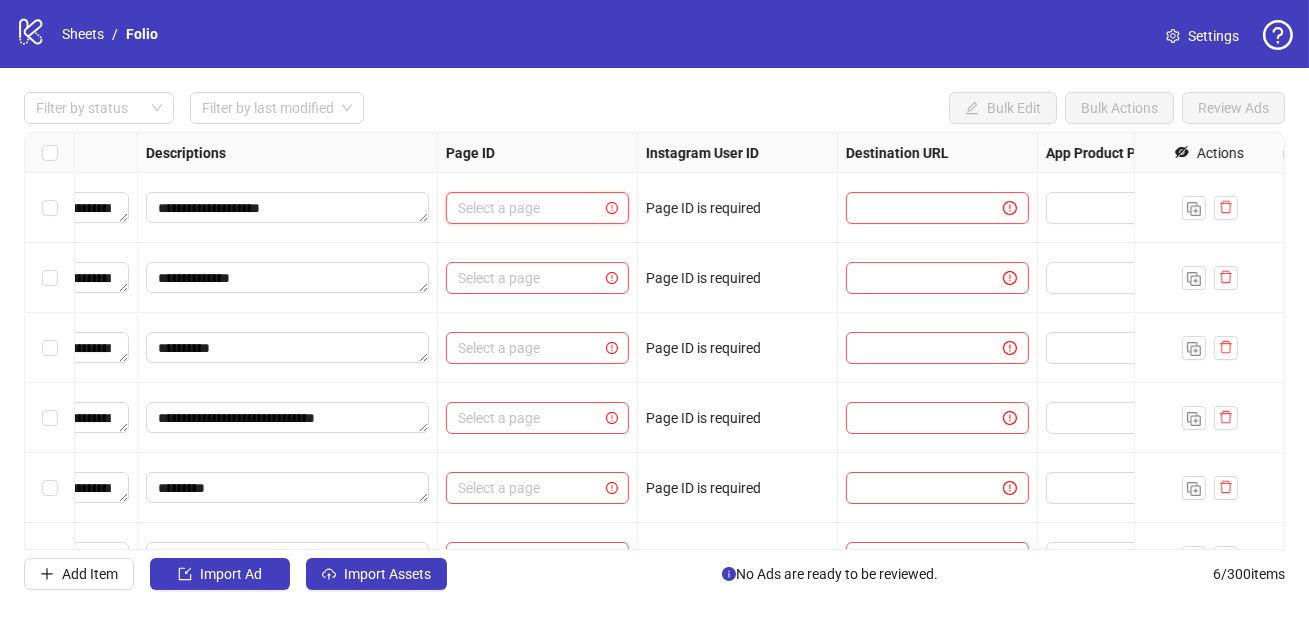 click at bounding box center [528, 208] 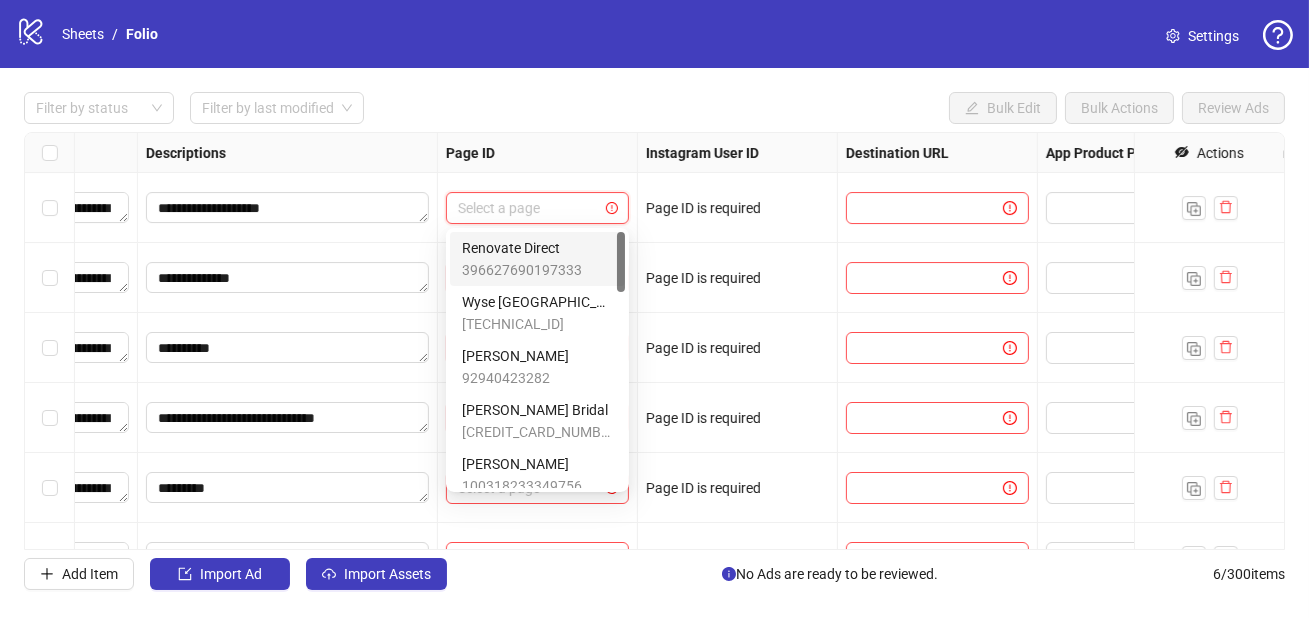 click on "**********" at bounding box center (654, 341) 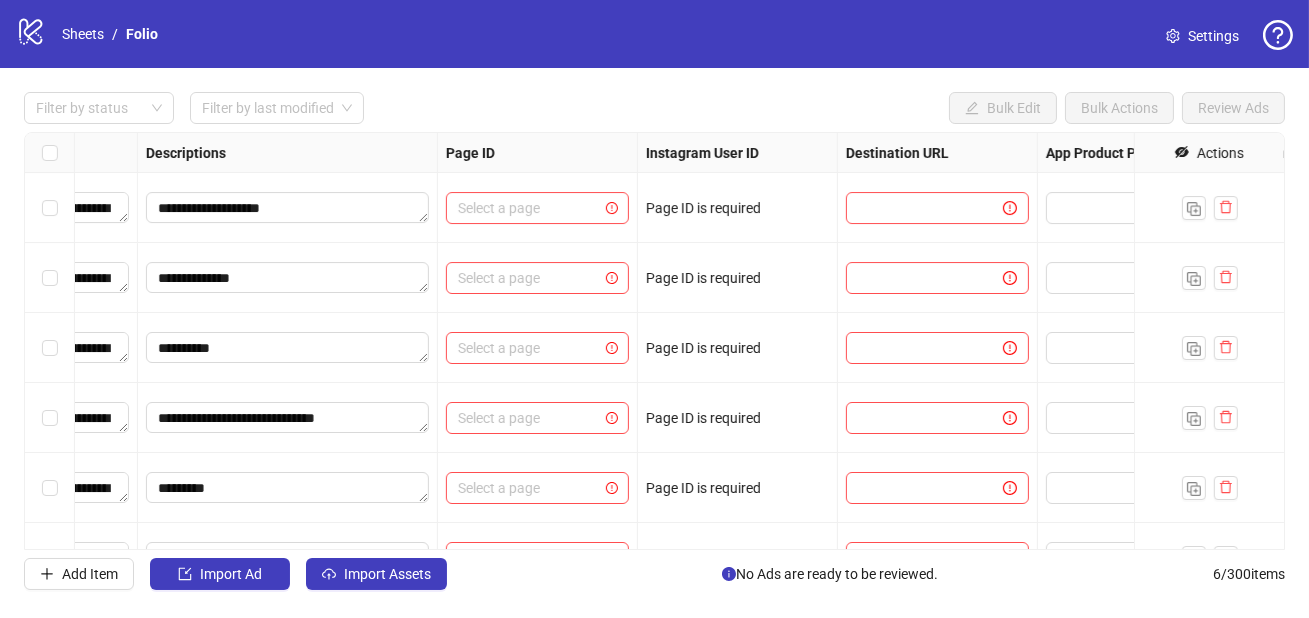 click on "logo/logo-mobile" 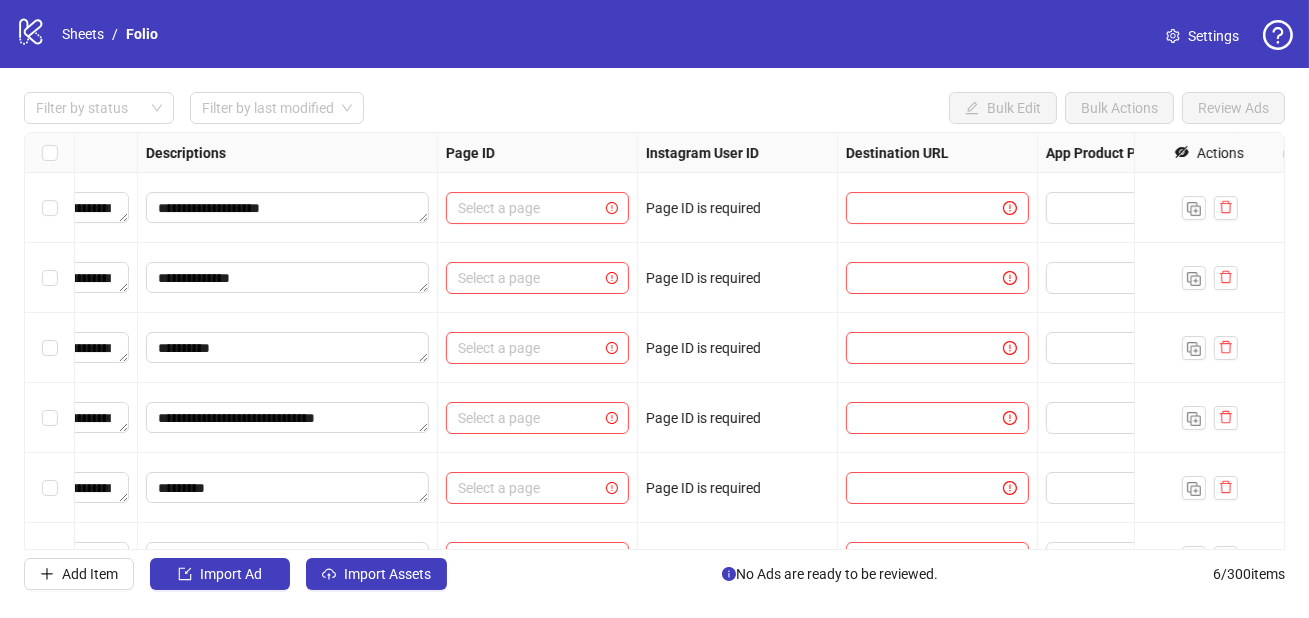 click on "logo/logo-mobile" 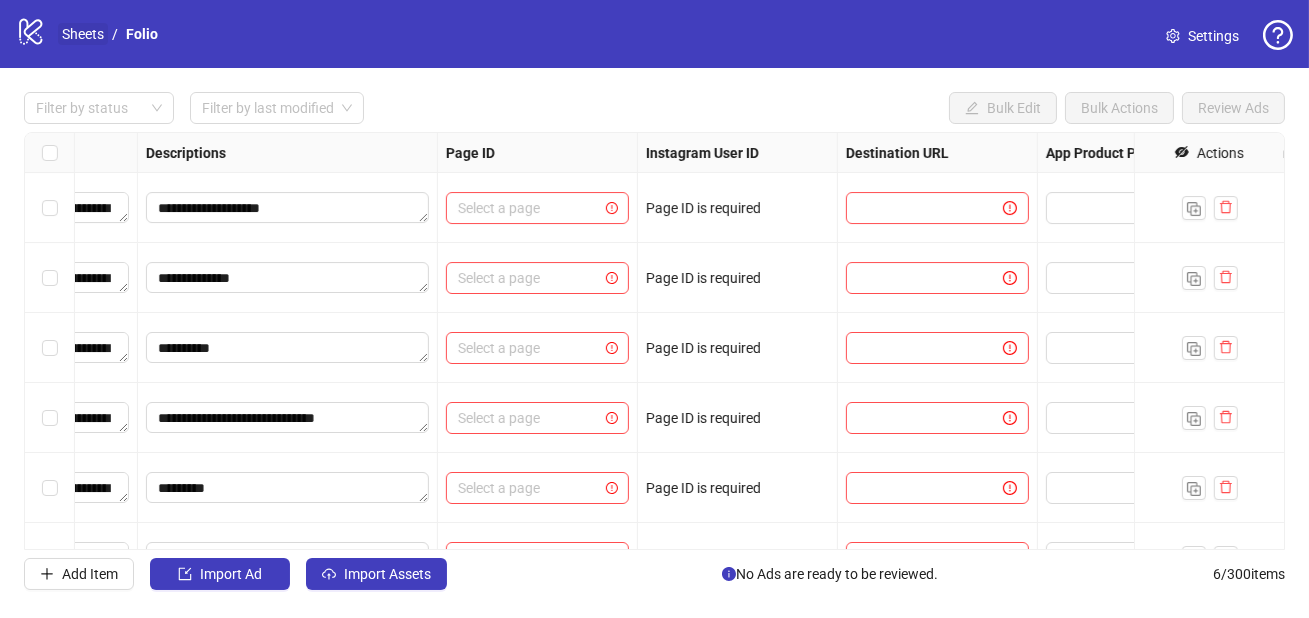 click on "Sheets" at bounding box center [83, 34] 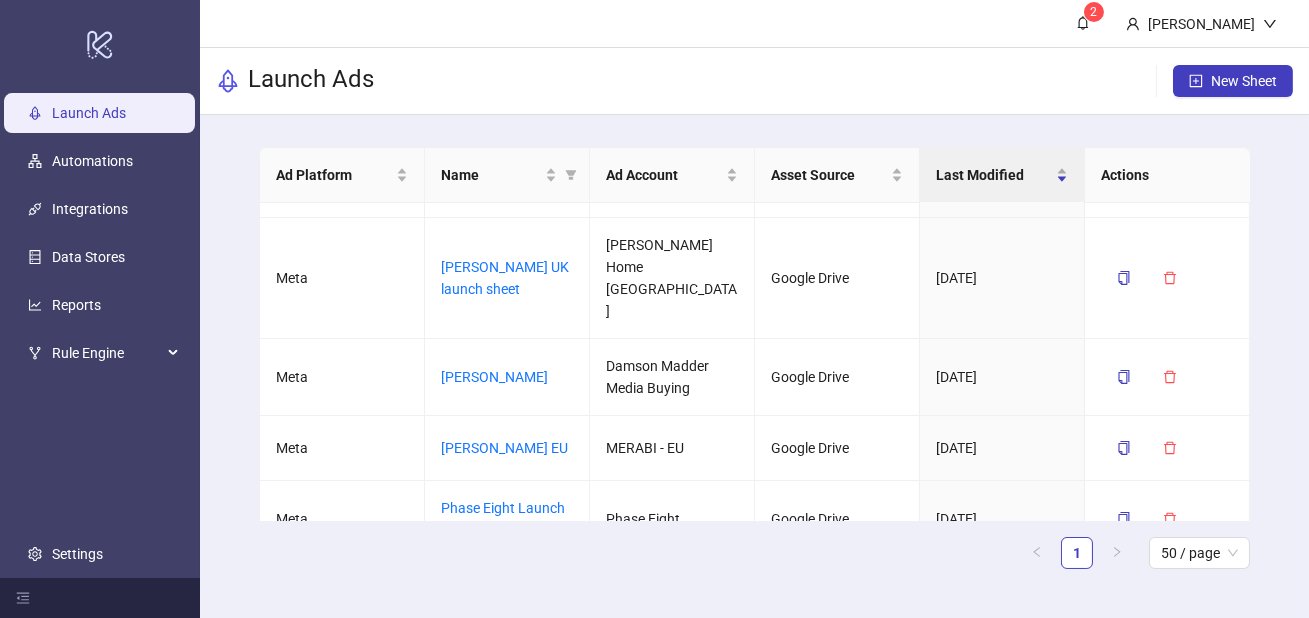 scroll, scrollTop: 0, scrollLeft: 0, axis: both 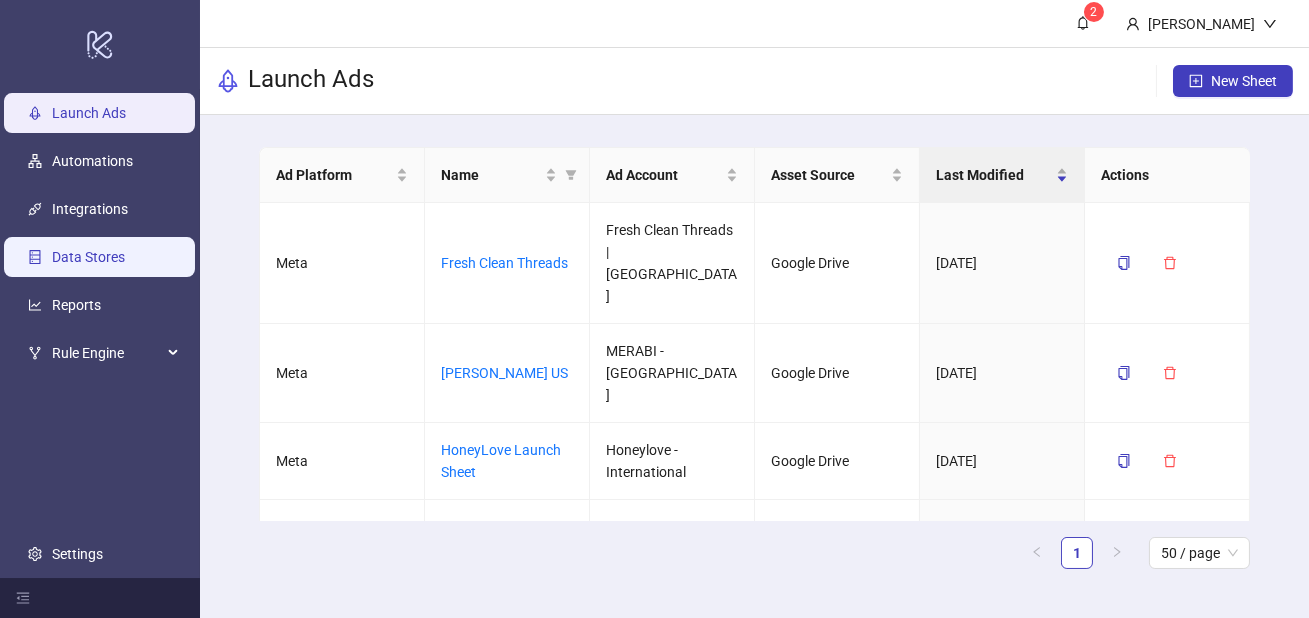 click on "Data Stores" at bounding box center (88, 257) 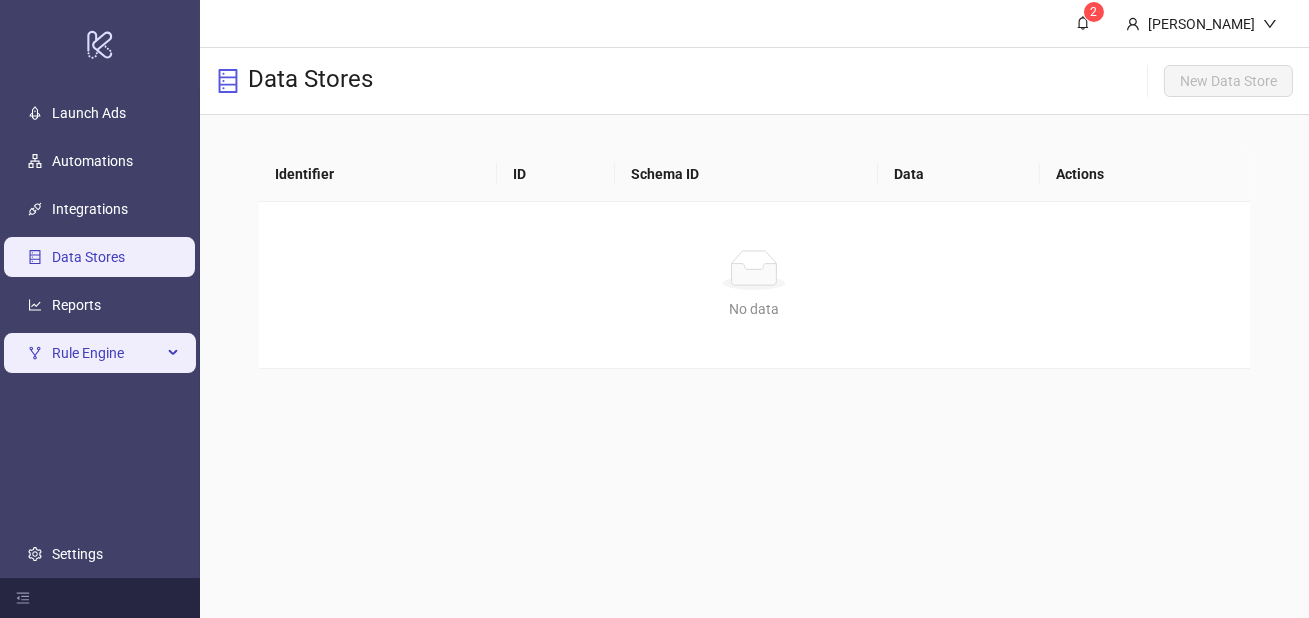 click on "Rule Engine" at bounding box center (107, 353) 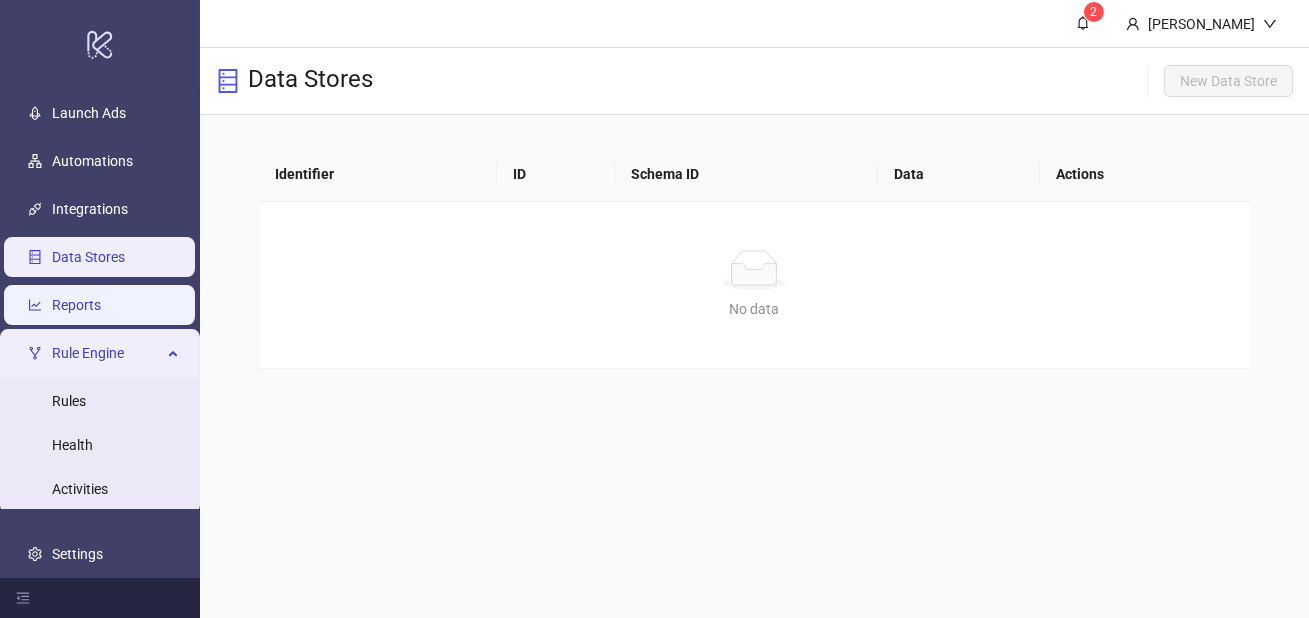 click on "Reports" at bounding box center [76, 305] 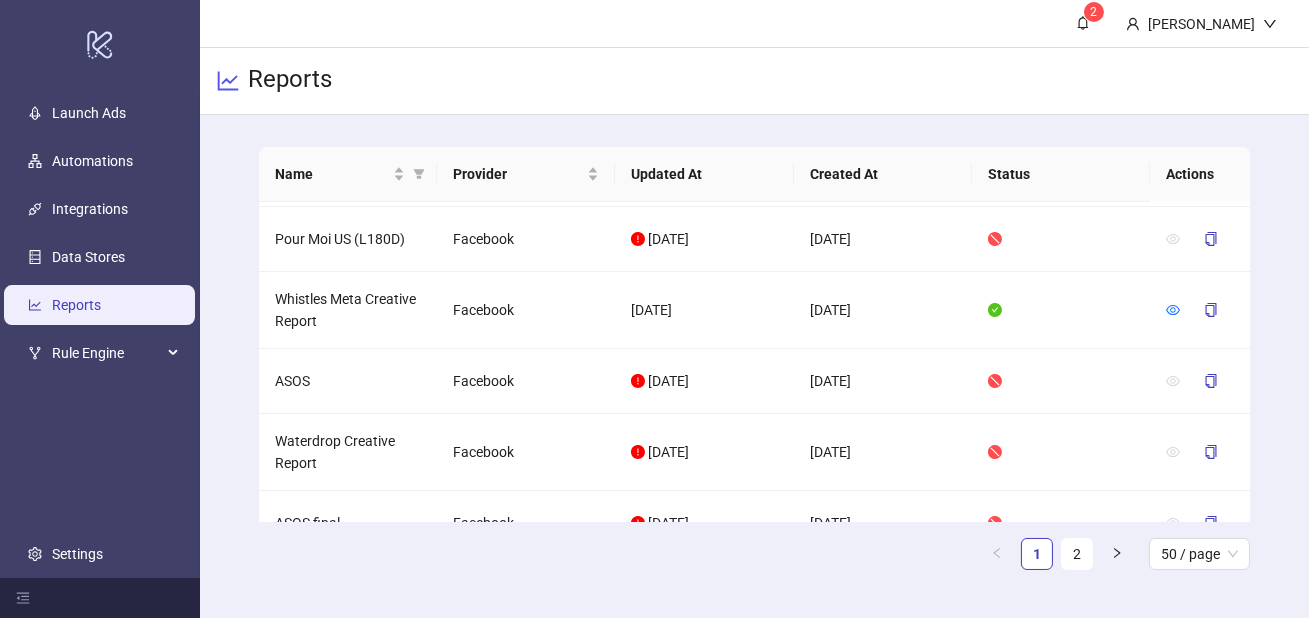 scroll, scrollTop: 0, scrollLeft: 0, axis: both 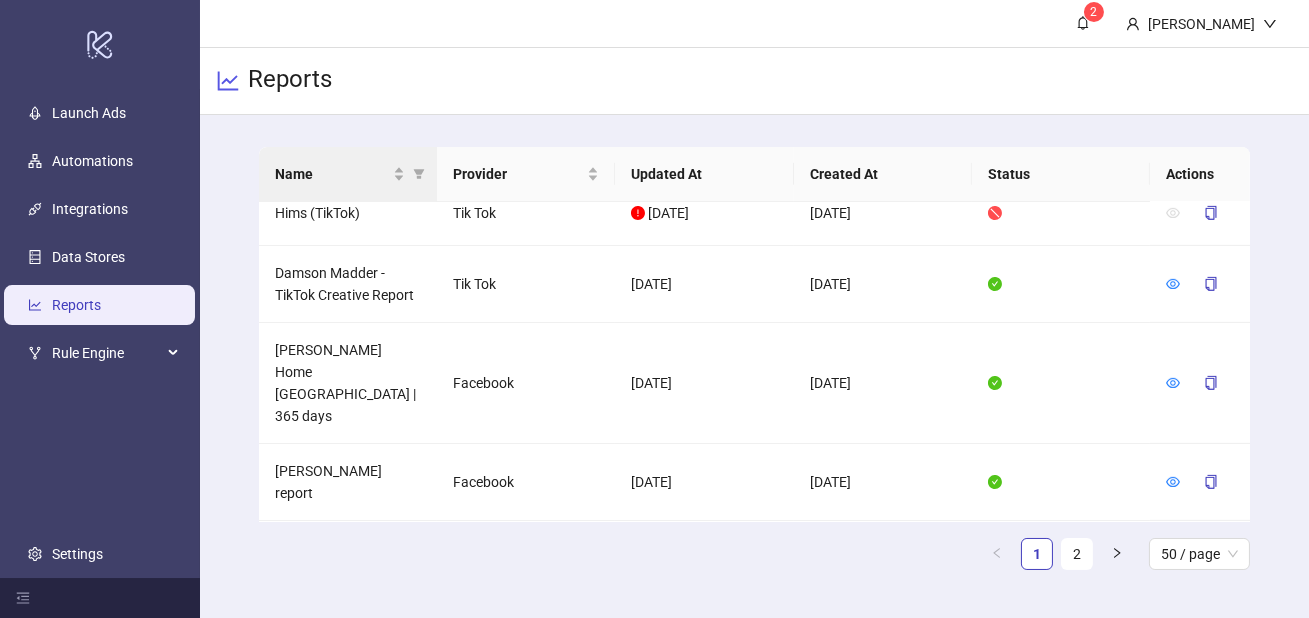 click on "Name" at bounding box center [348, 174] 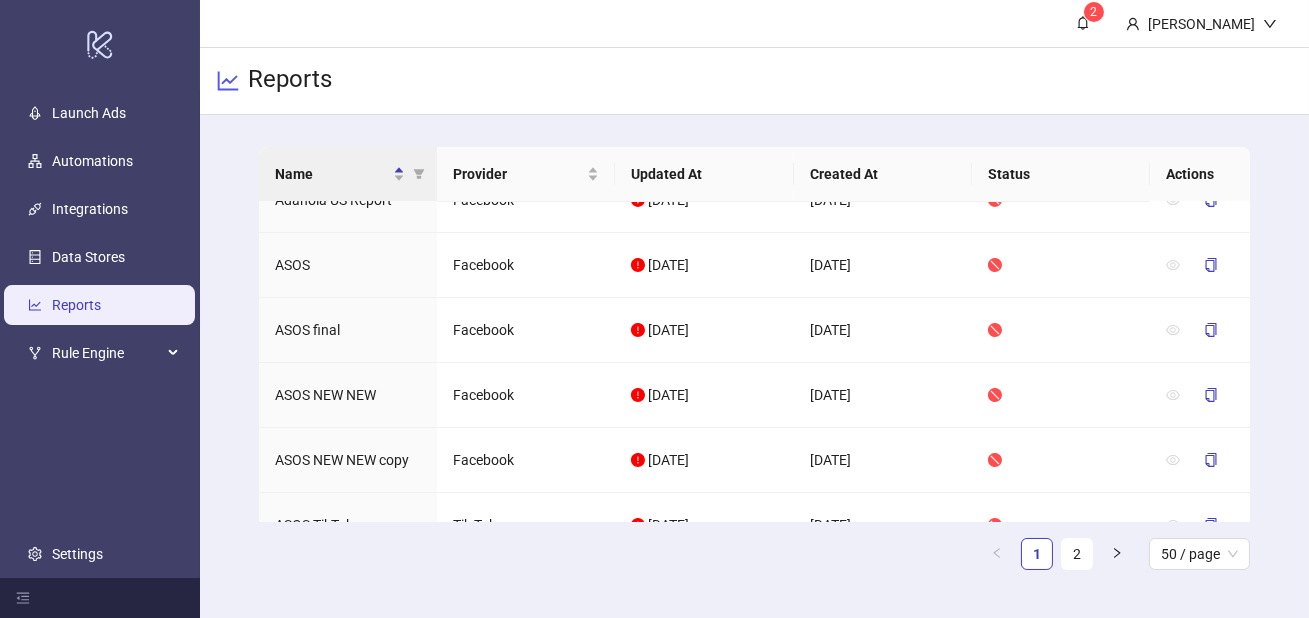 scroll, scrollTop: 0, scrollLeft: 0, axis: both 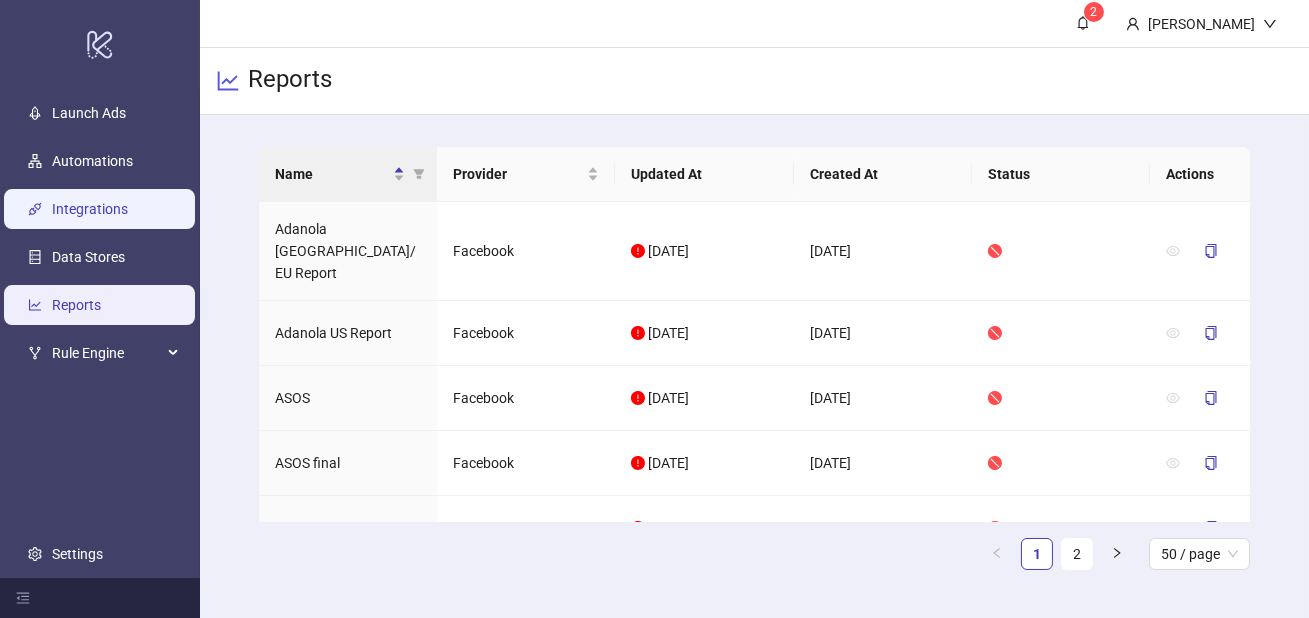 click on "Integrations" at bounding box center [90, 209] 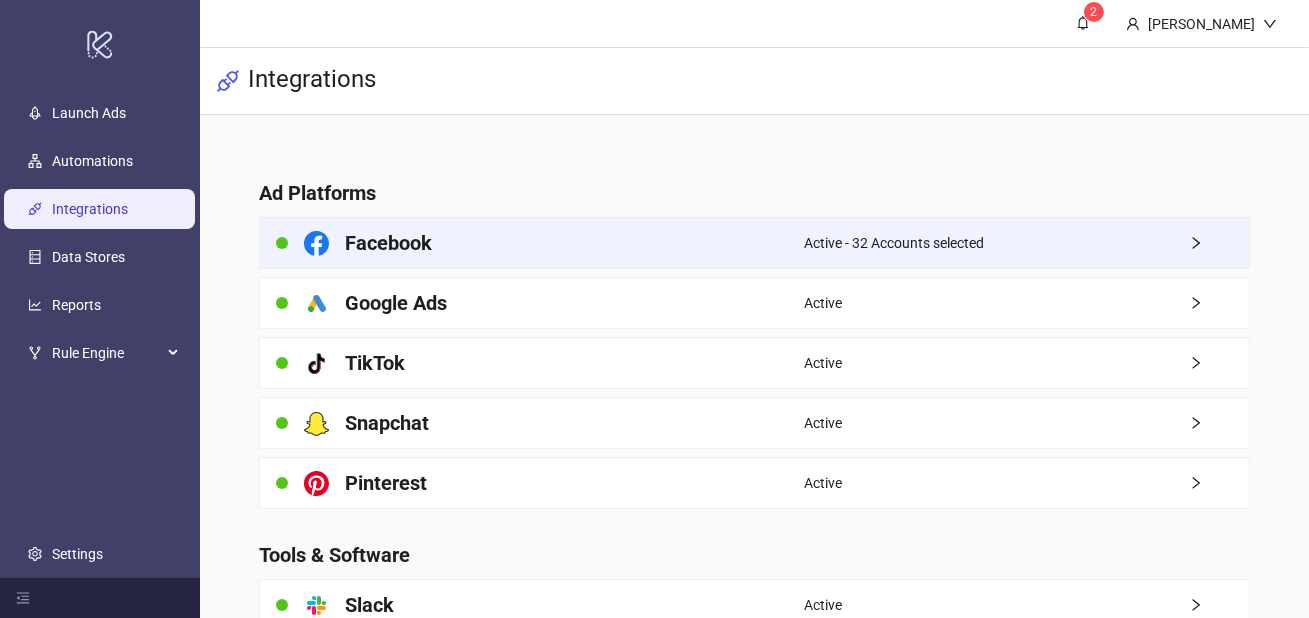 click on "Active - 32 Accounts selected" at bounding box center (894, 243) 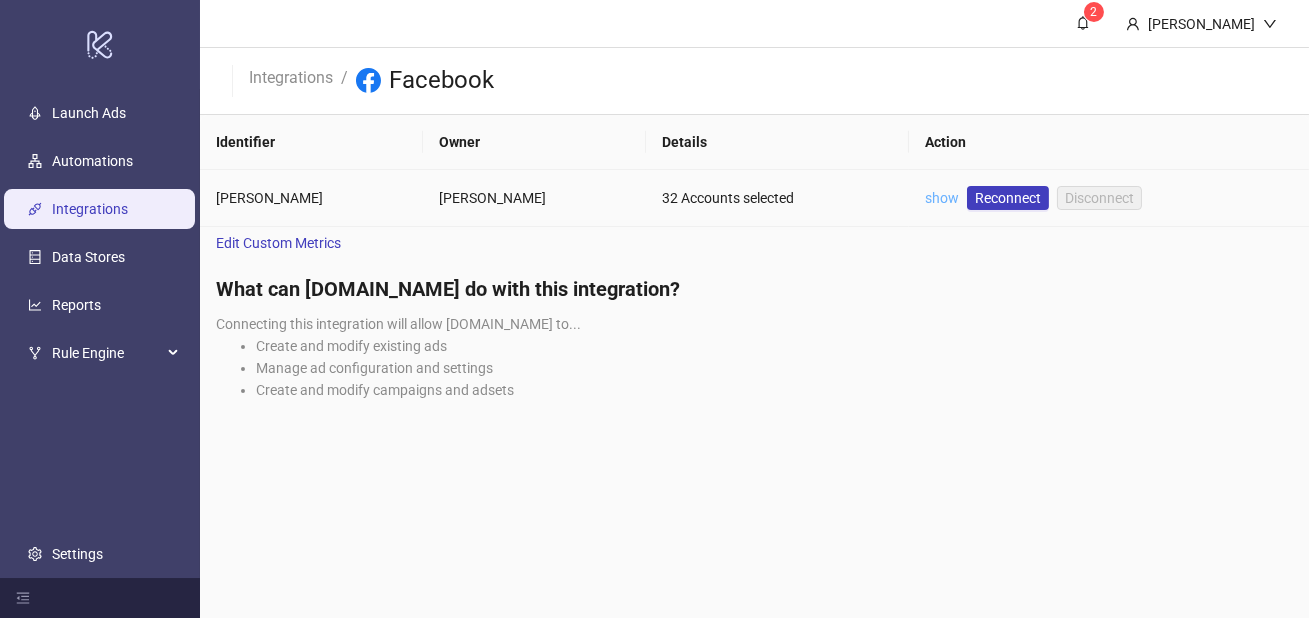 click on "show" at bounding box center (942, 198) 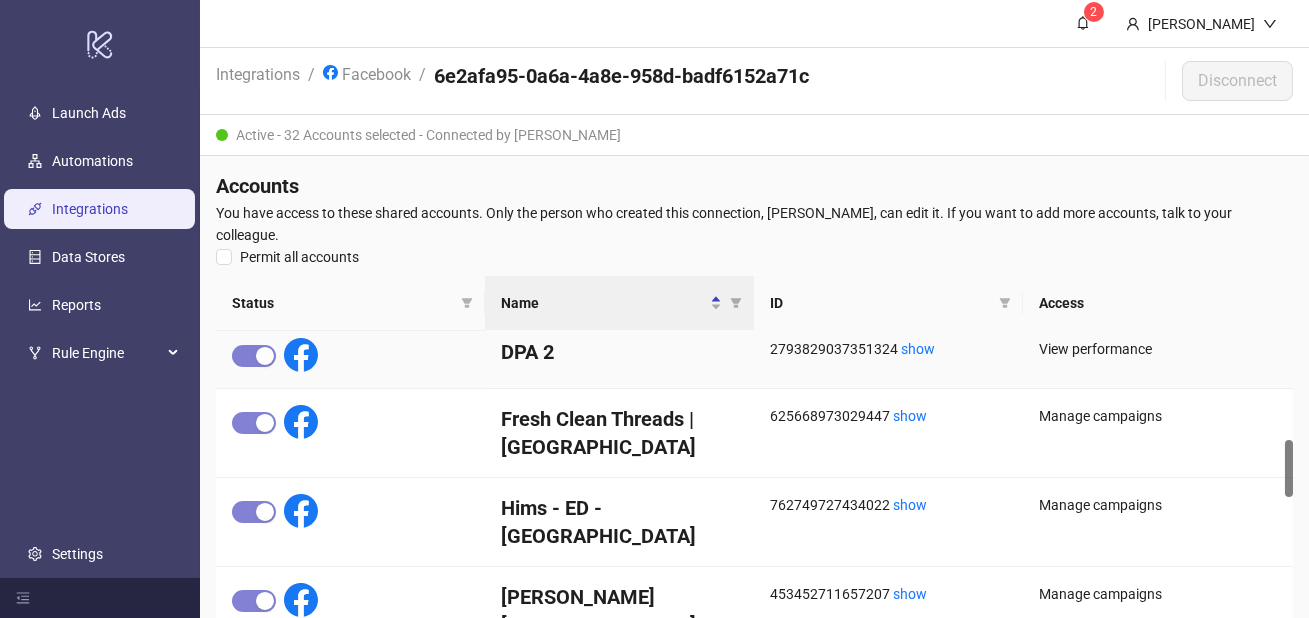 scroll, scrollTop: 568, scrollLeft: 0, axis: vertical 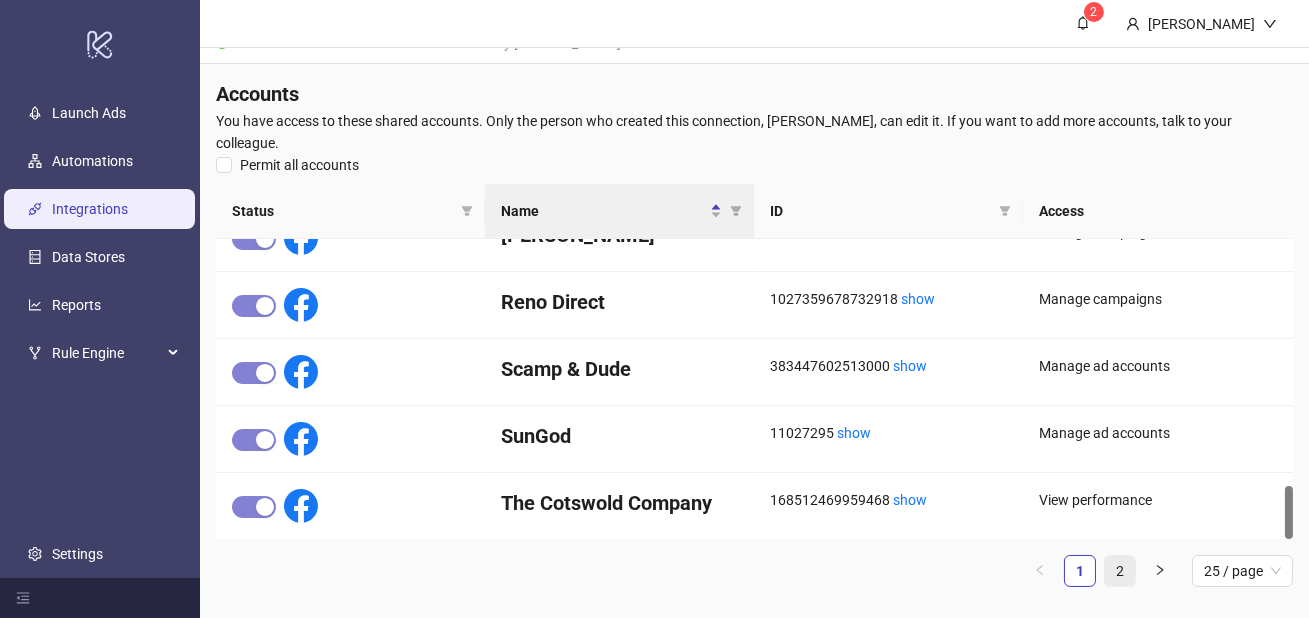 click on "2" at bounding box center [1120, 571] 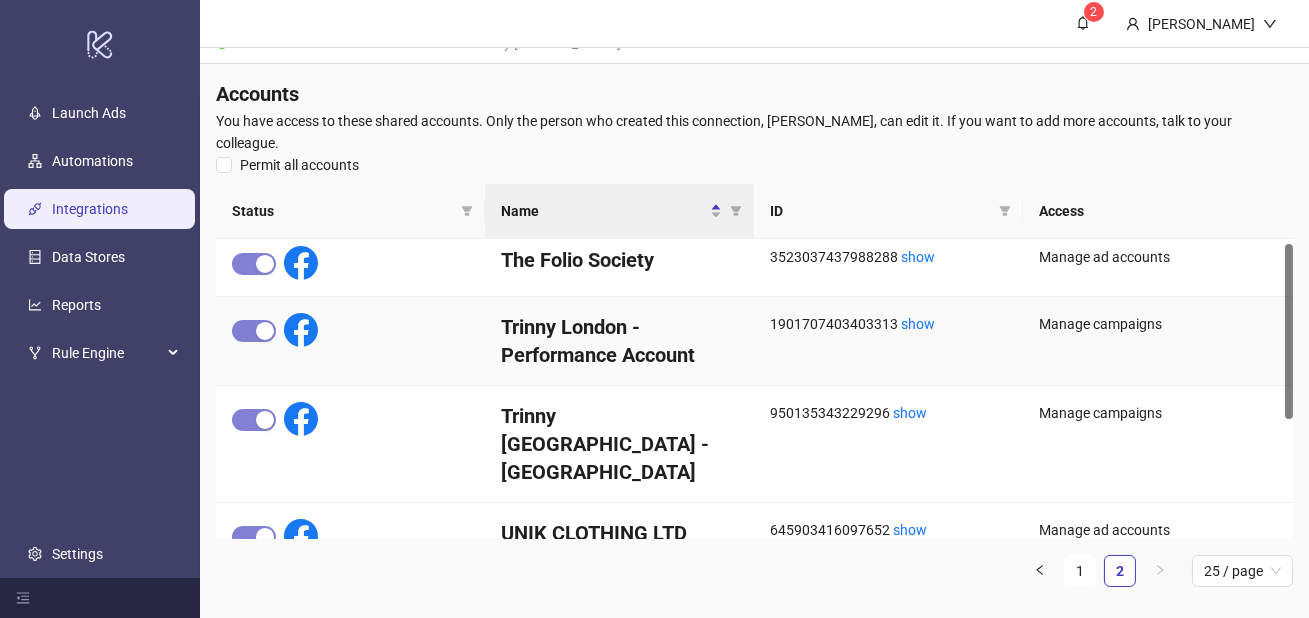 scroll, scrollTop: 0, scrollLeft: 0, axis: both 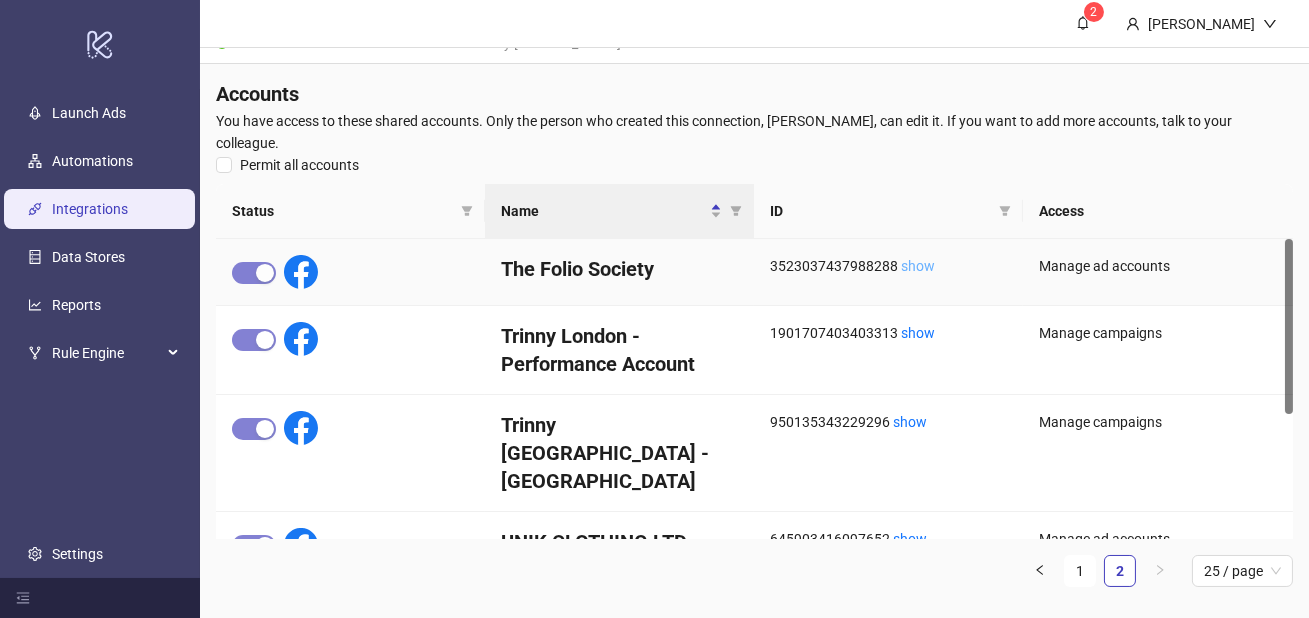 click on "show" at bounding box center (918, 266) 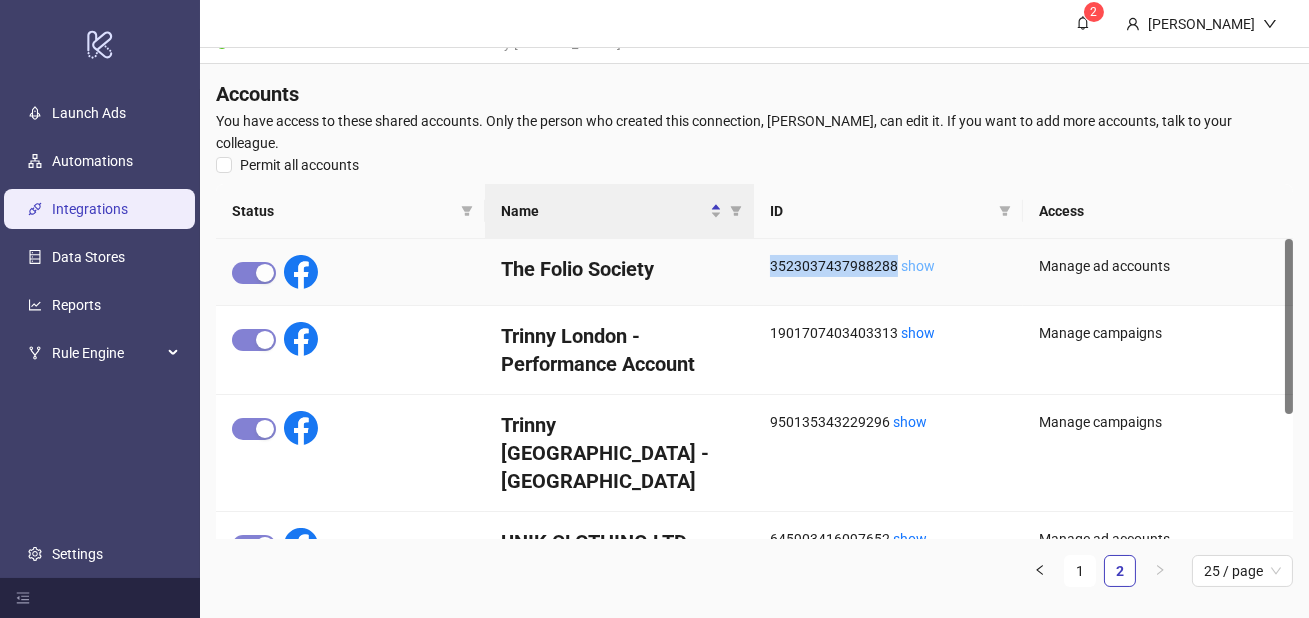 drag, startPoint x: 771, startPoint y: 265, endPoint x: 900, endPoint y: 272, distance: 129.18979 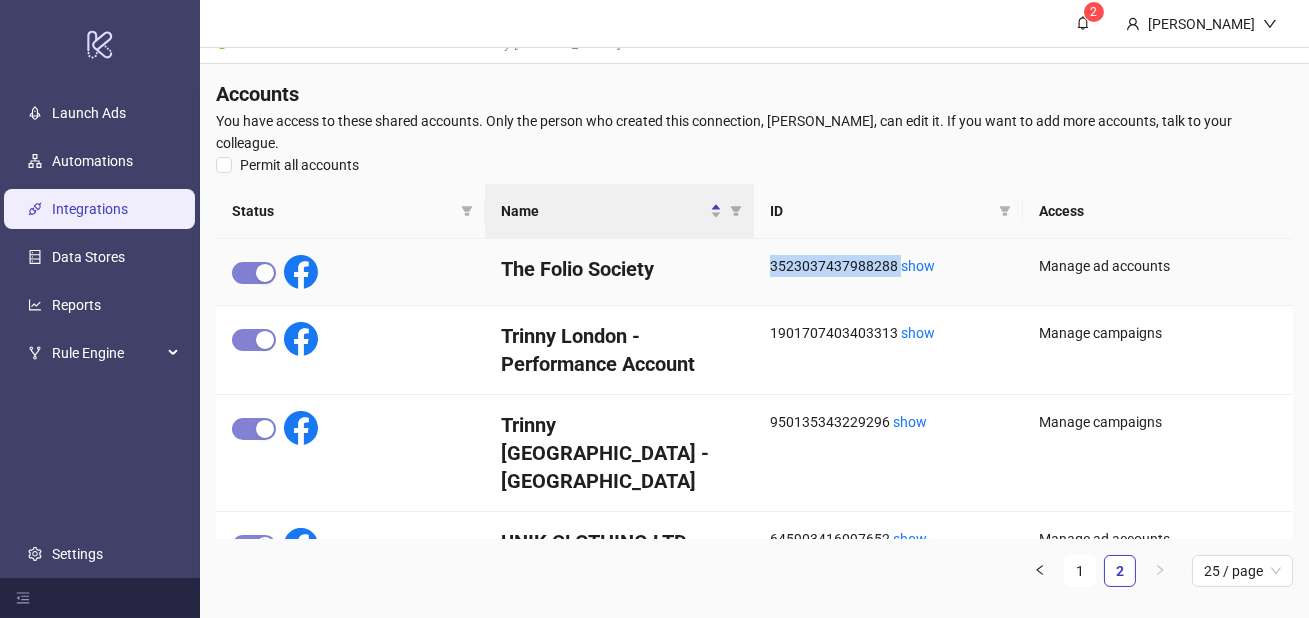 copy on "3523037437988288" 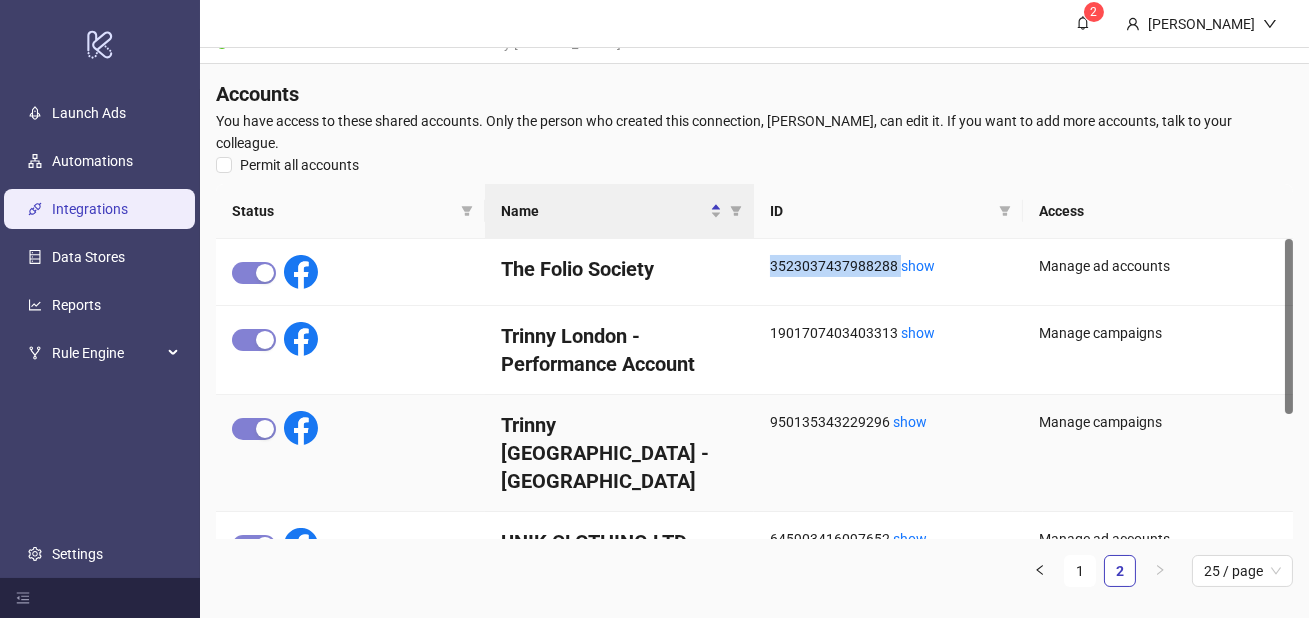 scroll, scrollTop: 0, scrollLeft: 0, axis: both 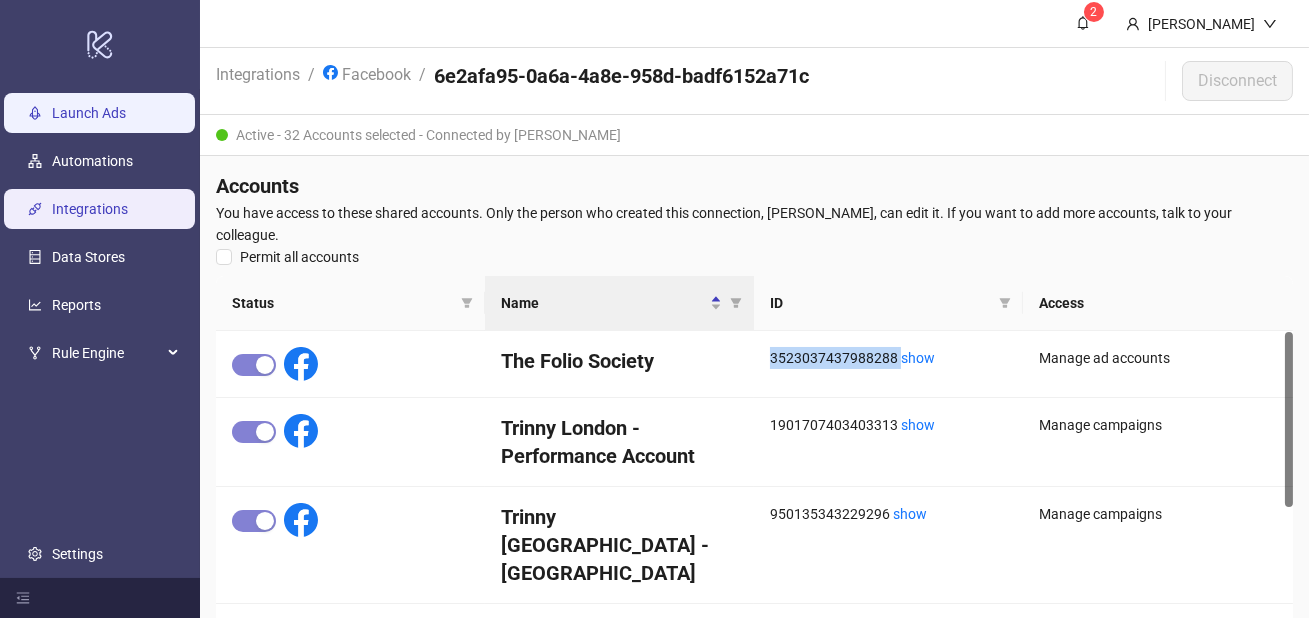 click on "Launch Ads" at bounding box center (89, 113) 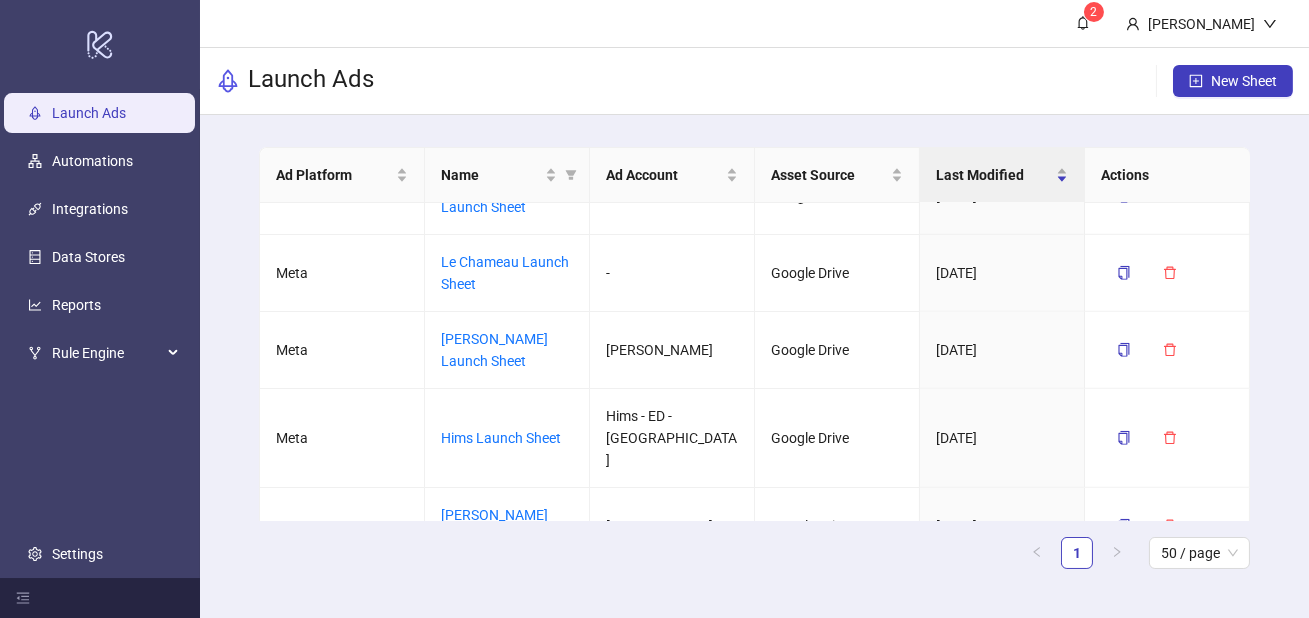 scroll, scrollTop: 2559, scrollLeft: 0, axis: vertical 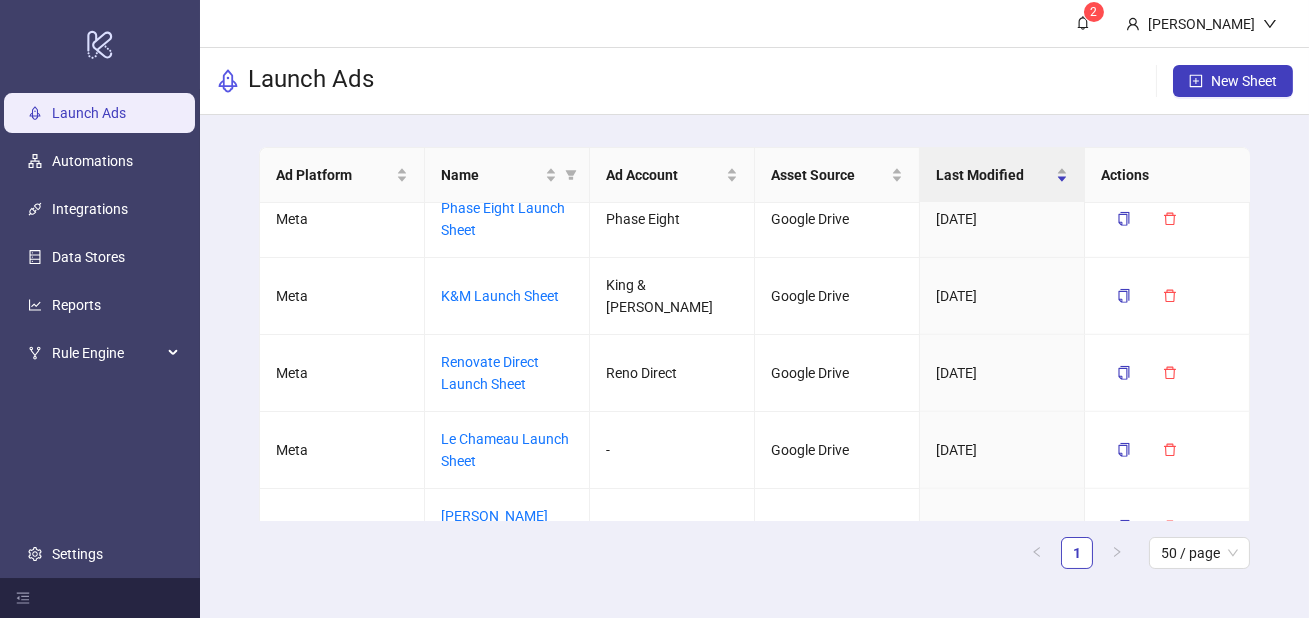 click on "Folio" at bounding box center [456, 774] 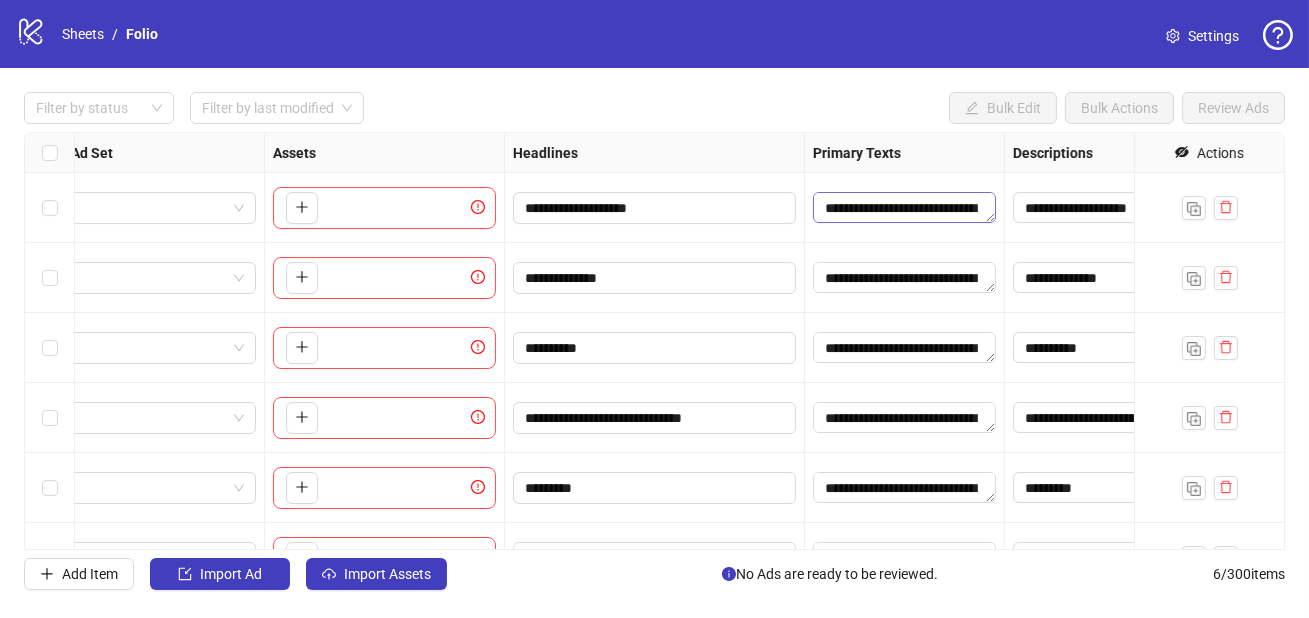scroll, scrollTop: 0, scrollLeft: 1324, axis: horizontal 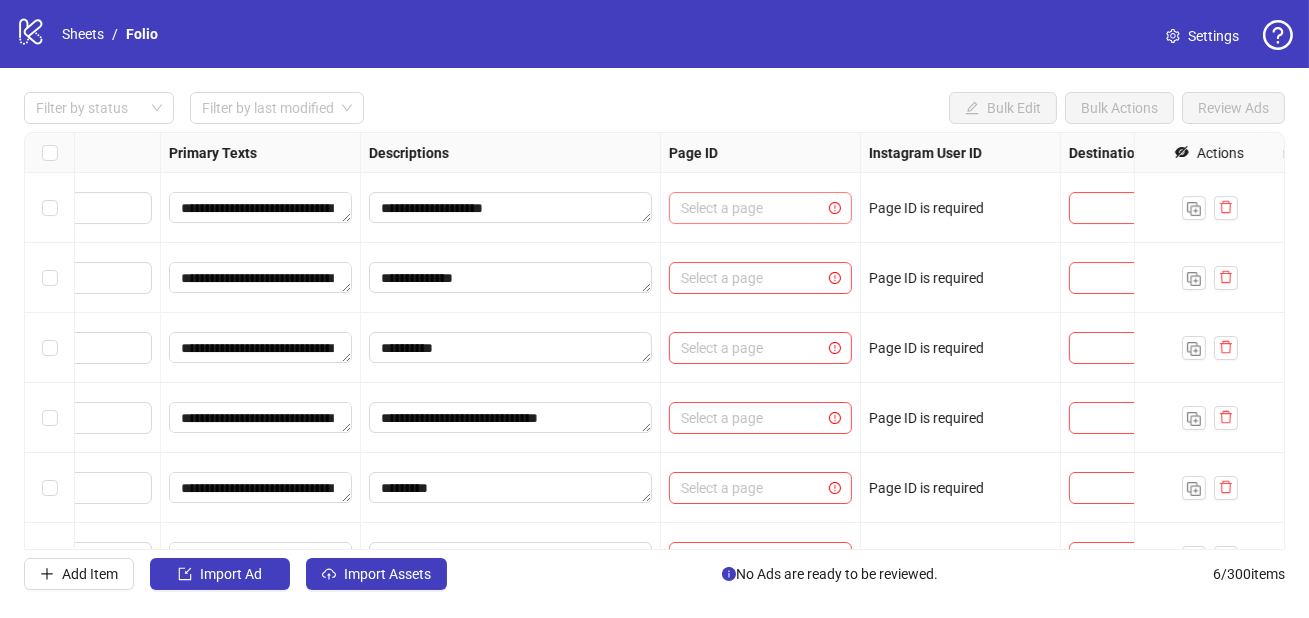 click at bounding box center [751, 208] 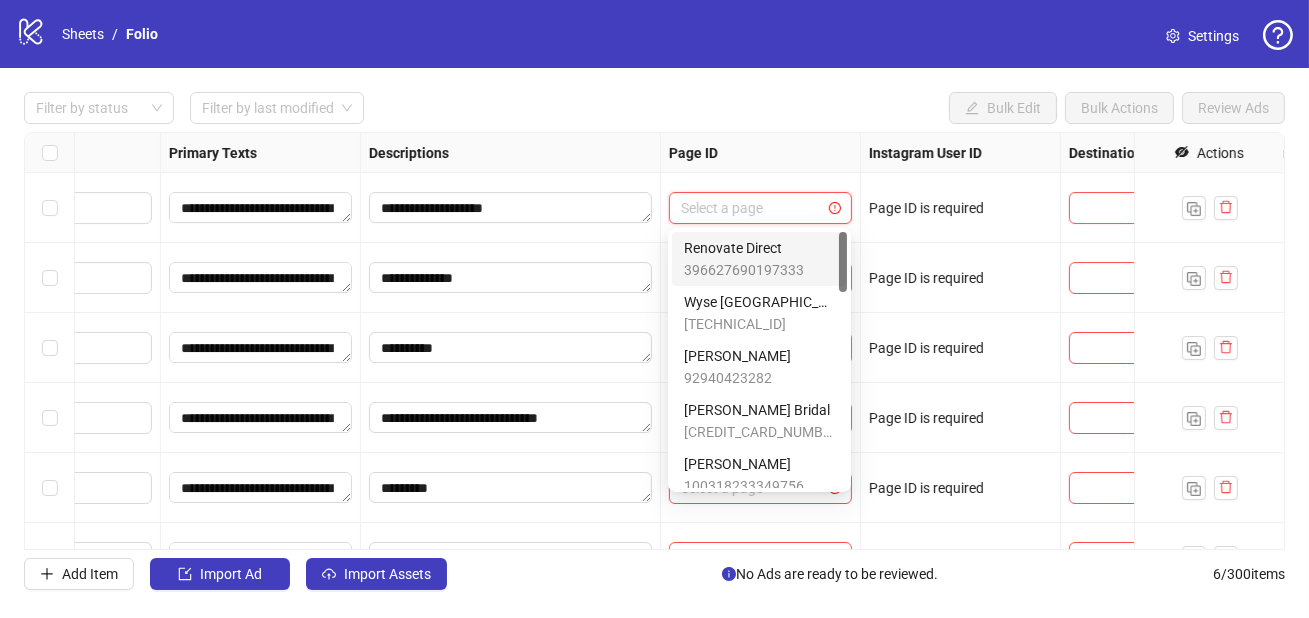 paste on "**********" 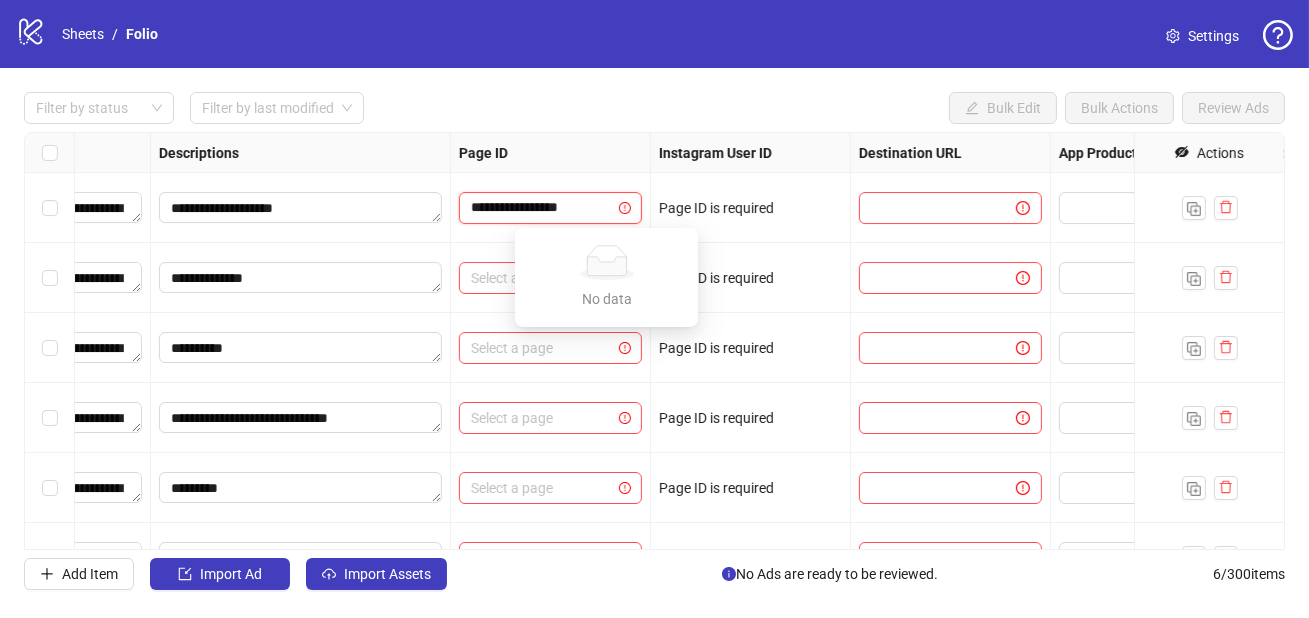 scroll, scrollTop: 0, scrollLeft: 1643, axis: horizontal 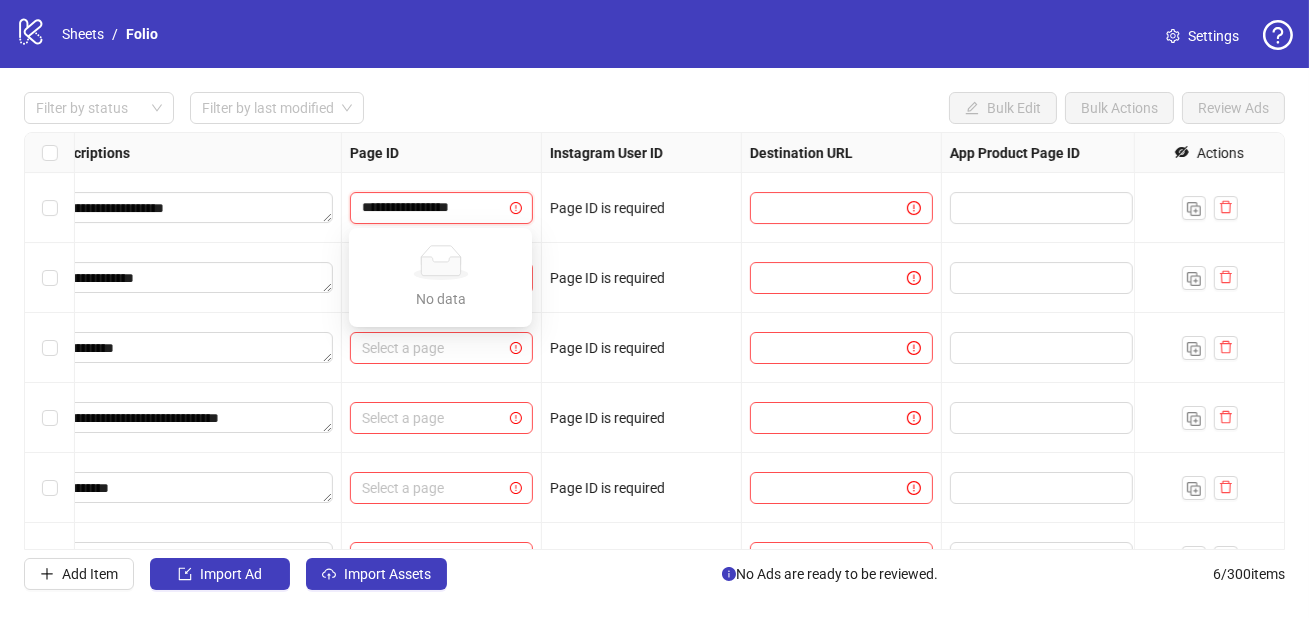 type on "**********" 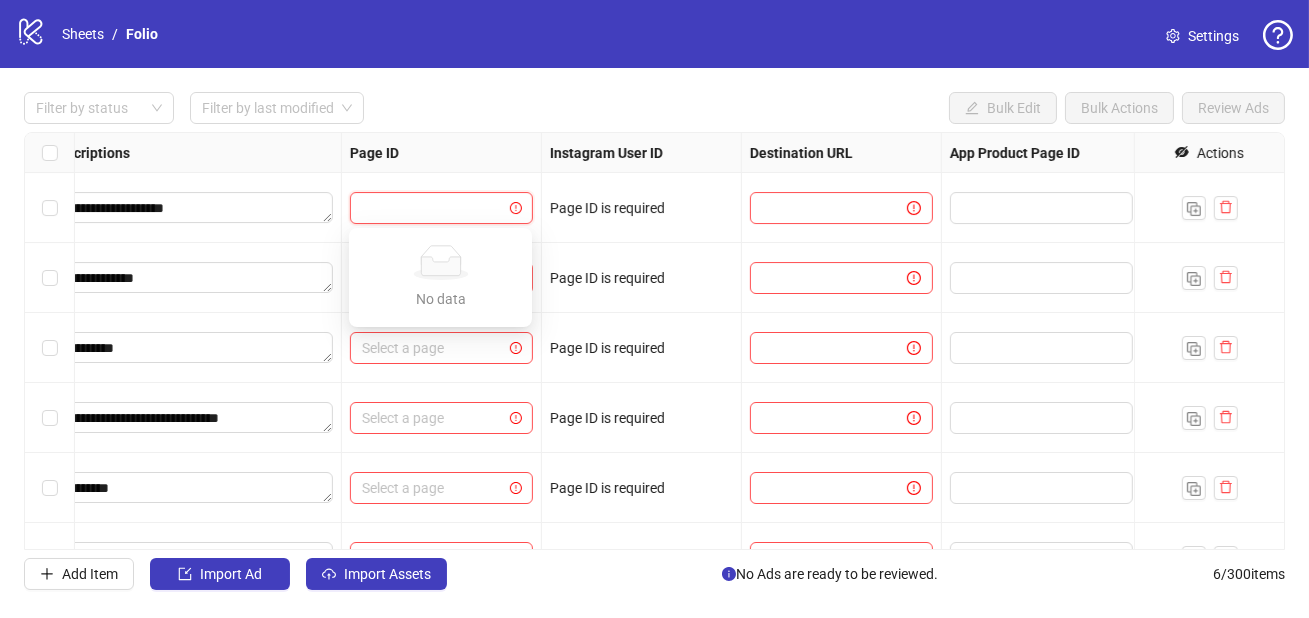 click on "Page ID is required" at bounding box center [641, 208] 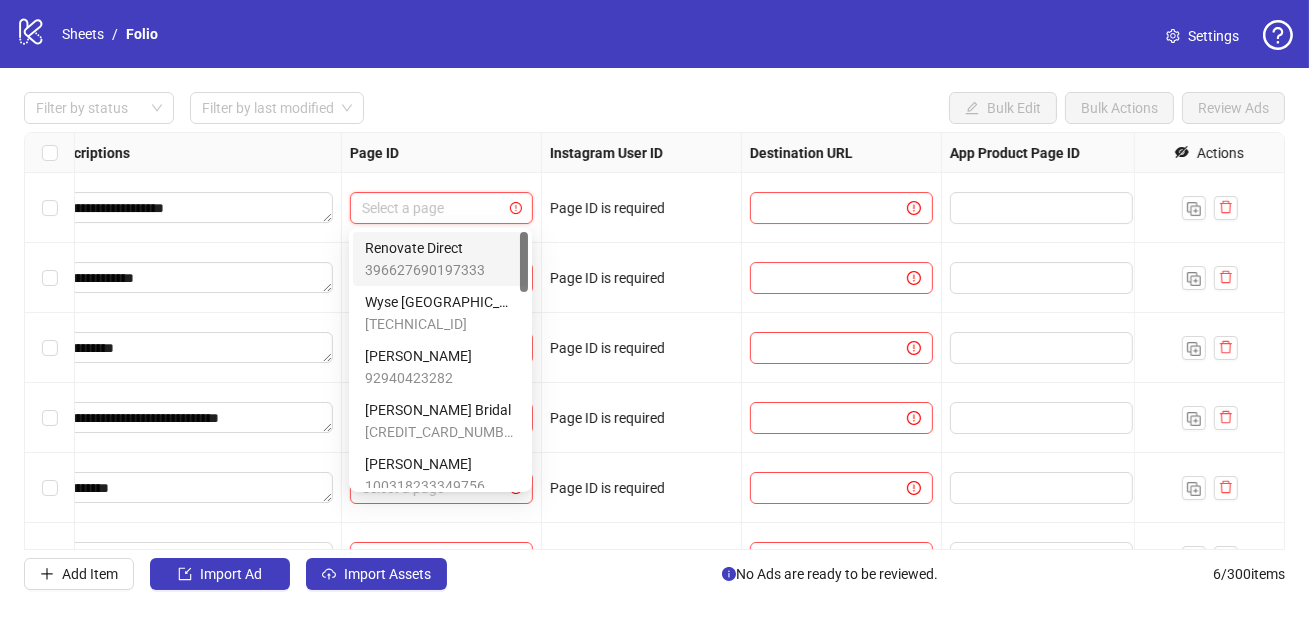 click at bounding box center (432, 208) 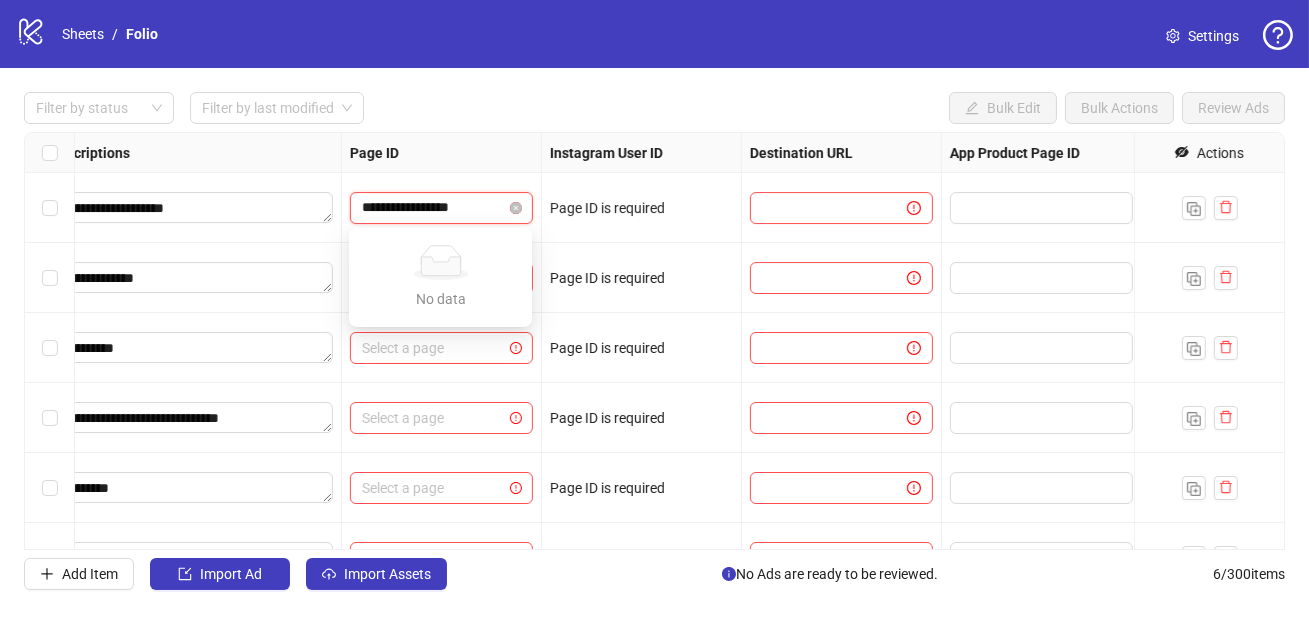 type 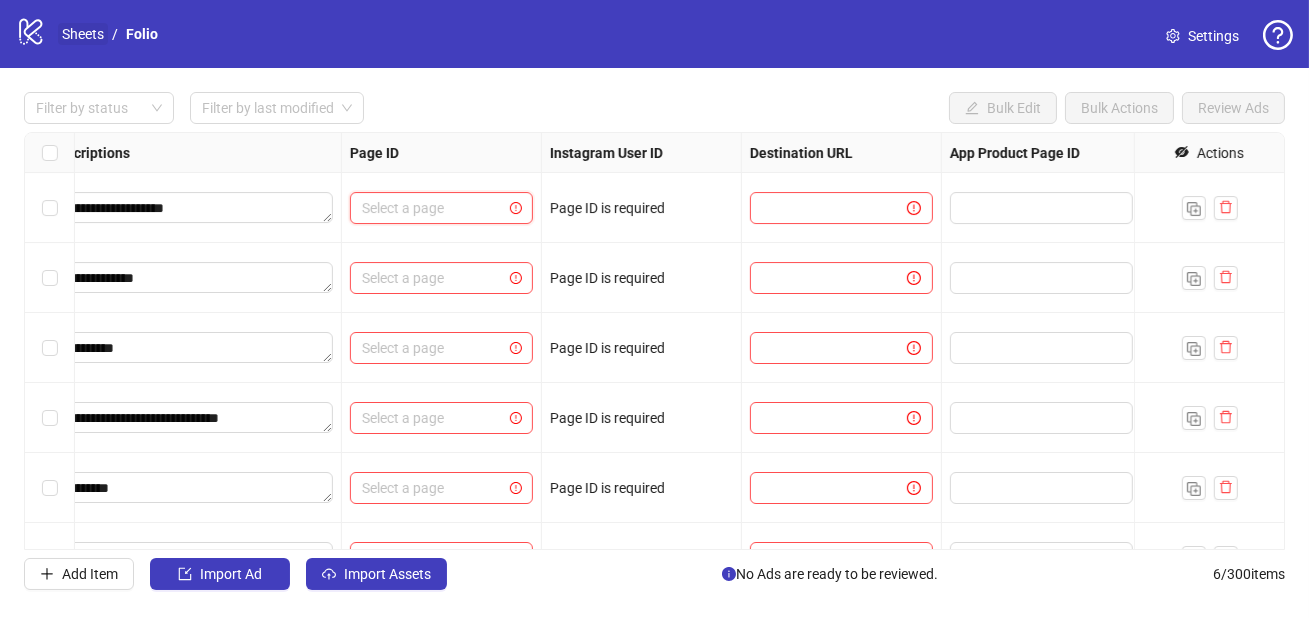 click on "Sheets" at bounding box center [83, 34] 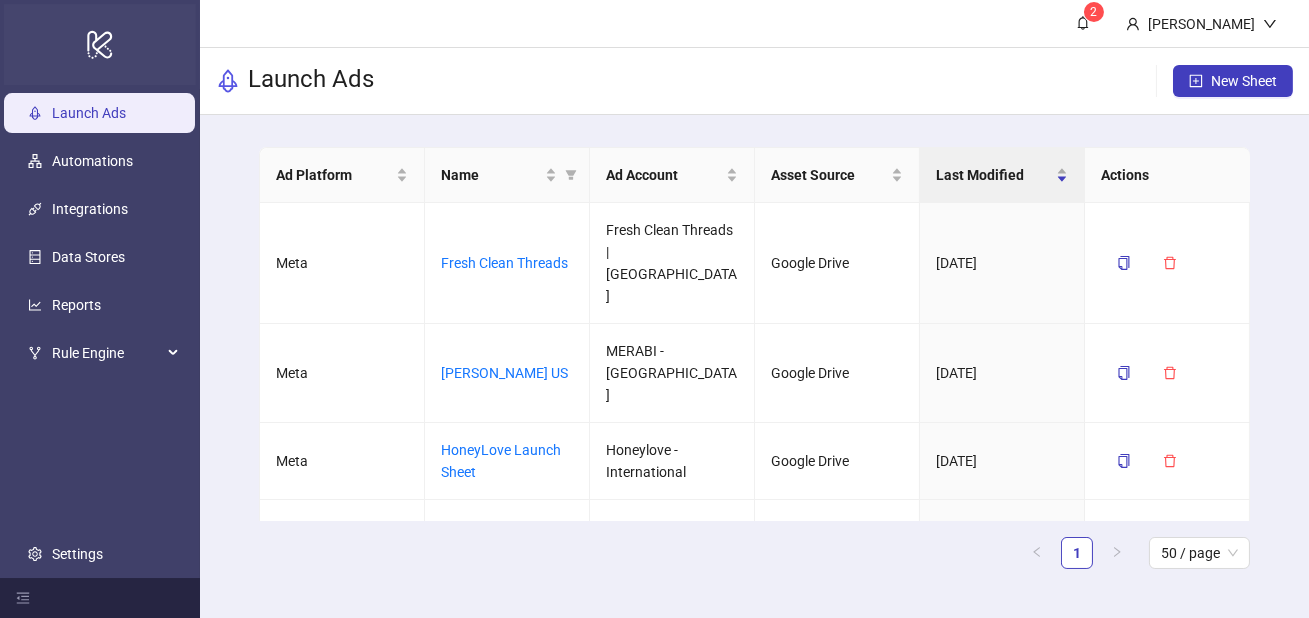 click on "logo/logo-mobile" at bounding box center (100, 44) 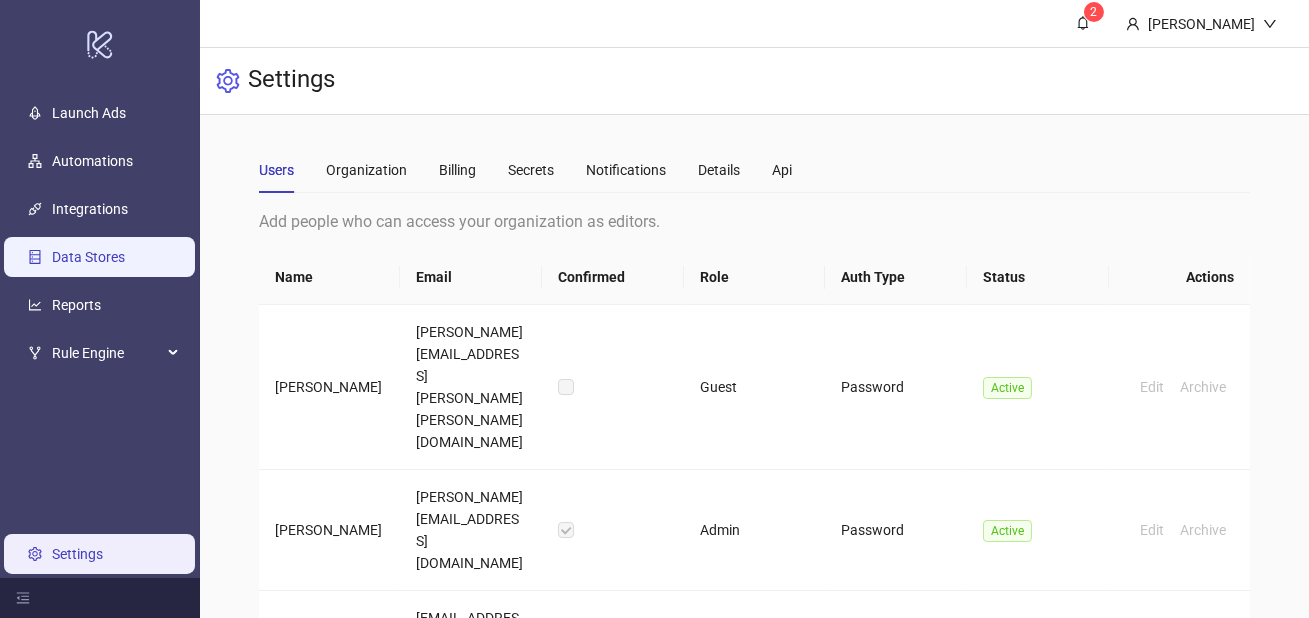 click on "Data Stores" at bounding box center [88, 257] 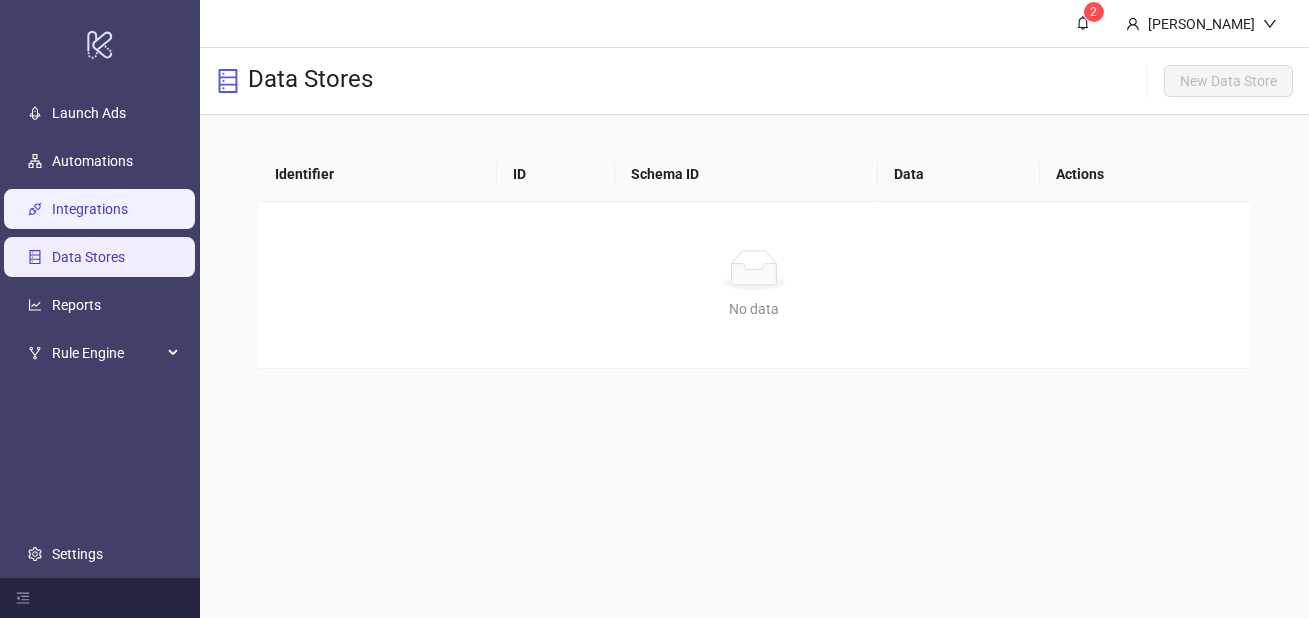click on "Integrations" at bounding box center (90, 209) 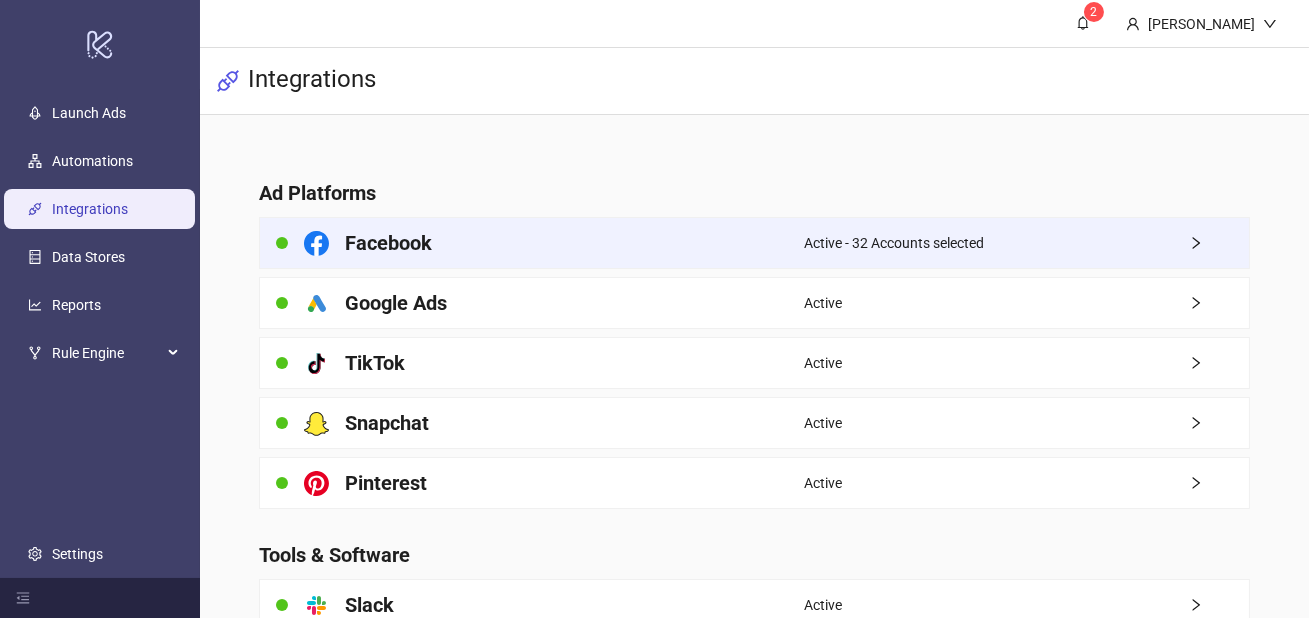 click on "Active - 32 Accounts selected" at bounding box center (894, 243) 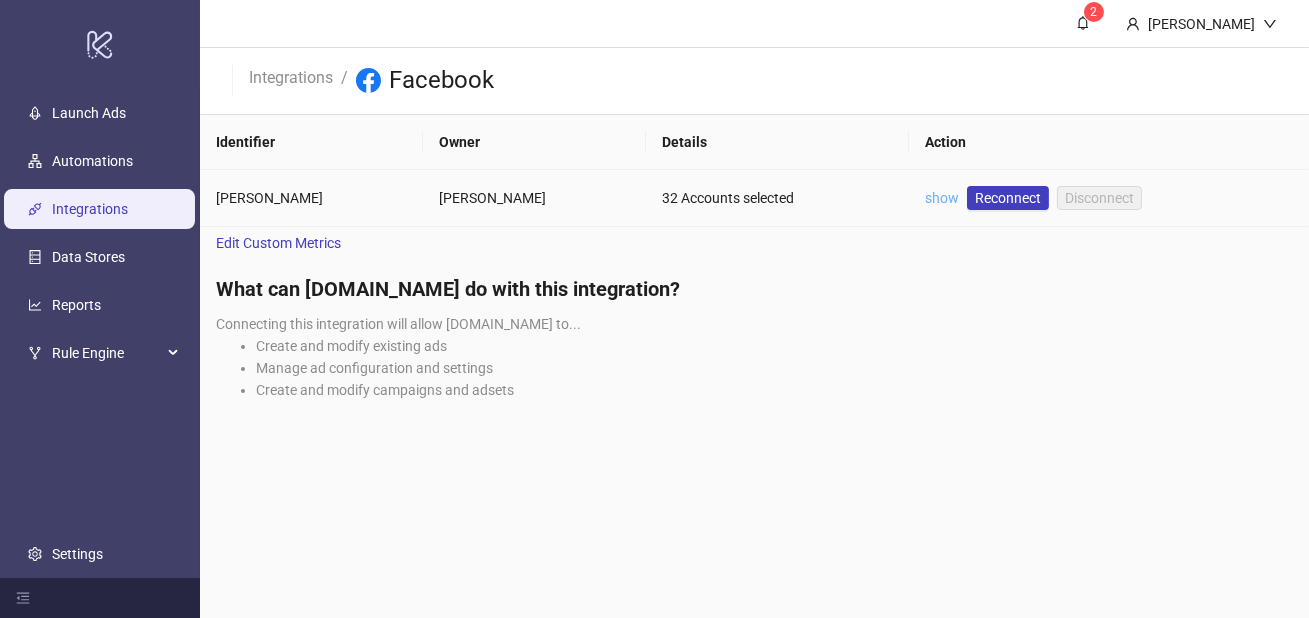 click on "show" at bounding box center [942, 198] 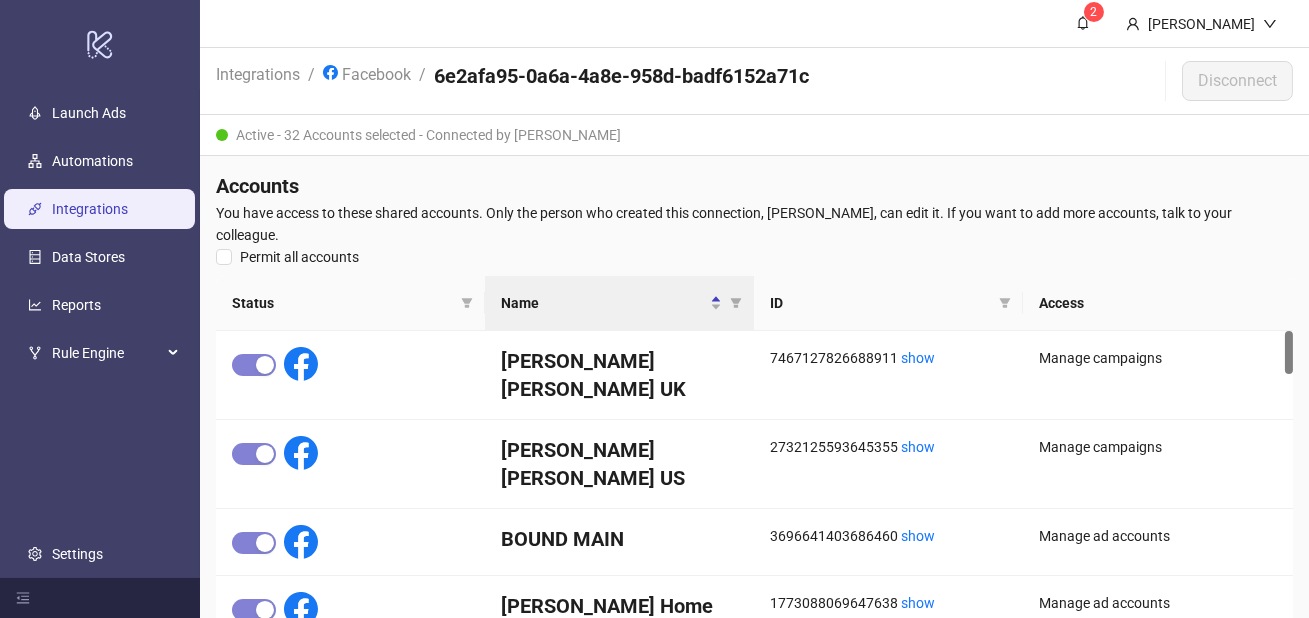 scroll, scrollTop: 92, scrollLeft: 0, axis: vertical 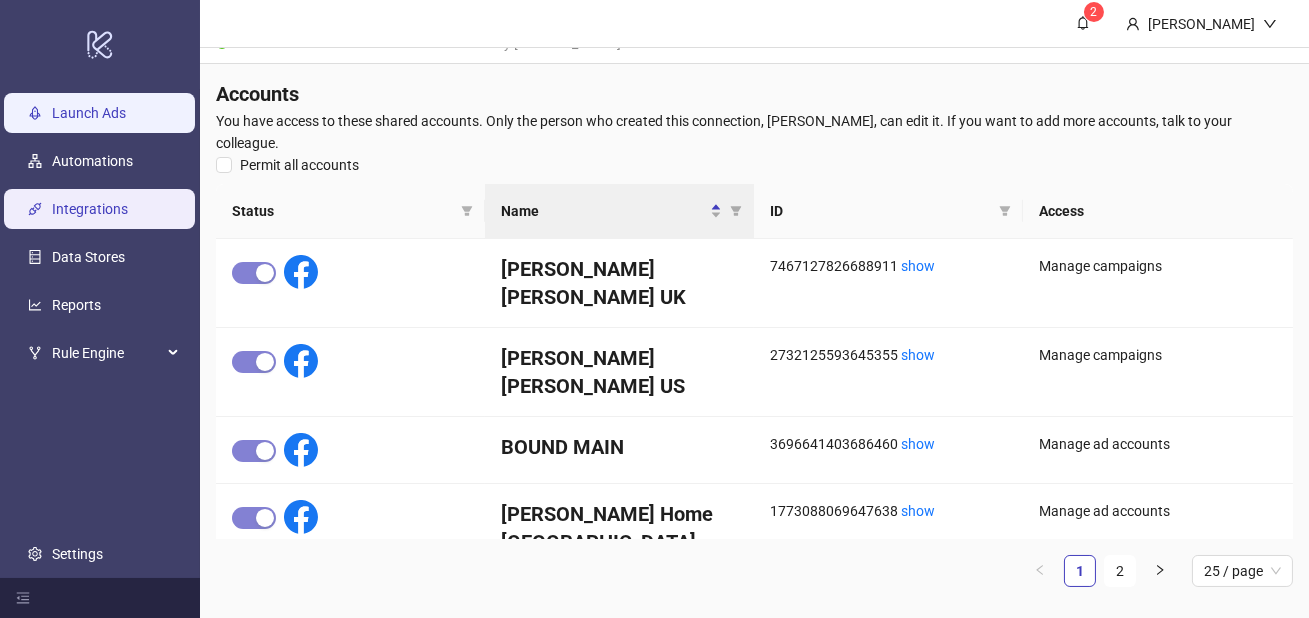 click on "Launch Ads" at bounding box center (89, 113) 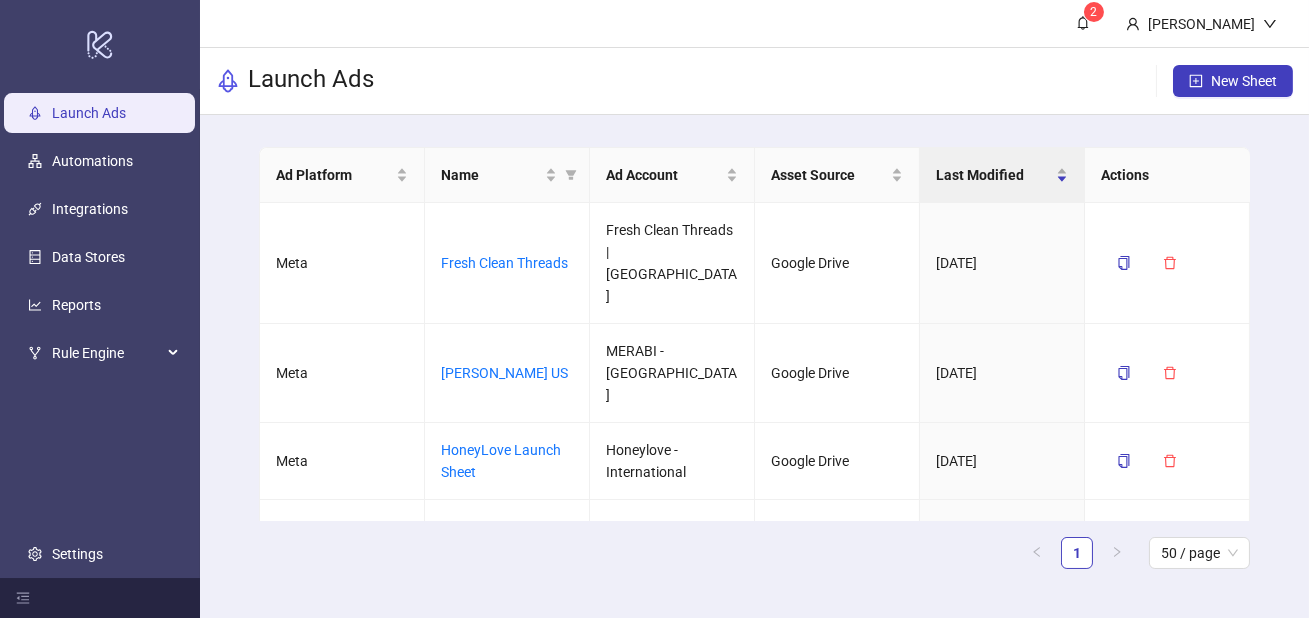 scroll, scrollTop: 0, scrollLeft: 0, axis: both 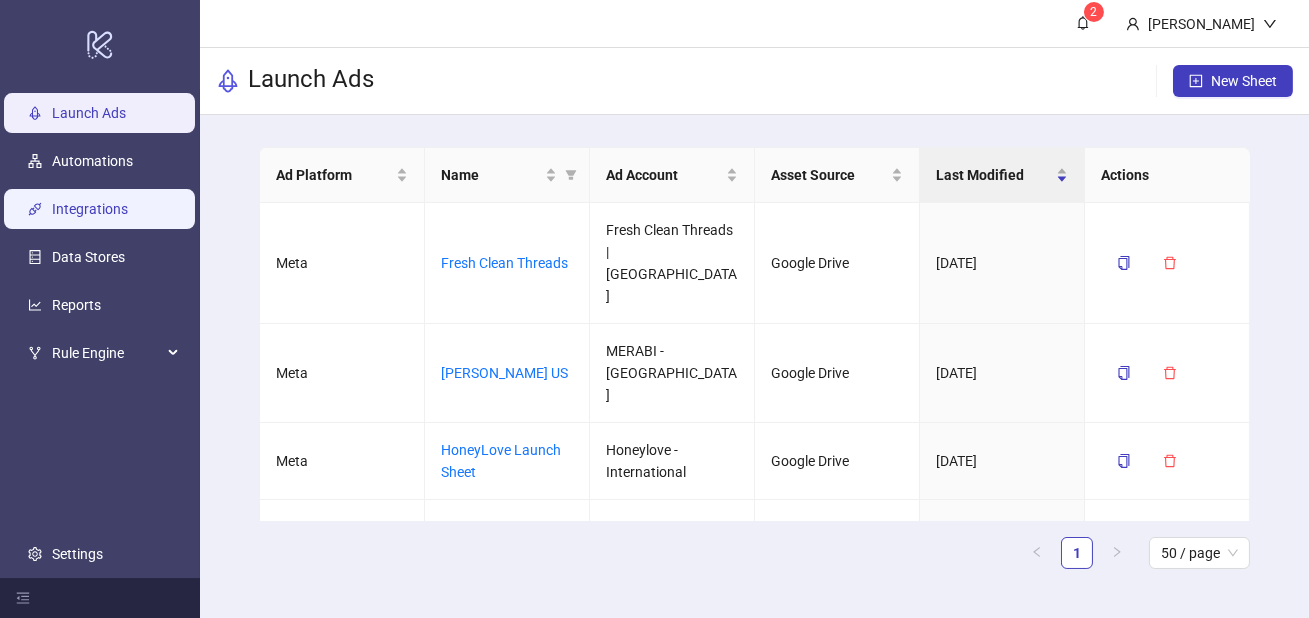 click on "Integrations" at bounding box center [90, 209] 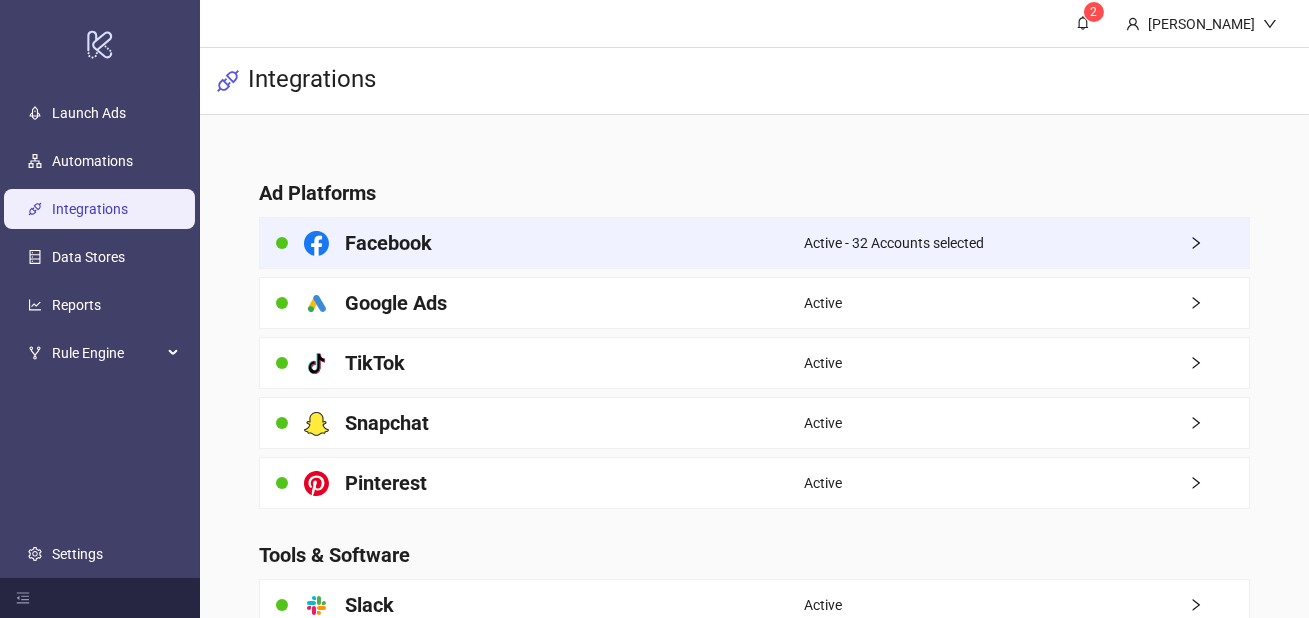 click on "Facebook" at bounding box center (532, 243) 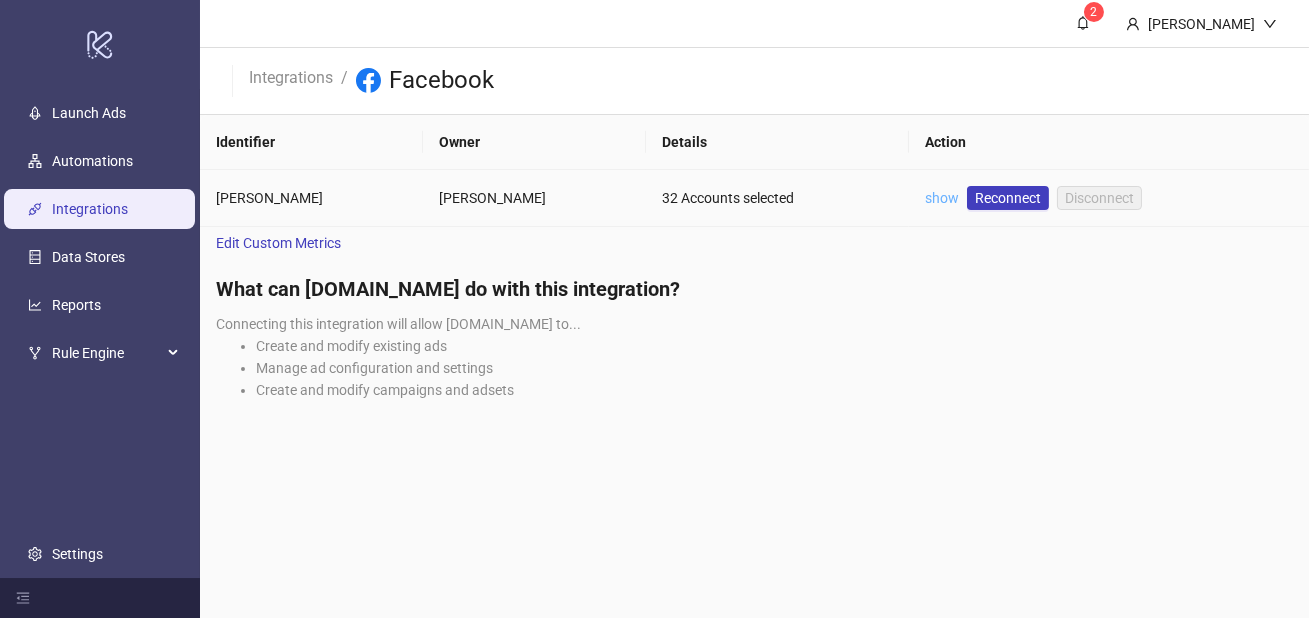 click on "show" at bounding box center [942, 198] 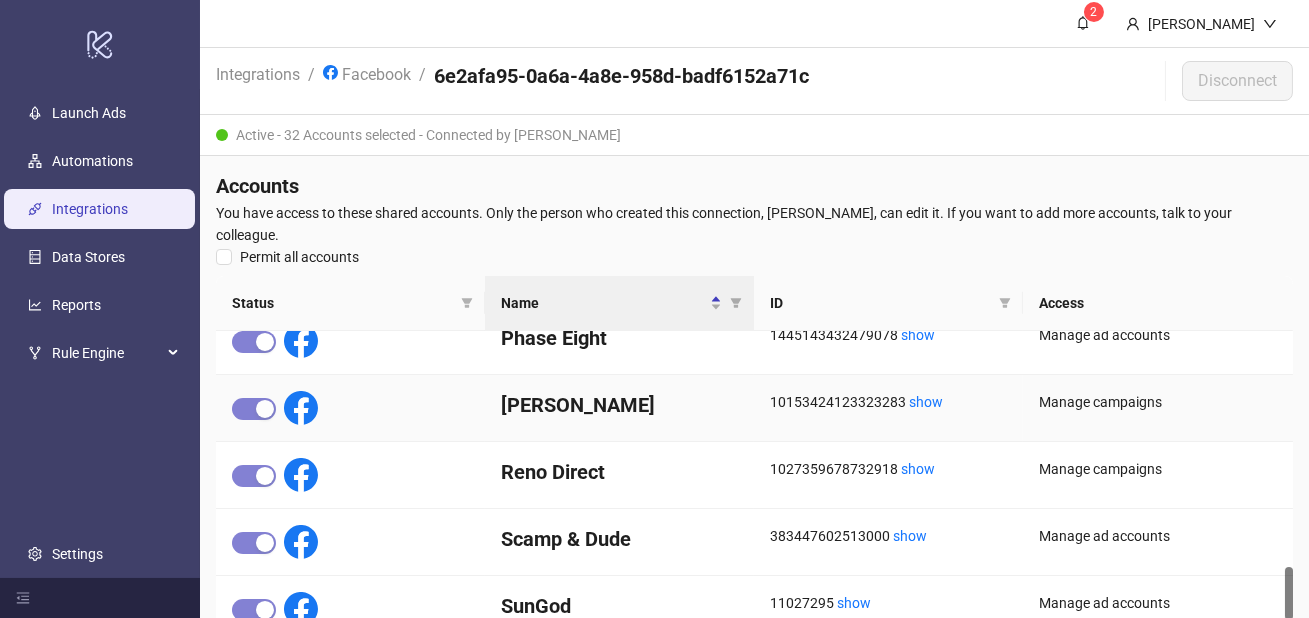 scroll, scrollTop: 1396, scrollLeft: 0, axis: vertical 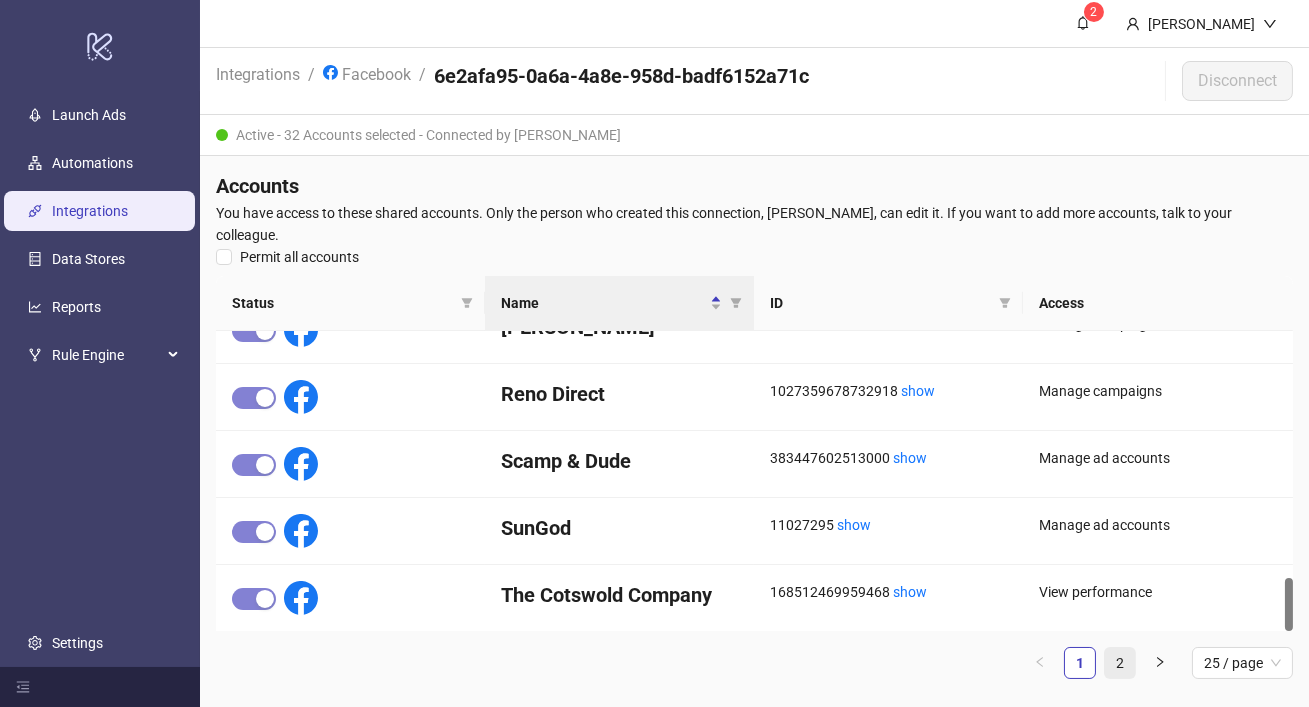 click on "2" at bounding box center [1120, 663] 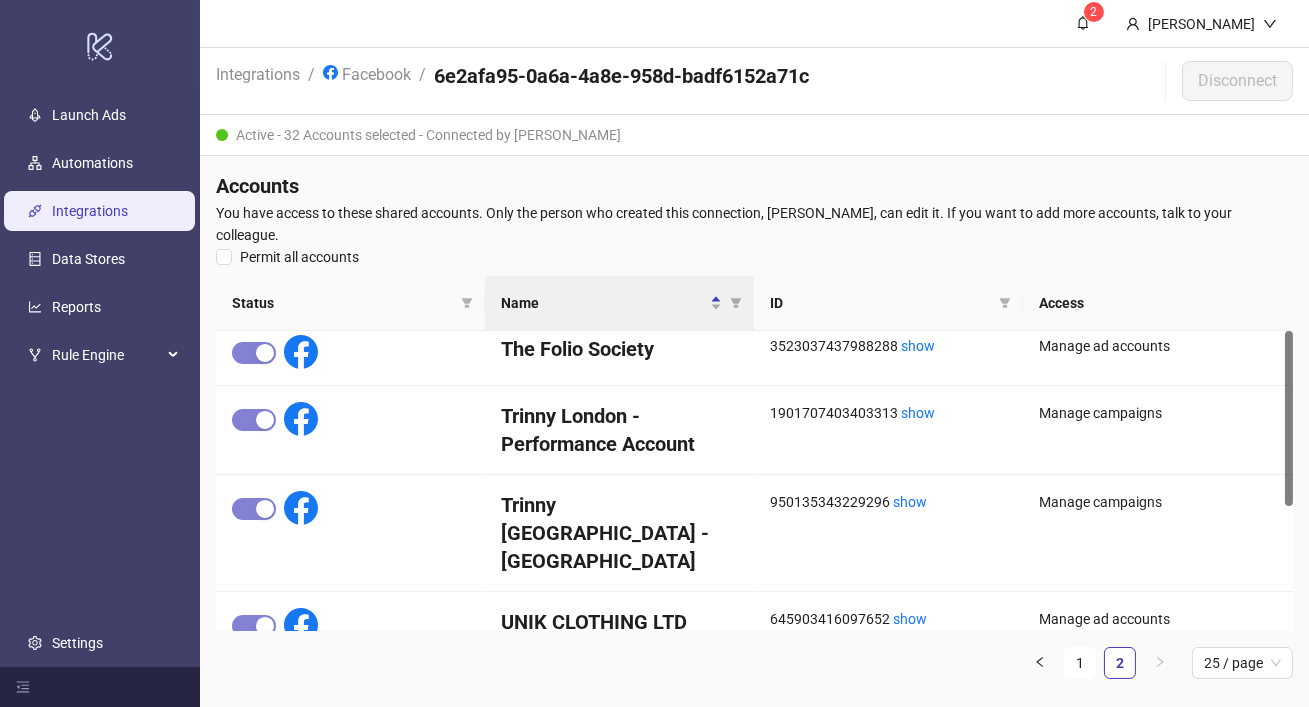 scroll, scrollTop: 0, scrollLeft: 0, axis: both 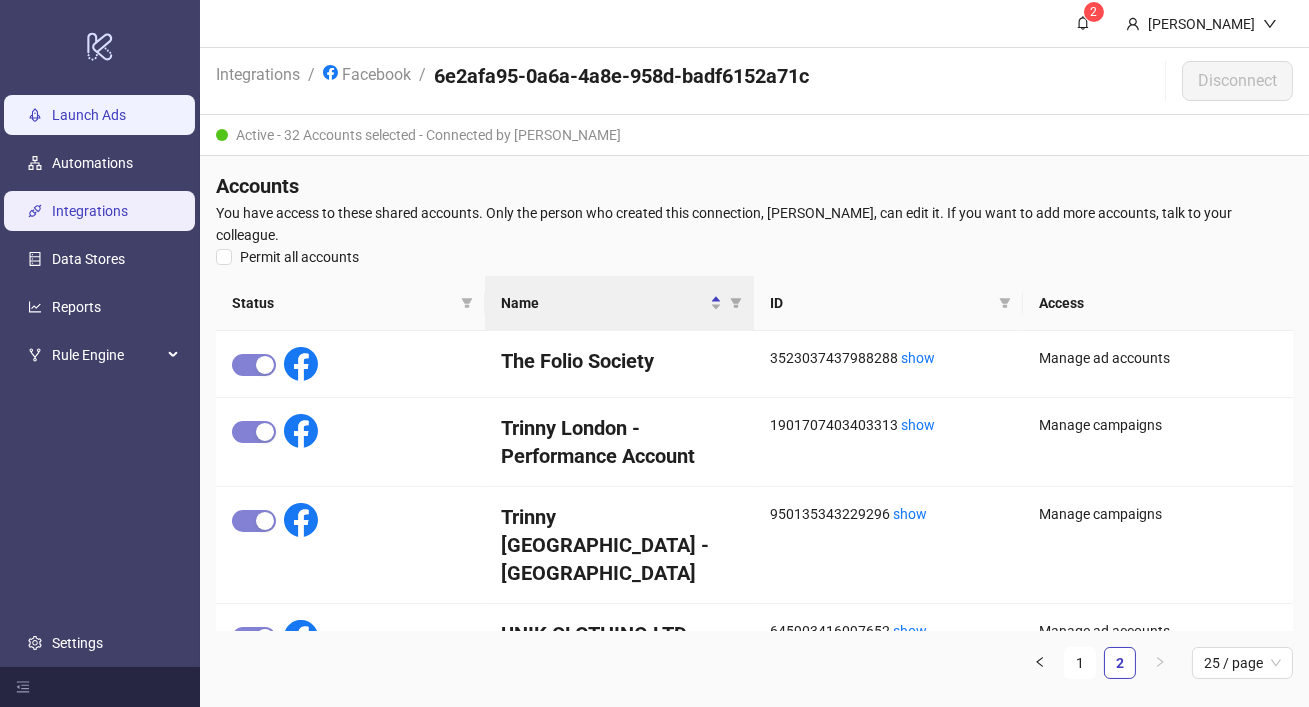 click on "Launch Ads" at bounding box center [89, 115] 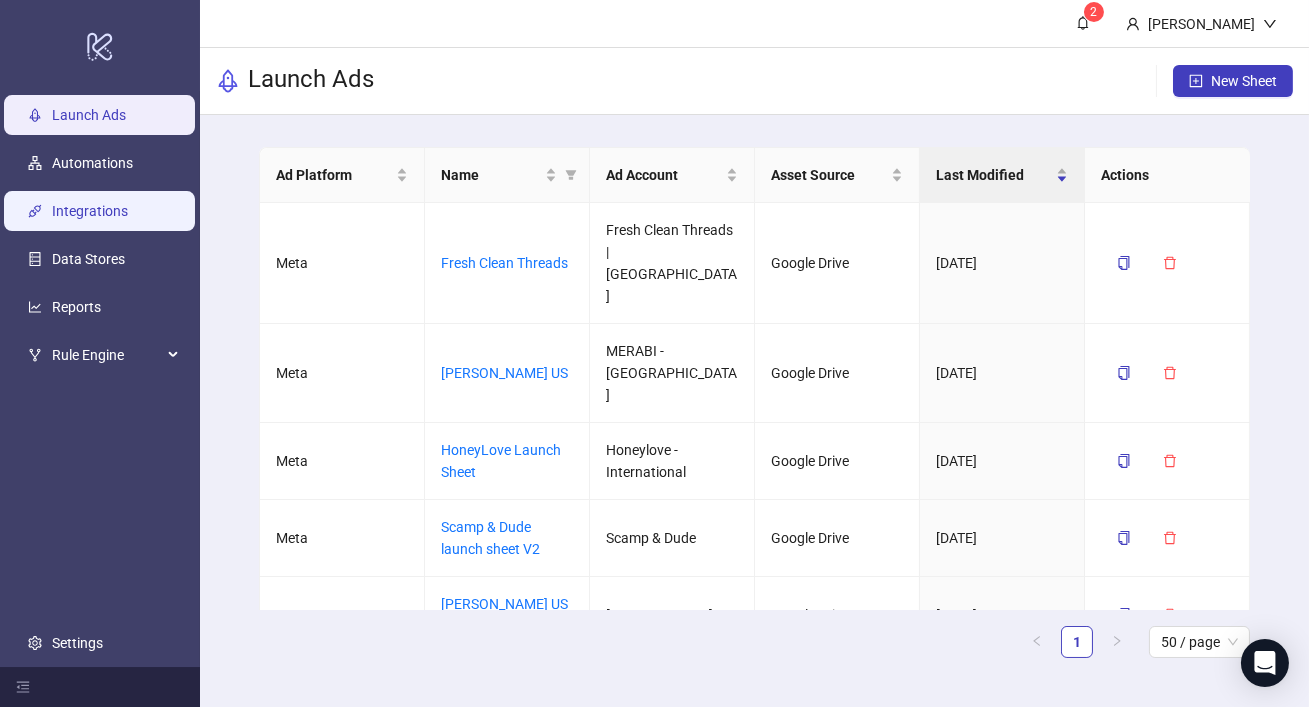 click on "Integrations" at bounding box center [90, 211] 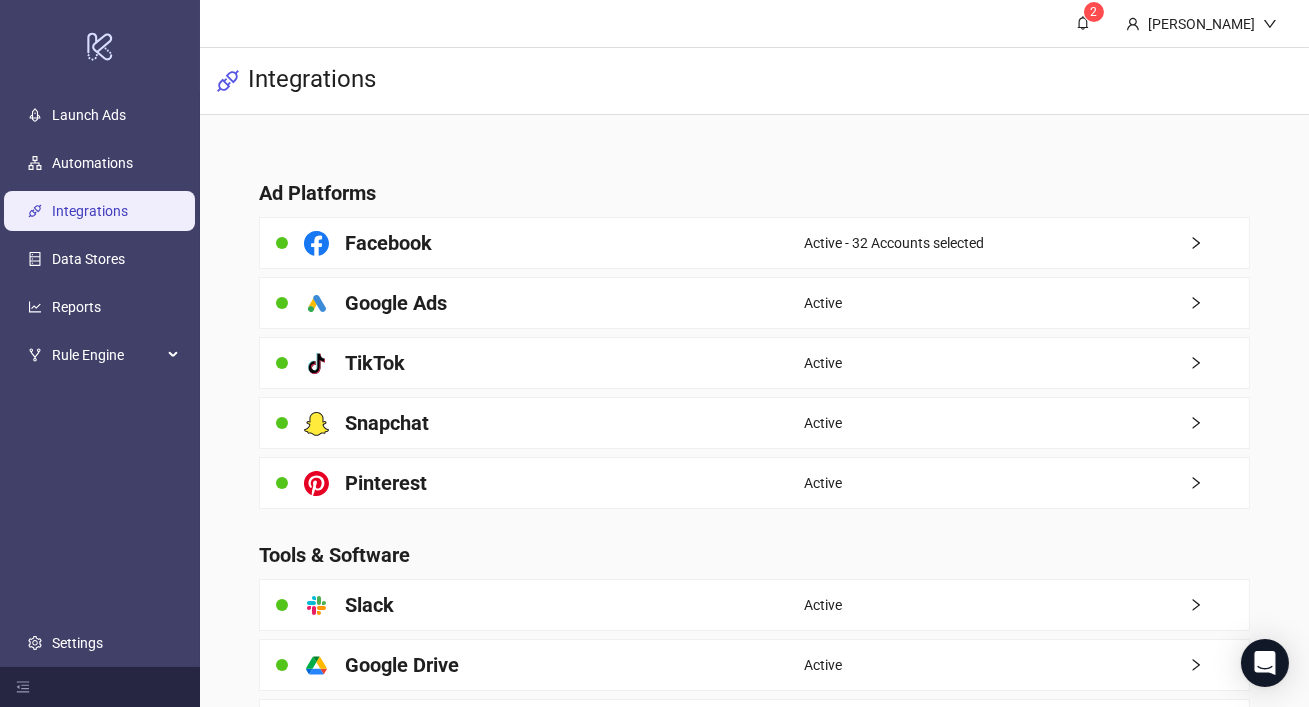 scroll, scrollTop: 4, scrollLeft: 0, axis: vertical 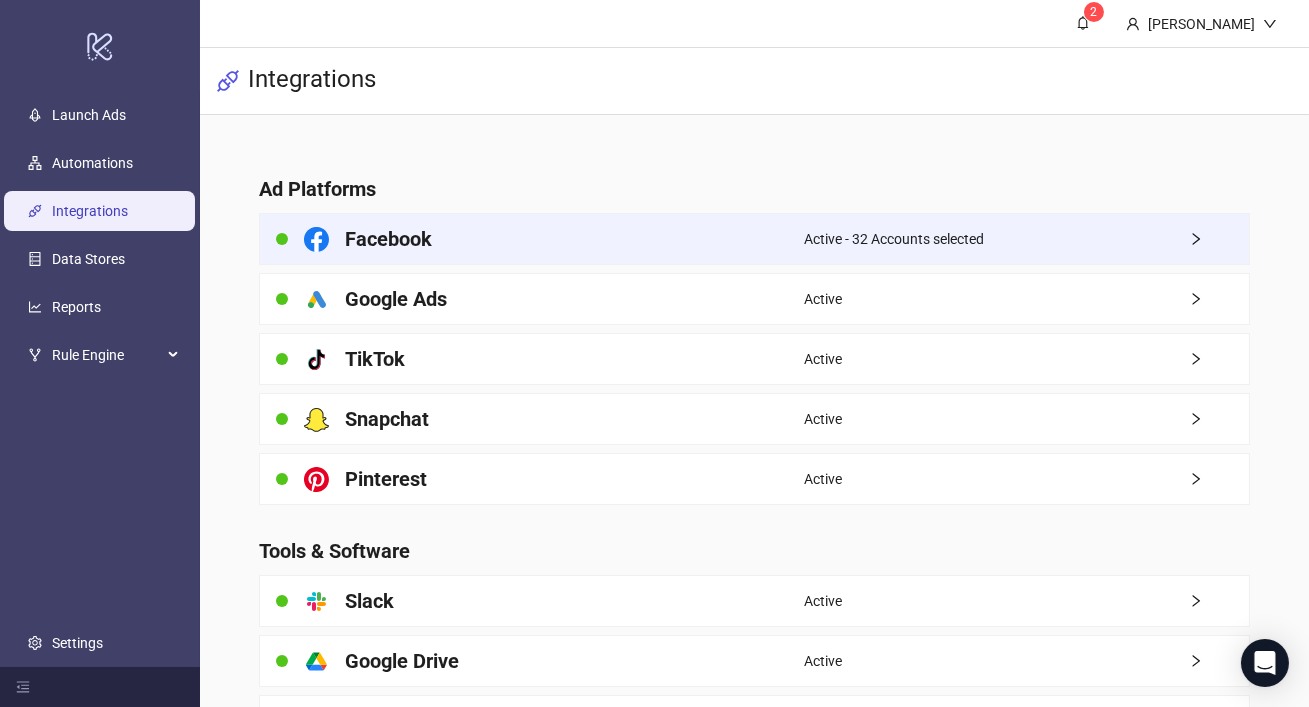 click on "Facebook" at bounding box center [532, 239] 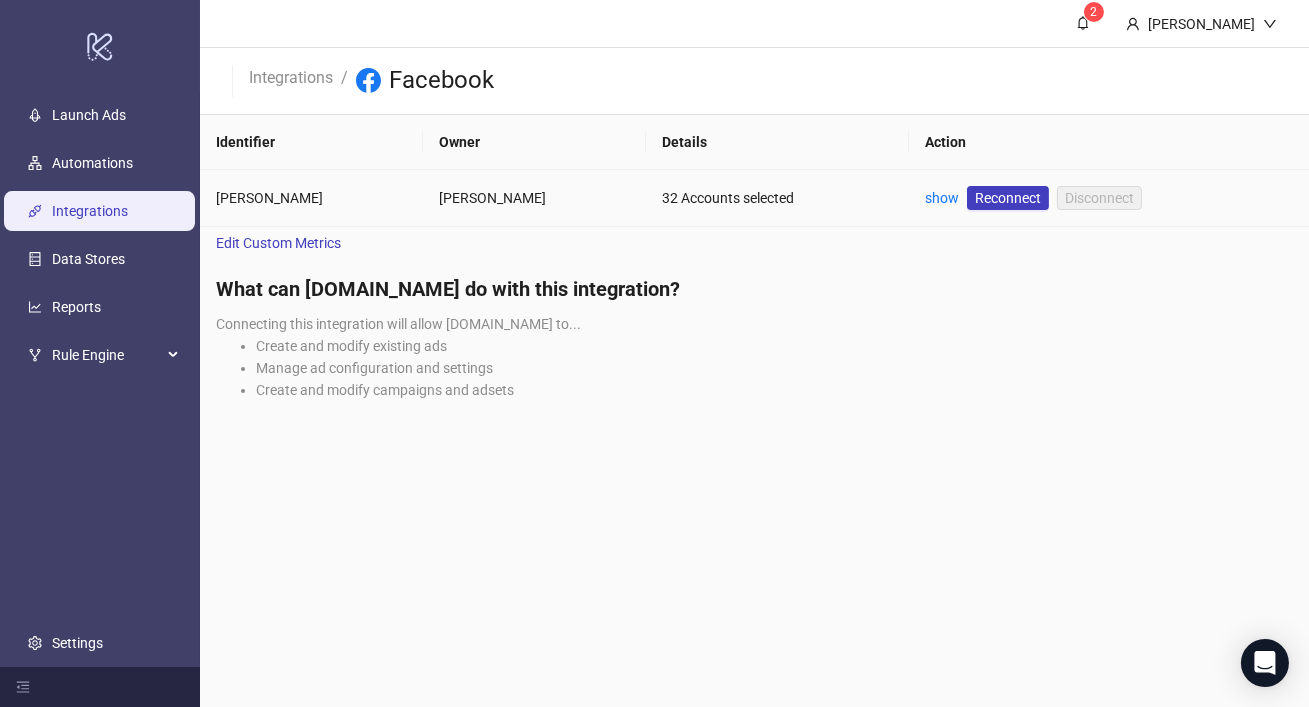 click on "show" at bounding box center [942, 198] 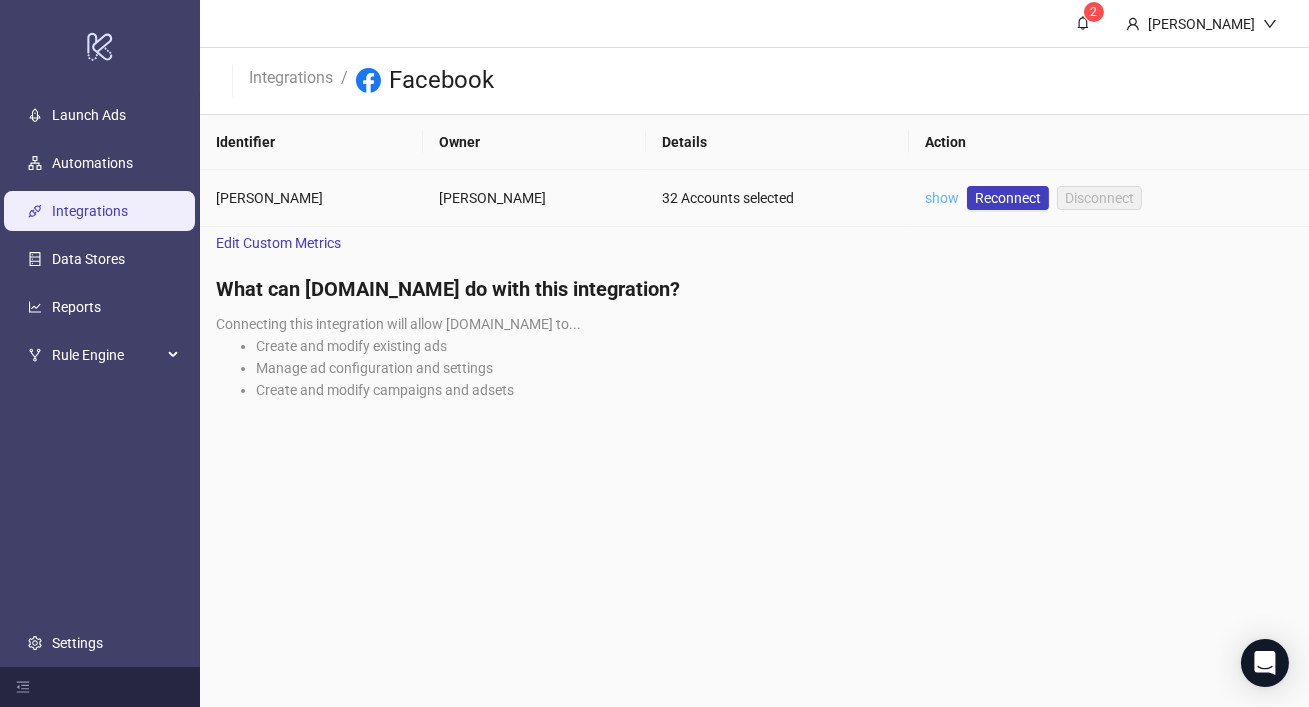 click on "show" at bounding box center (942, 198) 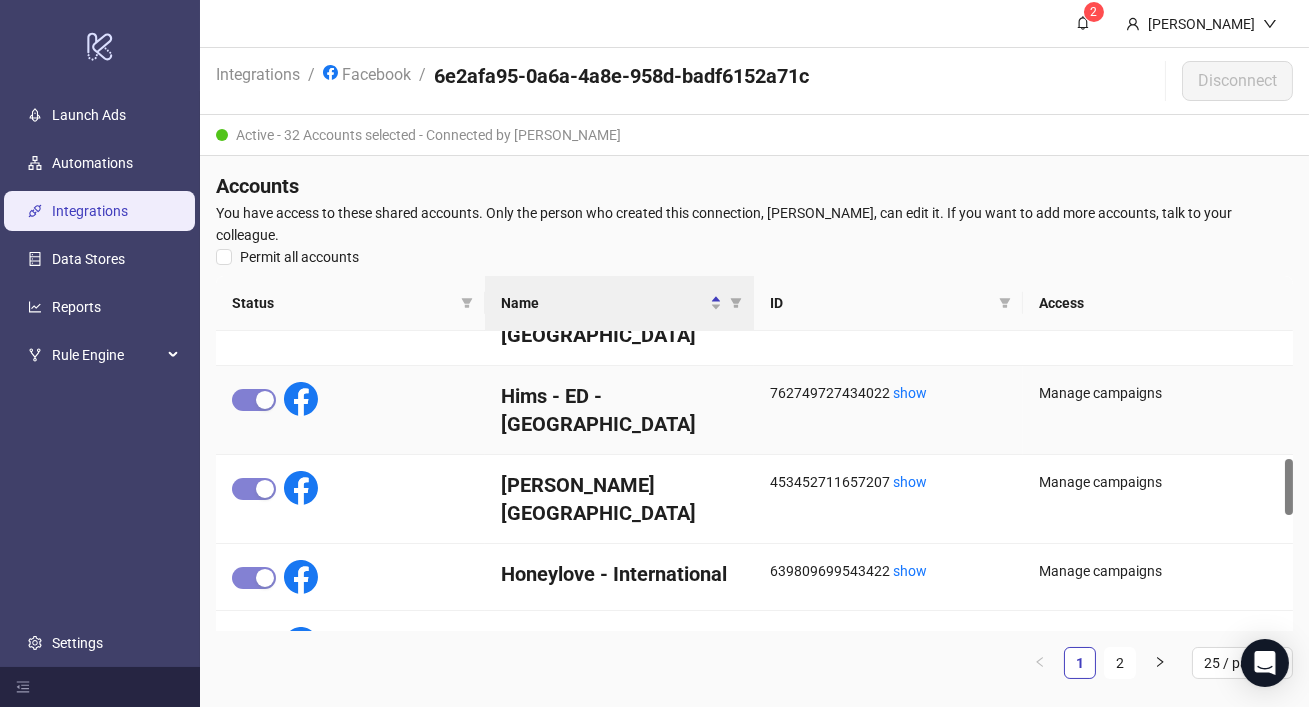 scroll, scrollTop: 679, scrollLeft: 0, axis: vertical 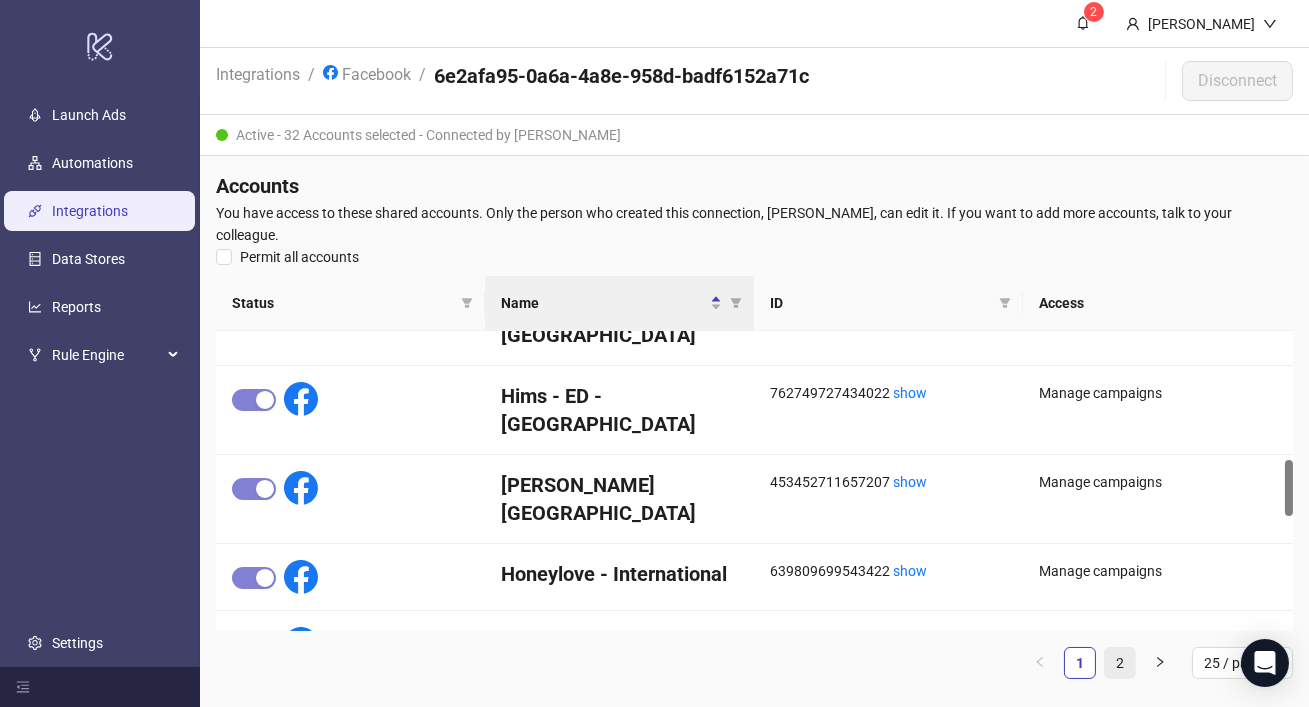 click on "2" at bounding box center (1120, 663) 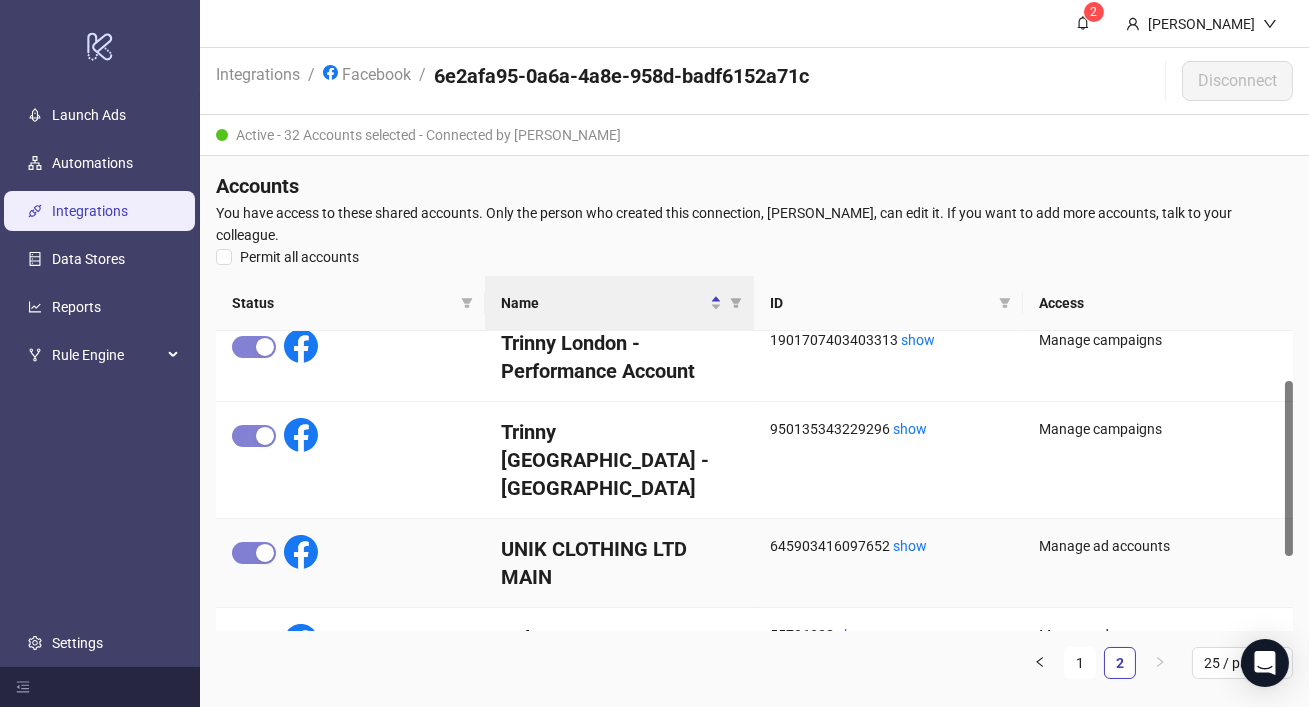 scroll, scrollTop: 0, scrollLeft: 0, axis: both 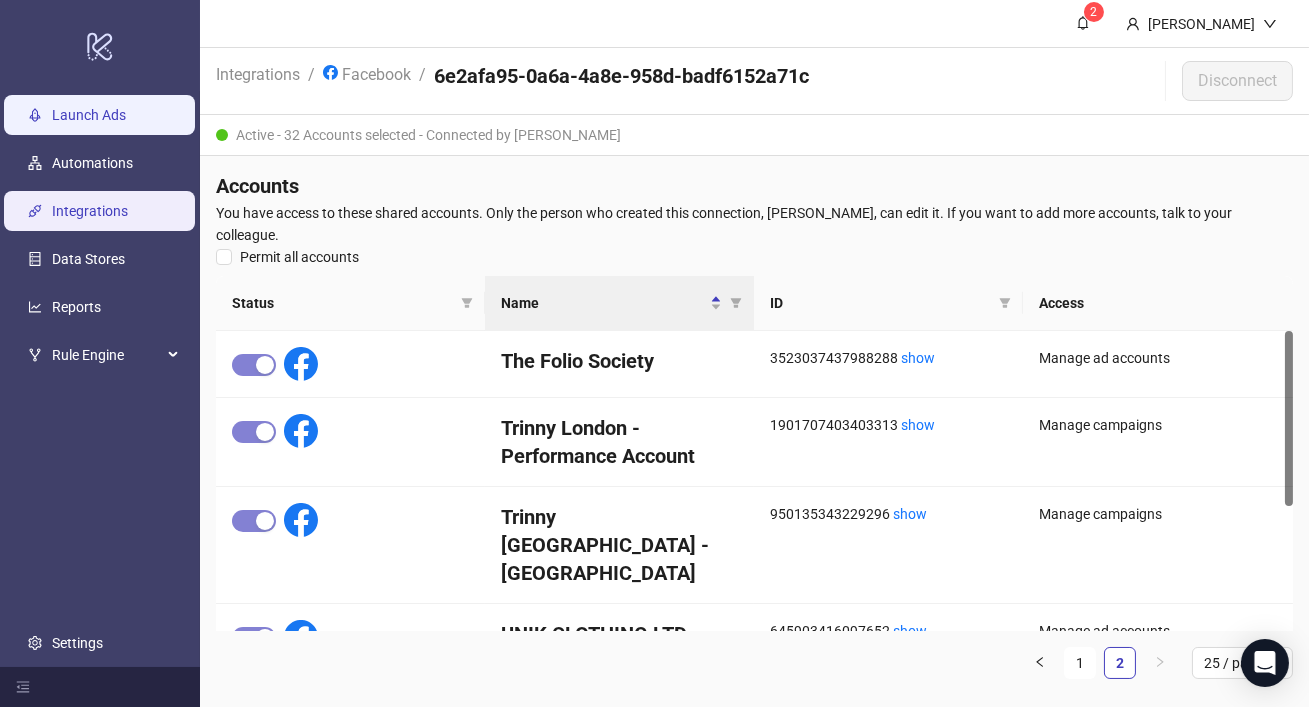click on "Launch Ads" at bounding box center [89, 115] 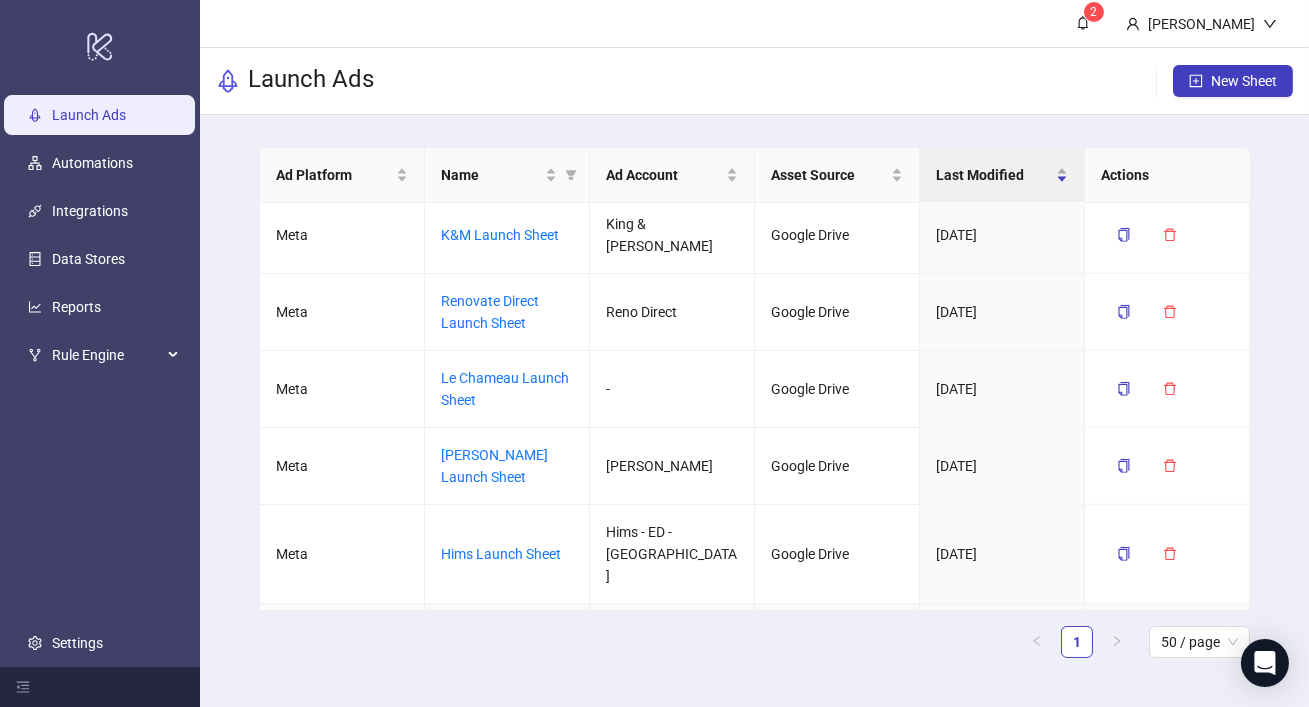 scroll, scrollTop: 2630, scrollLeft: 0, axis: vertical 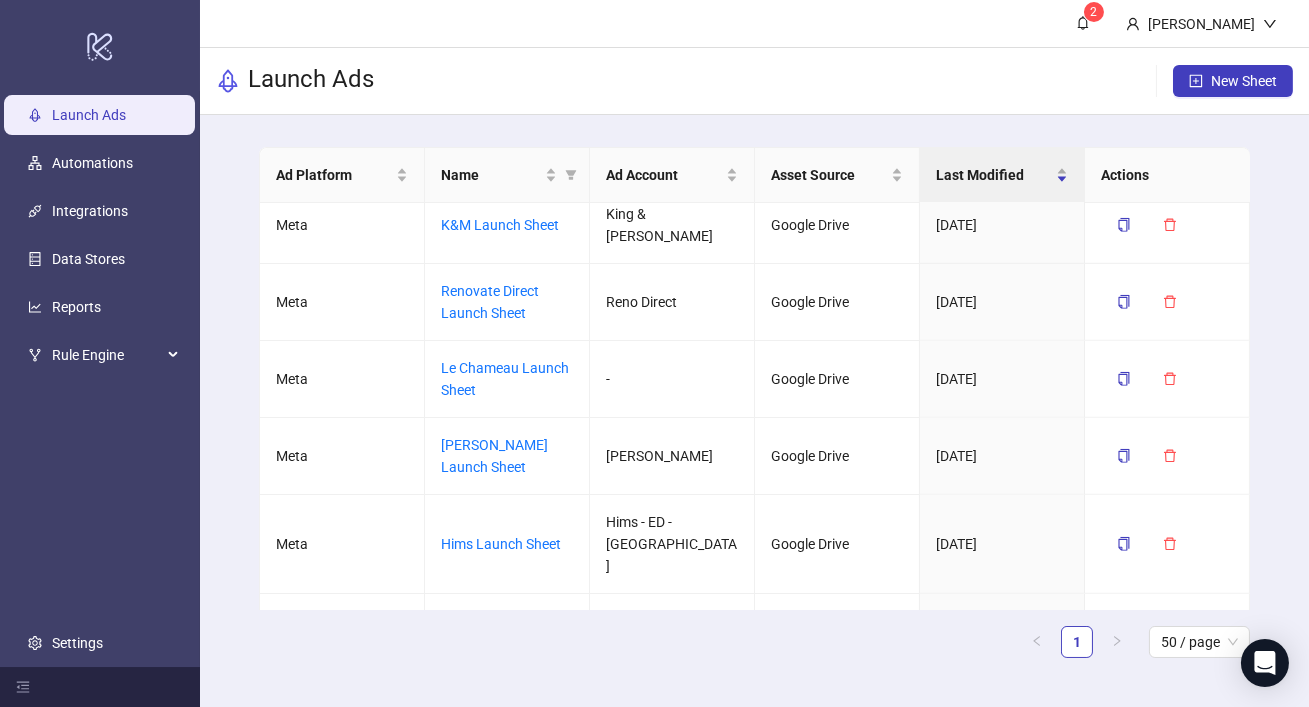 click on "Folio" at bounding box center [456, 703] 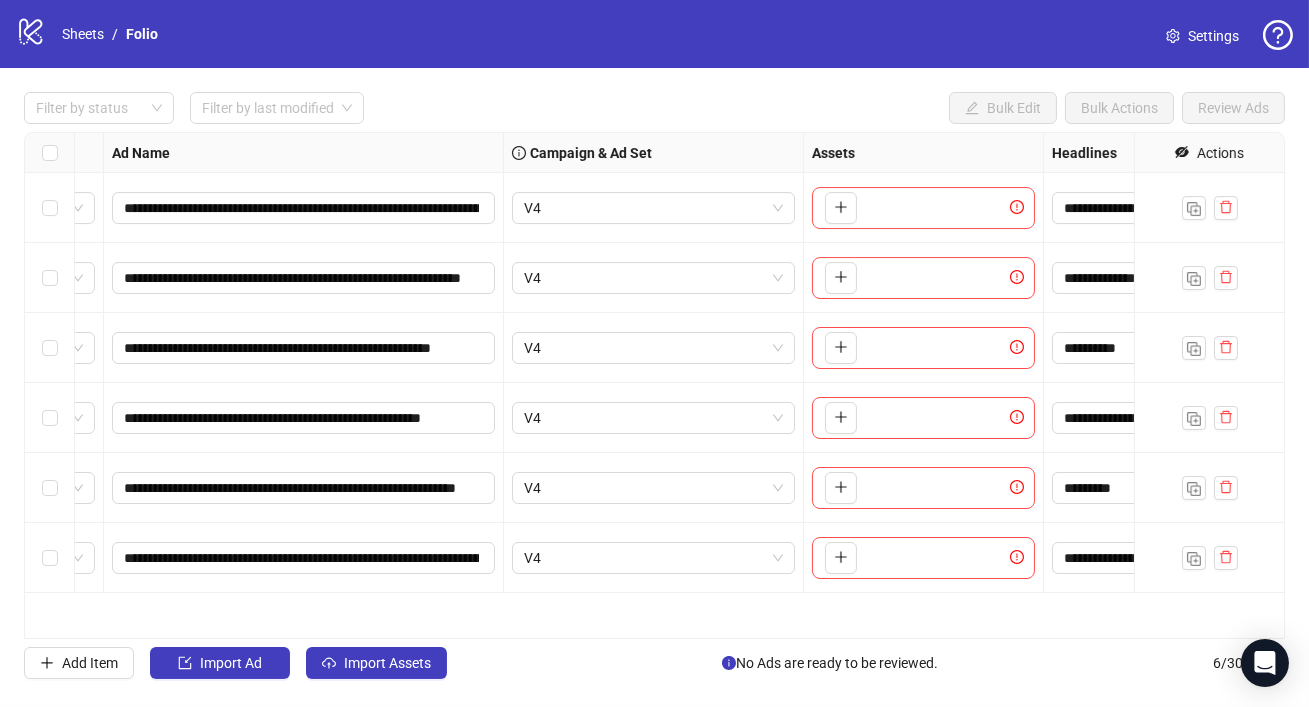scroll, scrollTop: 0, scrollLeft: 359, axis: horizontal 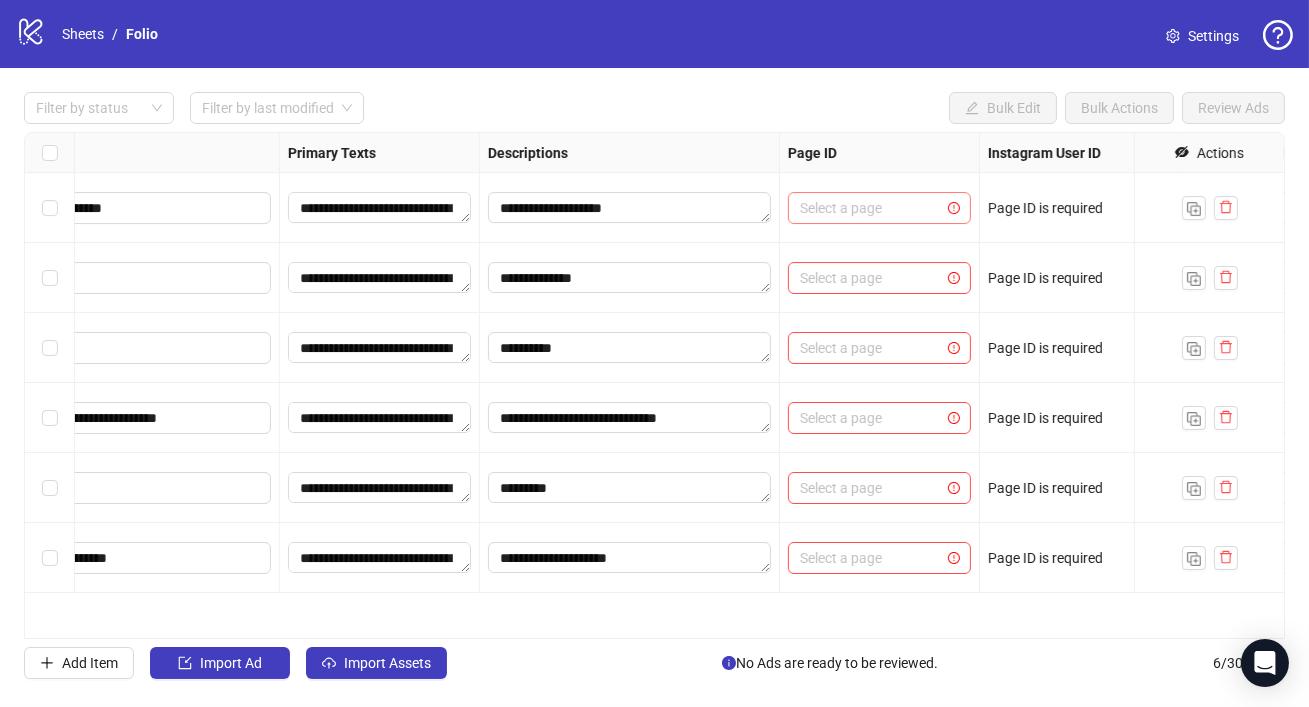 click at bounding box center [870, 208] 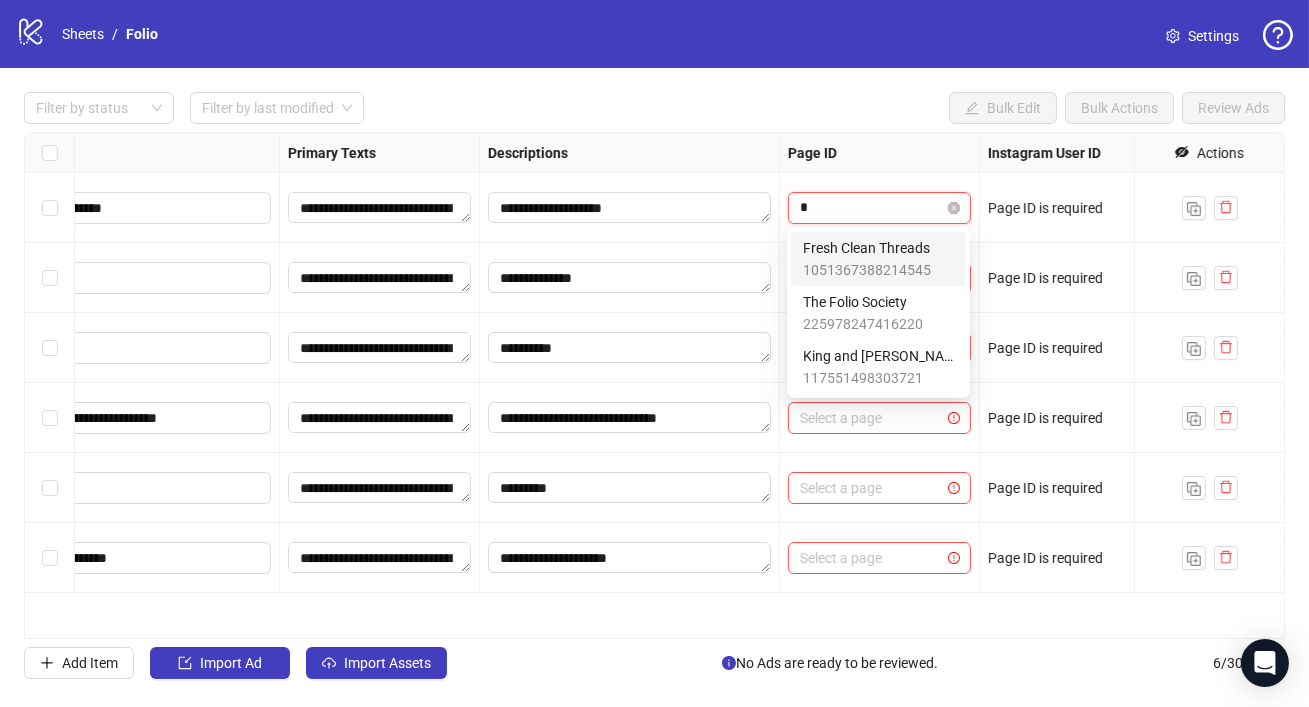 type on "**" 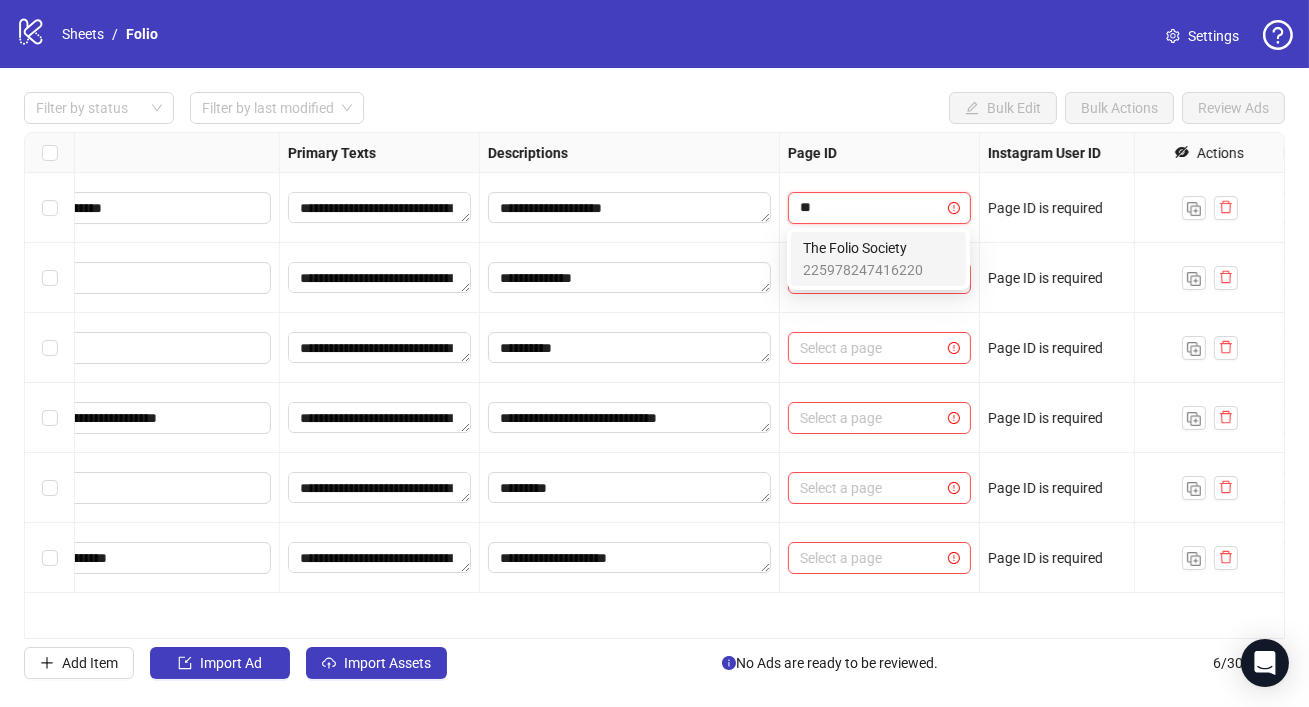 click on "The Folio Society" at bounding box center [863, 248] 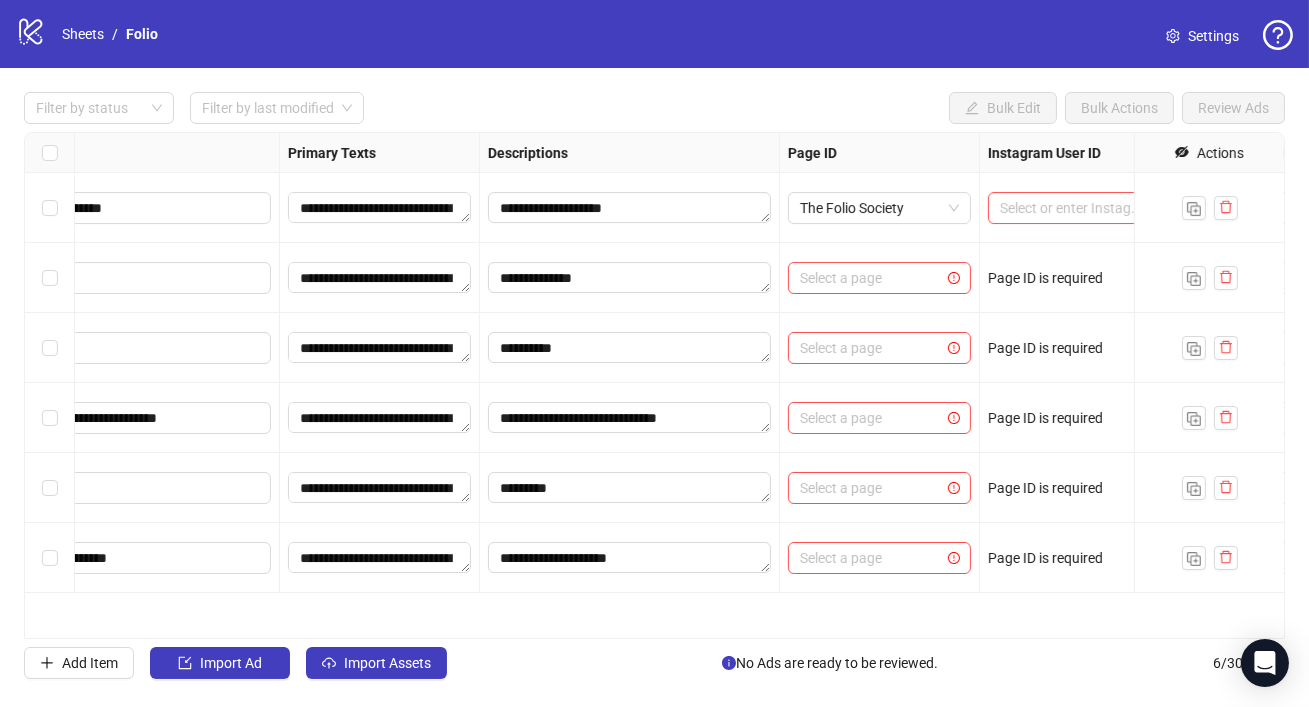 scroll, scrollTop: 0, scrollLeft: 1553, axis: horizontal 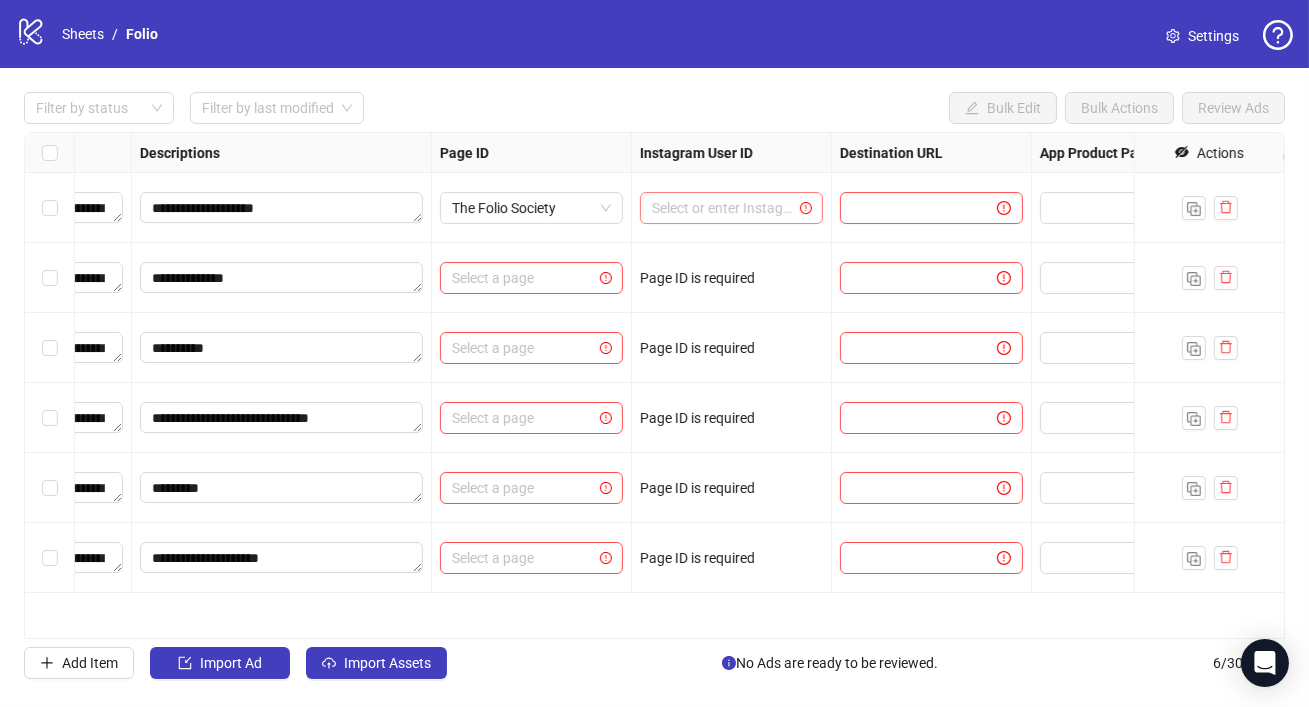 click at bounding box center (722, 208) 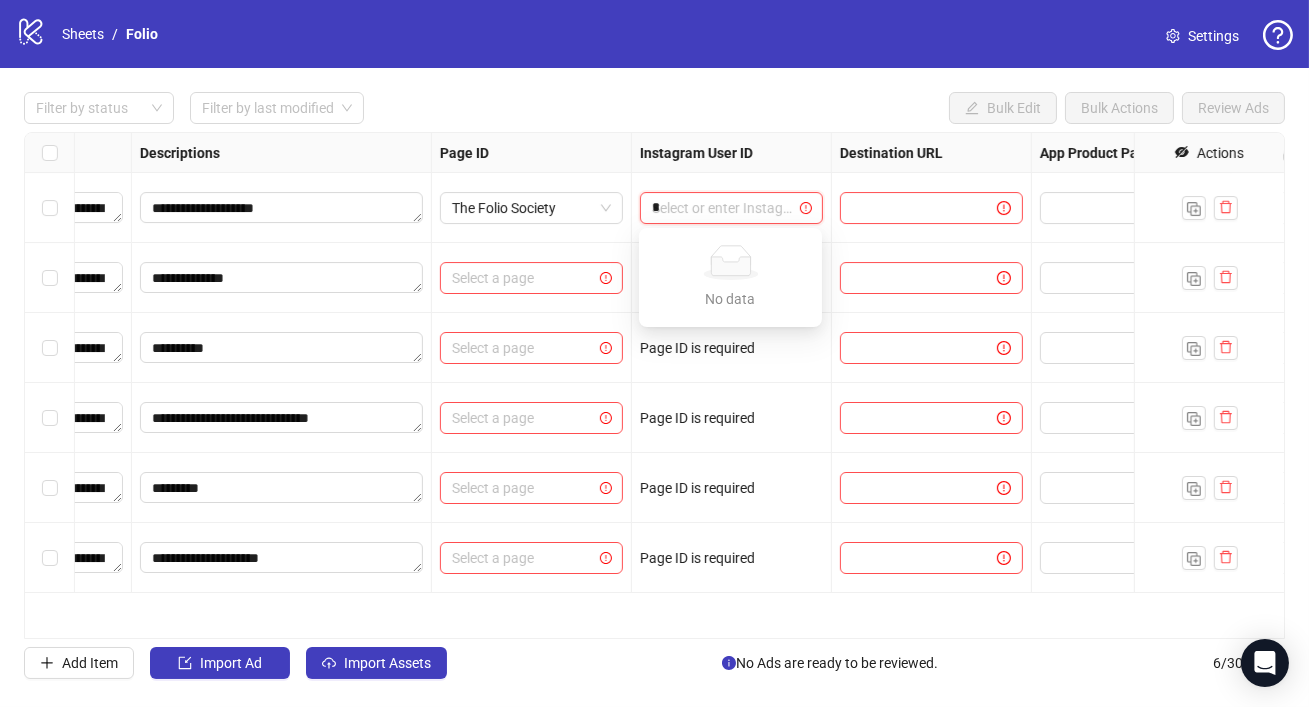 type on "**" 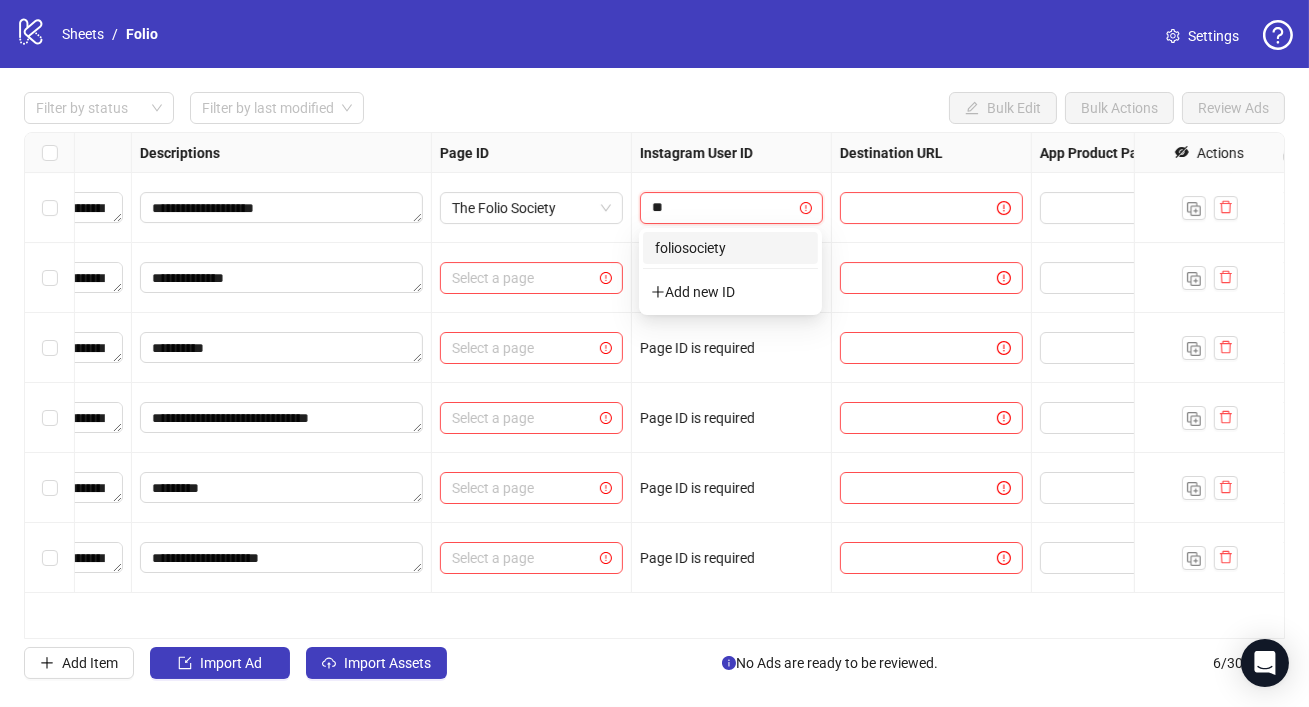 click on "foliosociety" at bounding box center (730, 248) 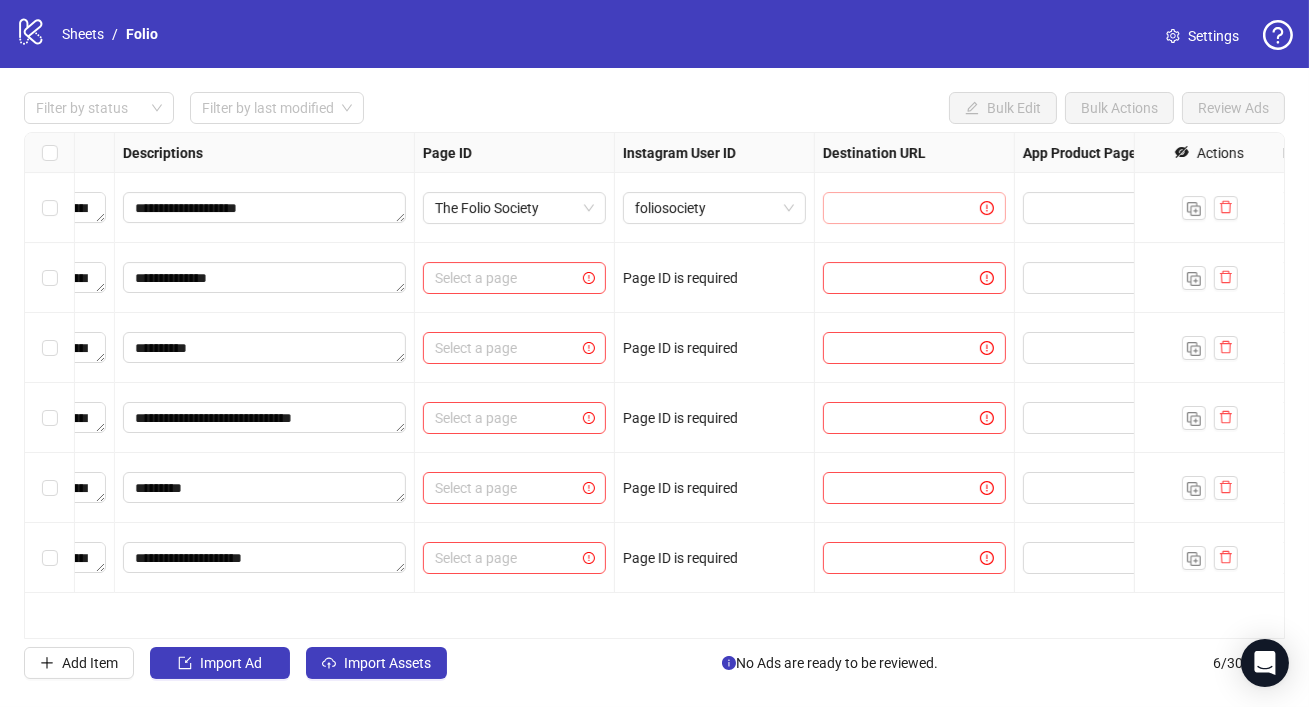 scroll, scrollTop: 0, scrollLeft: 1572, axis: horizontal 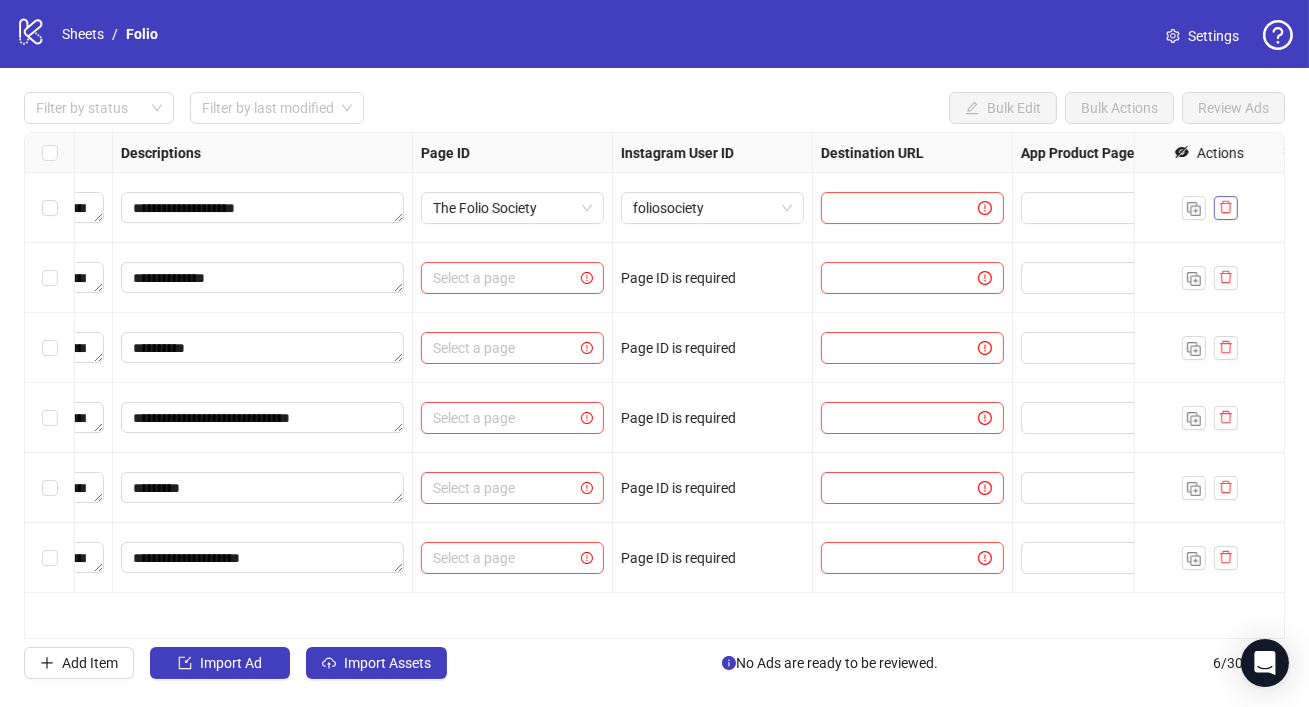 click 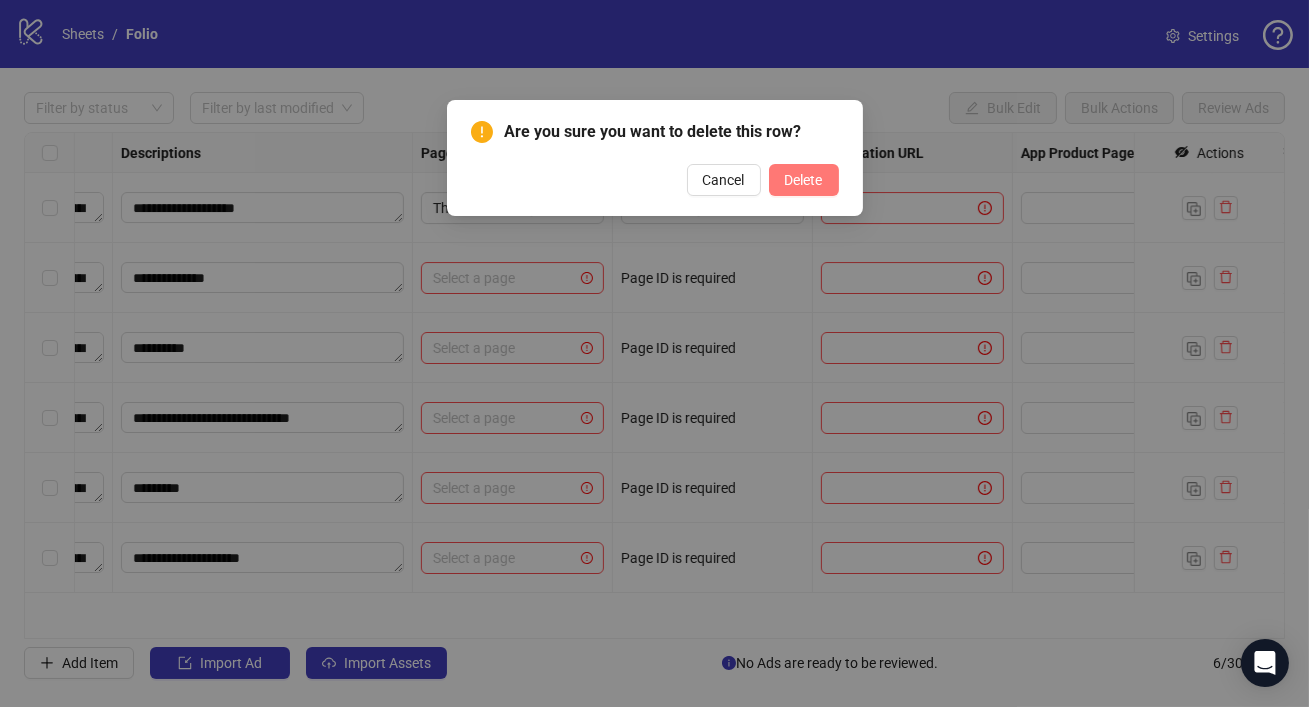 click on "Delete" at bounding box center [804, 180] 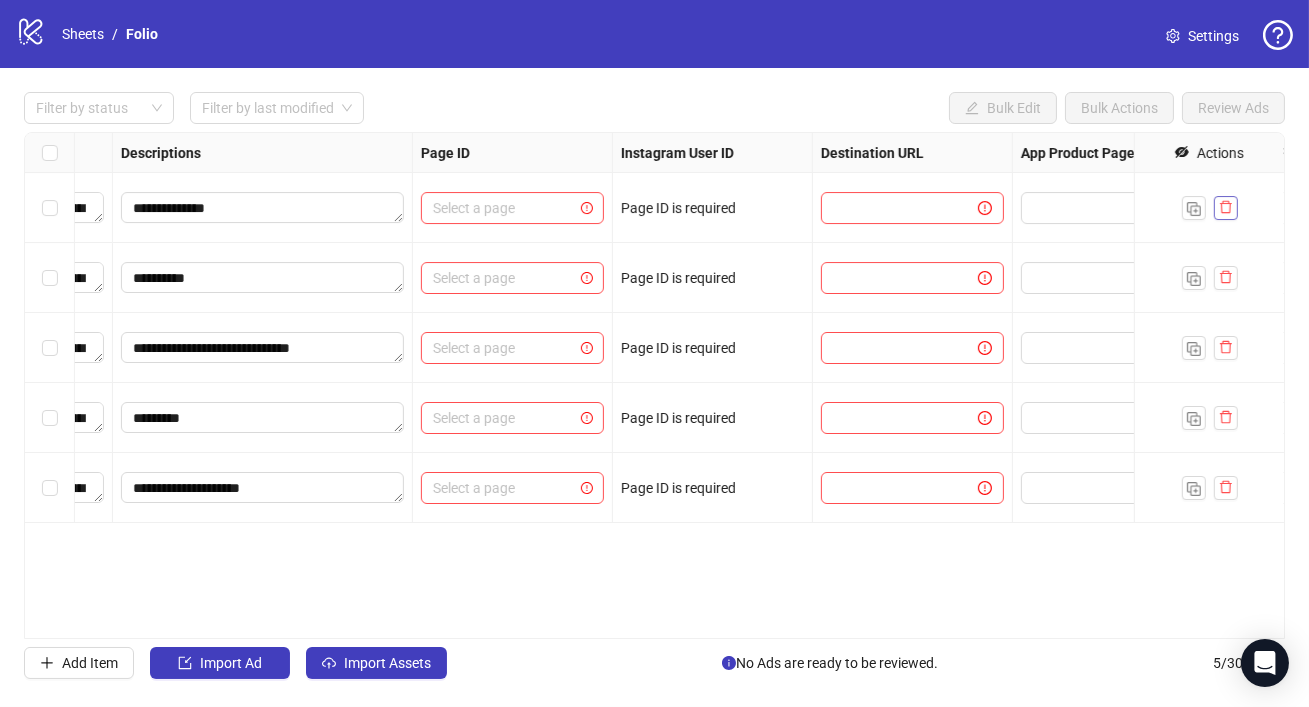 click at bounding box center [1226, 208] 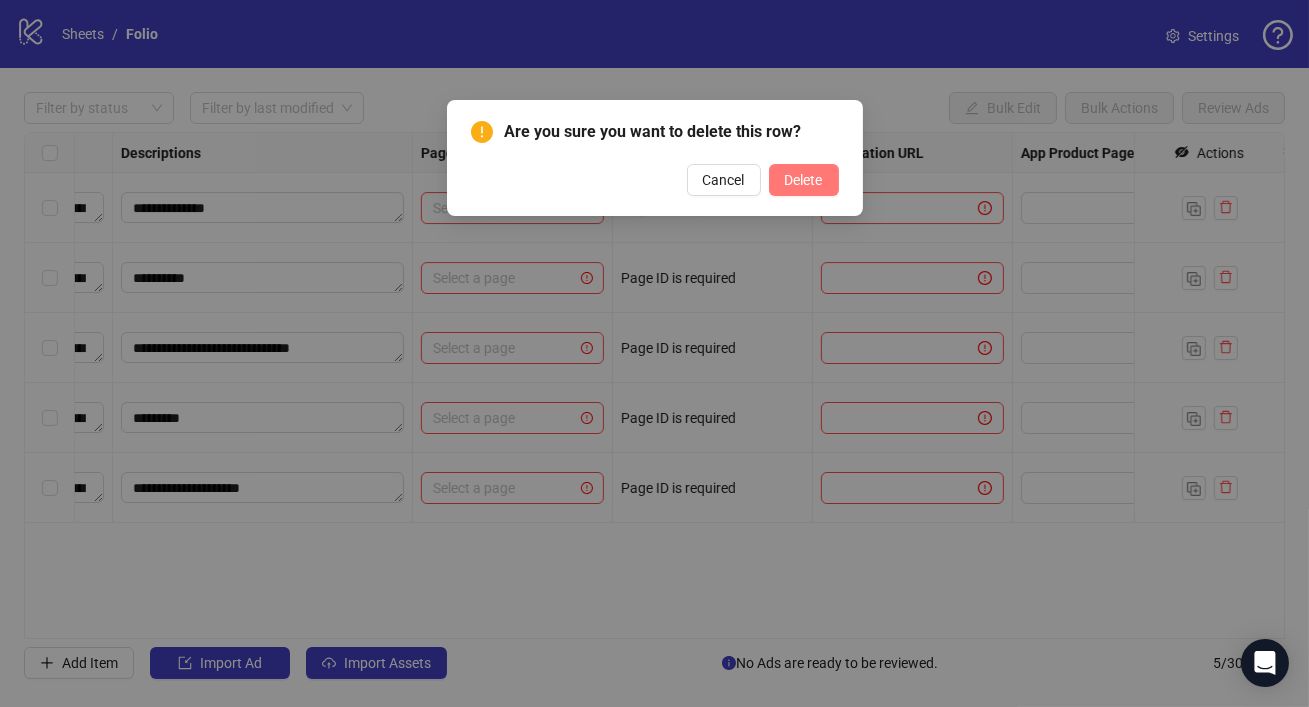 click on "Delete" at bounding box center (804, 180) 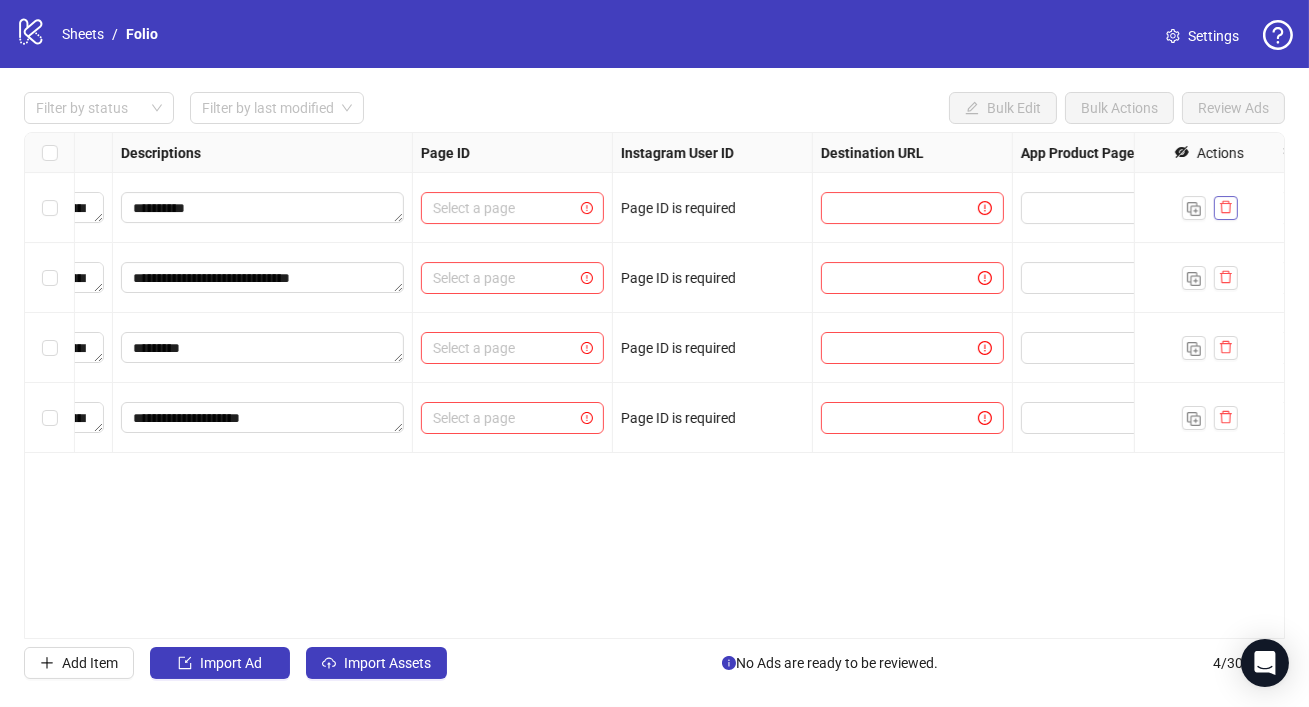 click at bounding box center [1226, 208] 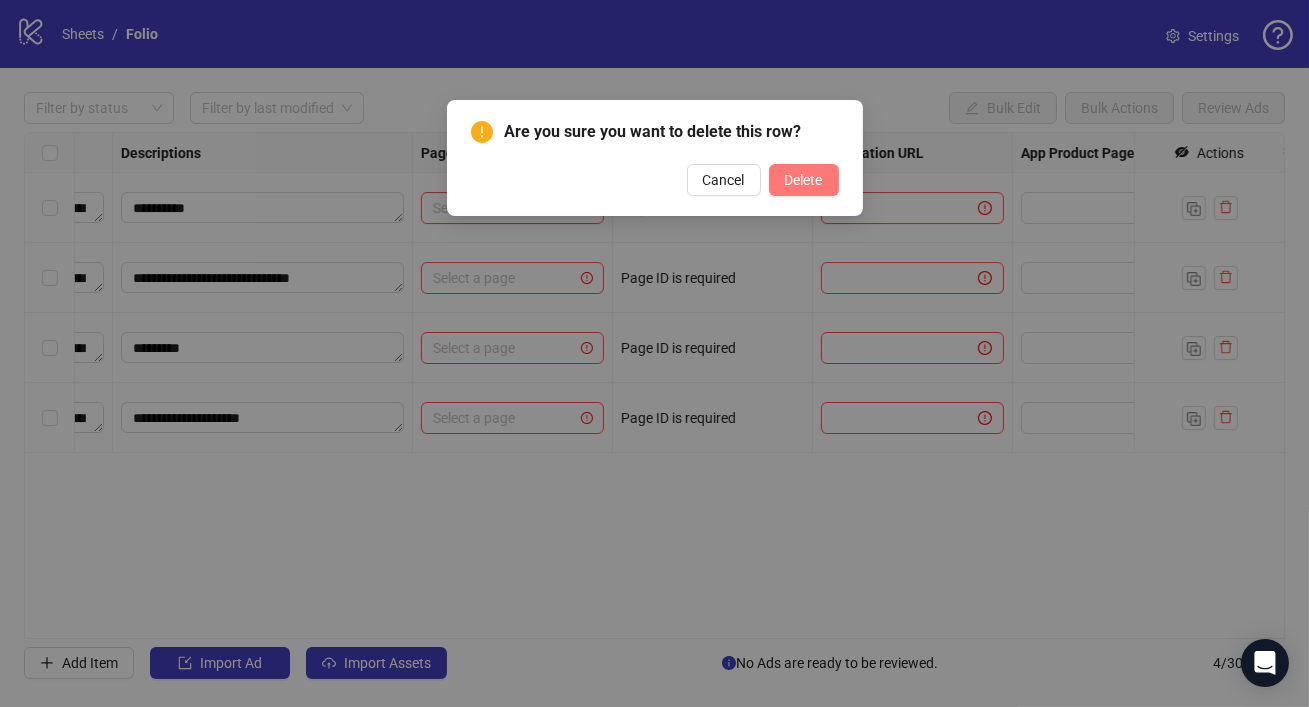 click on "Delete" at bounding box center [804, 180] 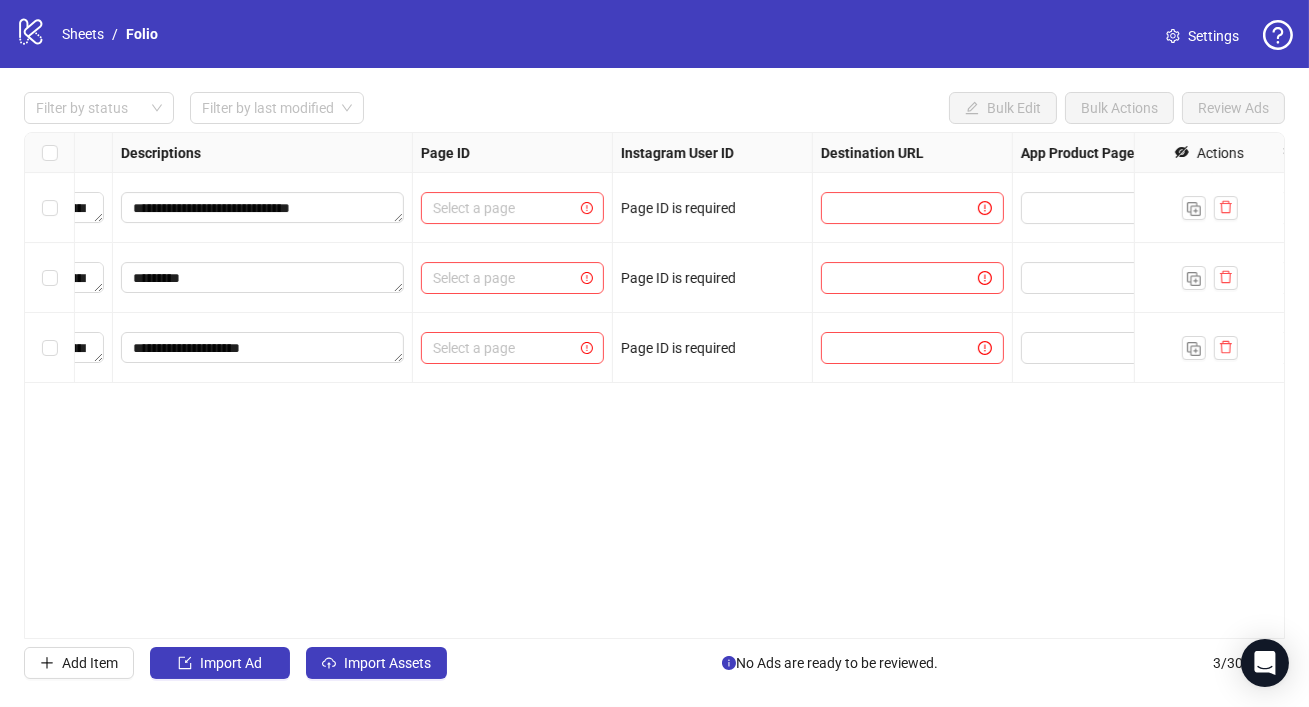 click at bounding box center (1209, 208) 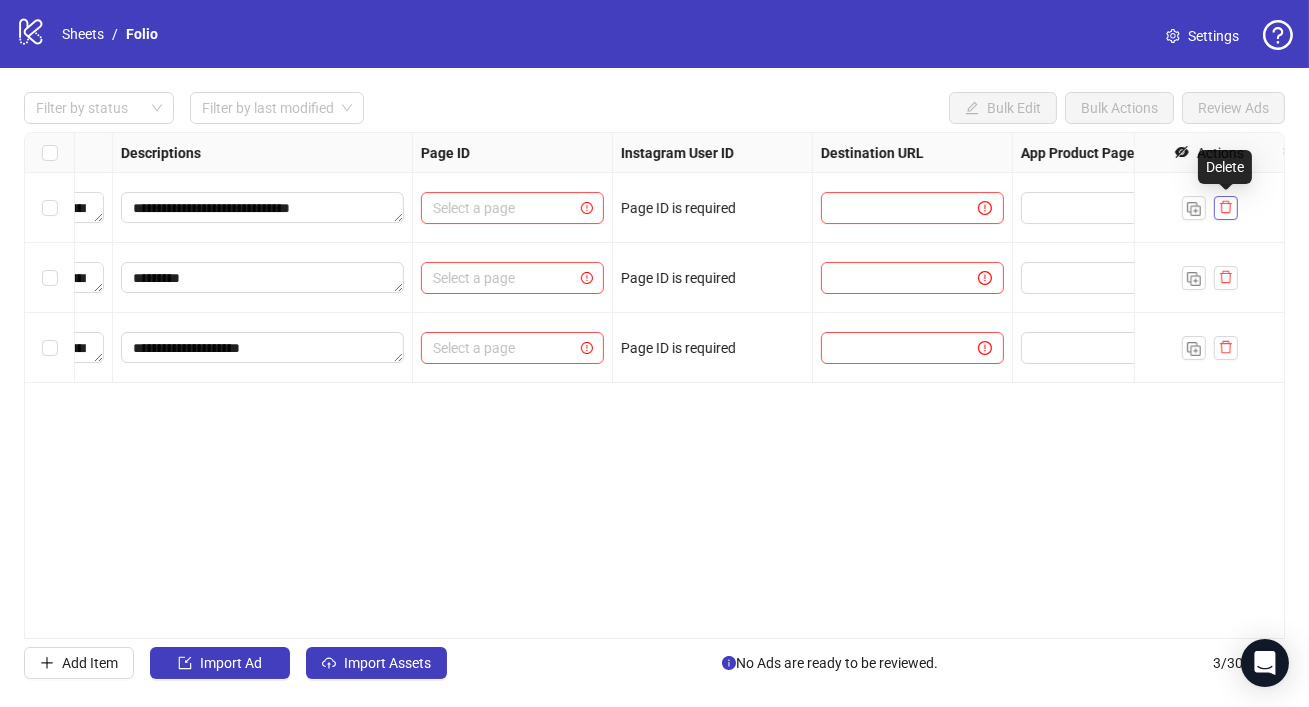 click at bounding box center (1226, 208) 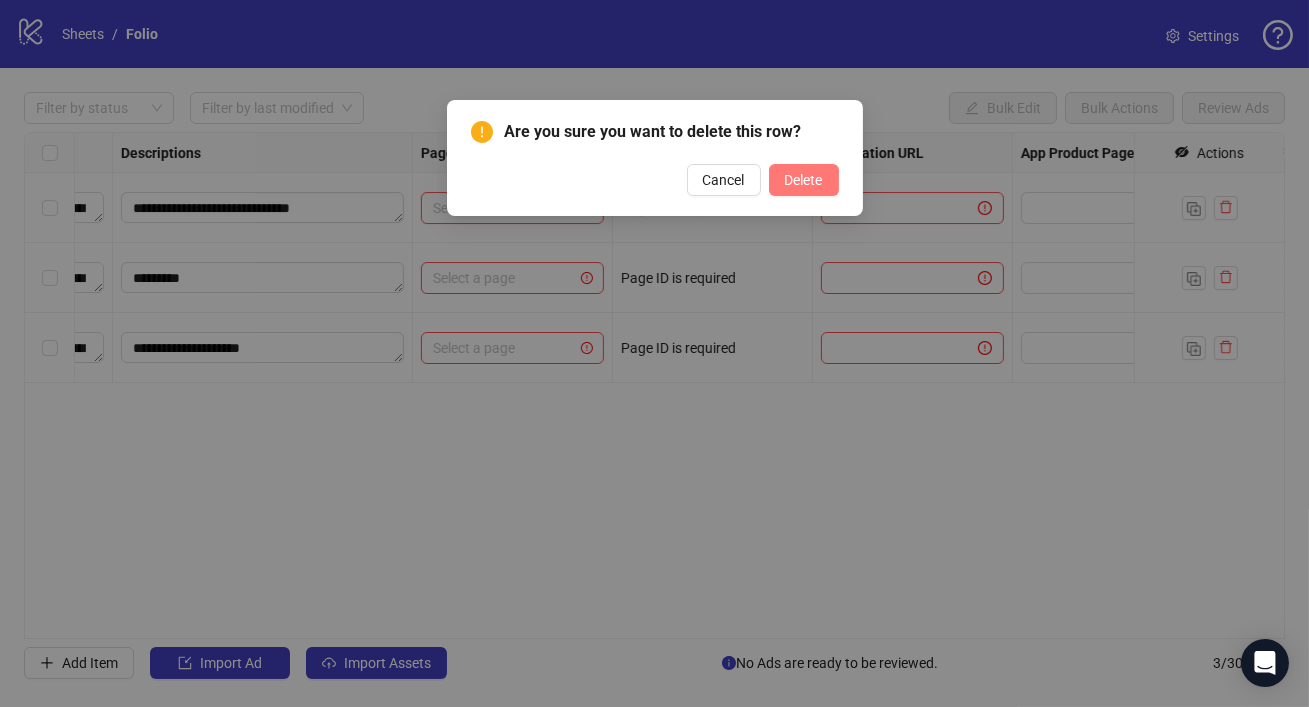 click on "Delete" at bounding box center [804, 180] 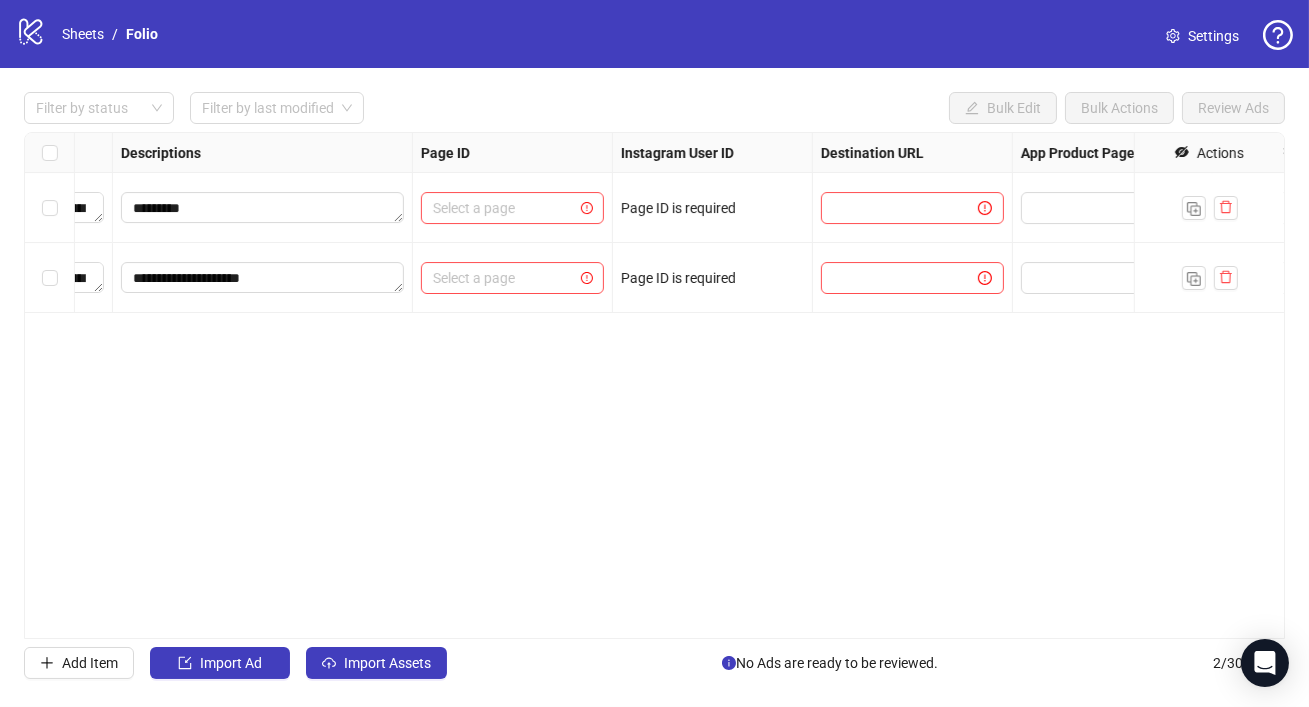 click at bounding box center [1209, 208] 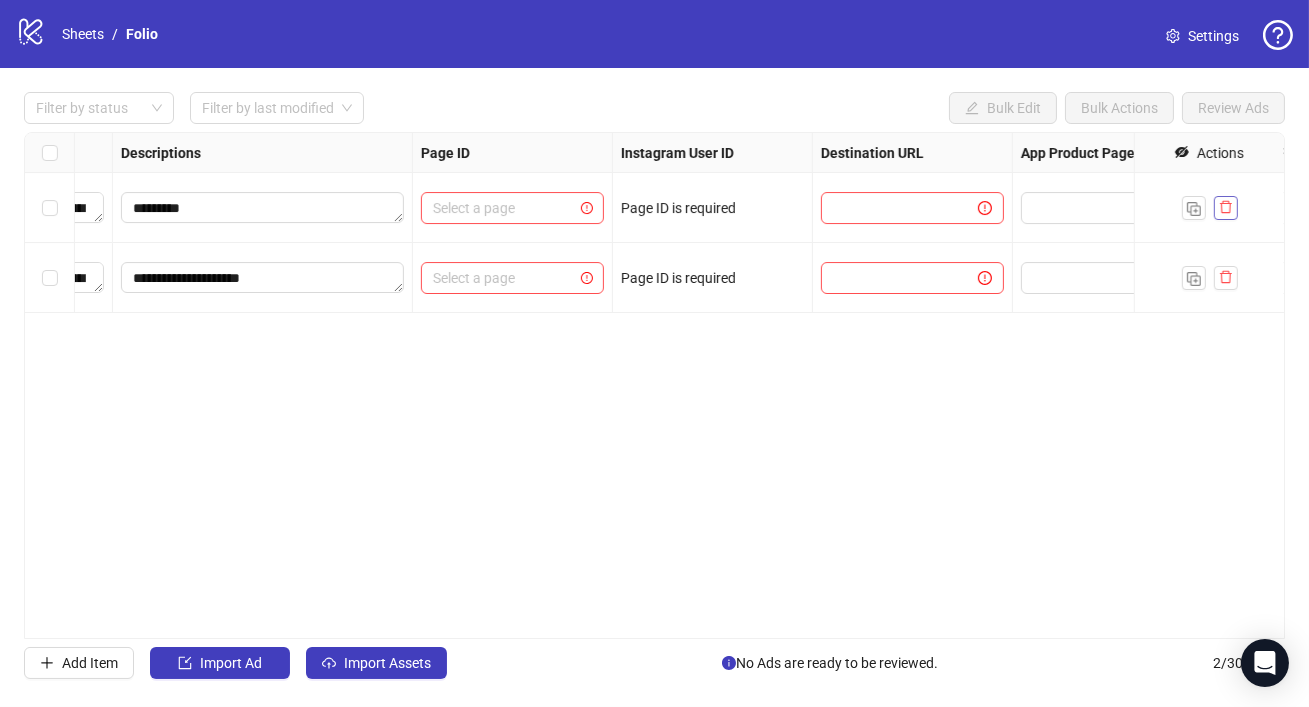click 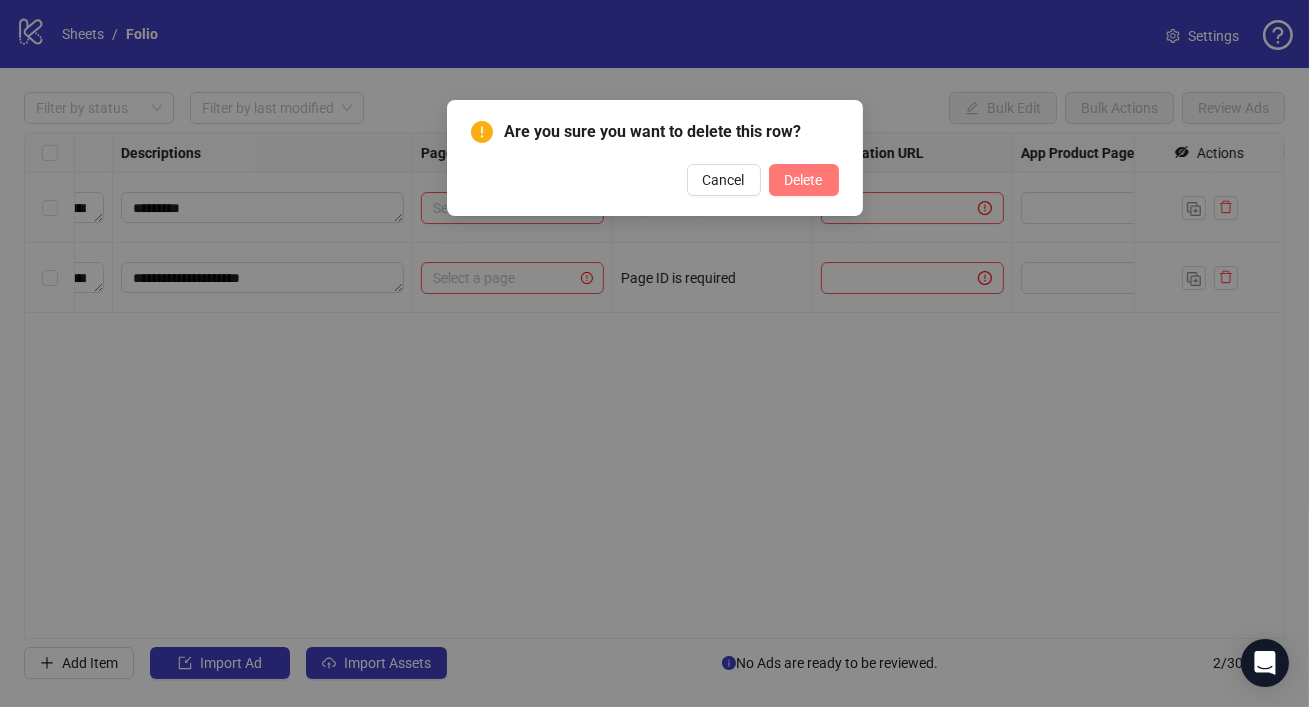 click on "Delete" at bounding box center [804, 180] 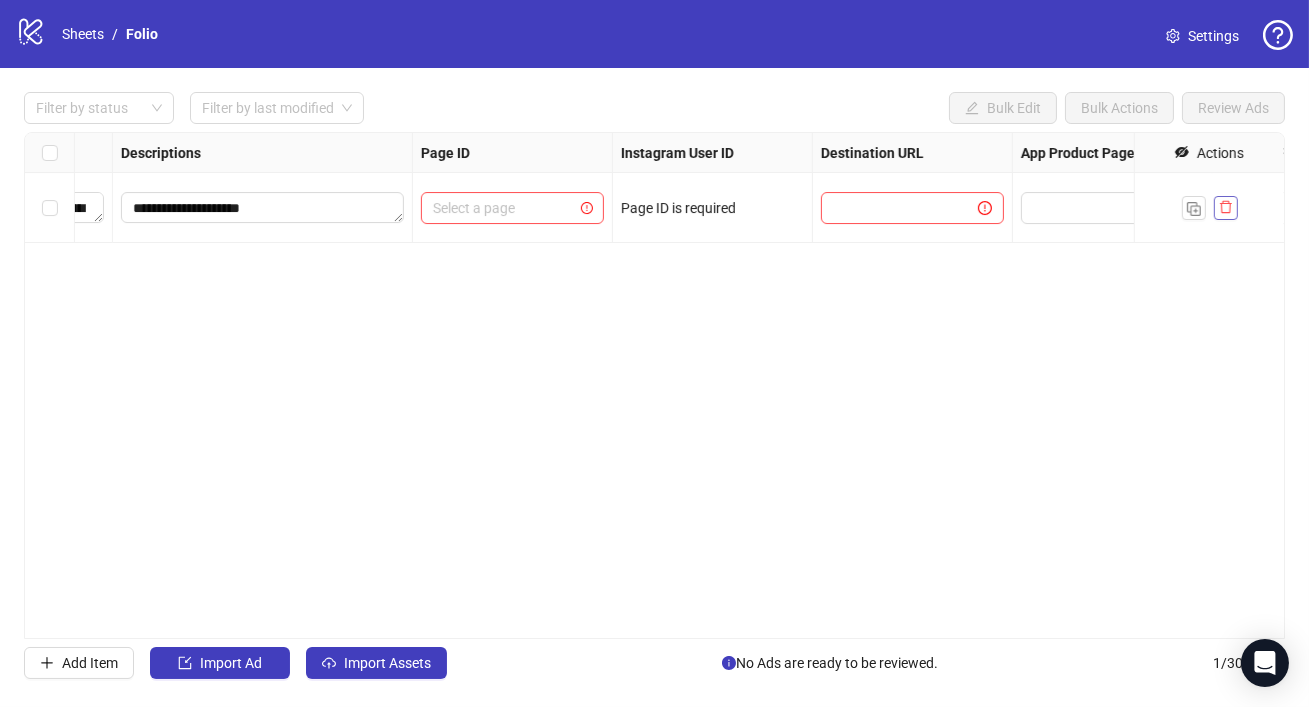click 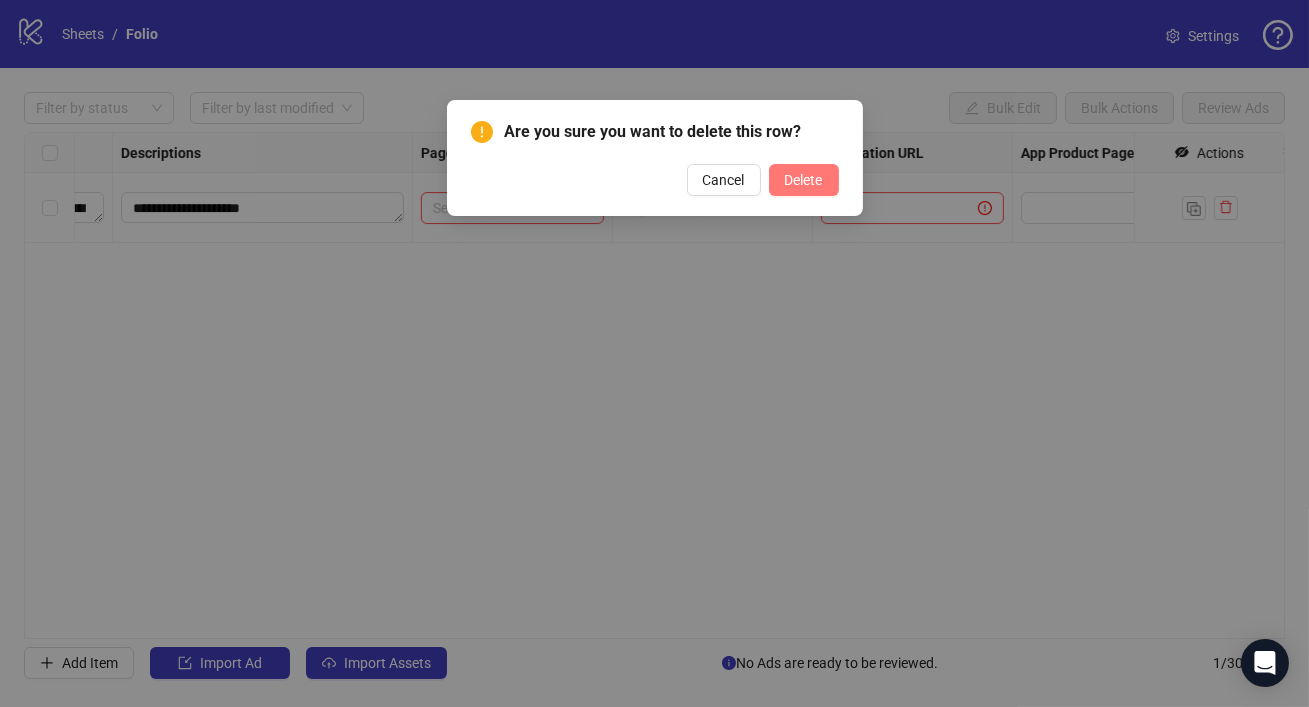 click on "Delete" at bounding box center (804, 180) 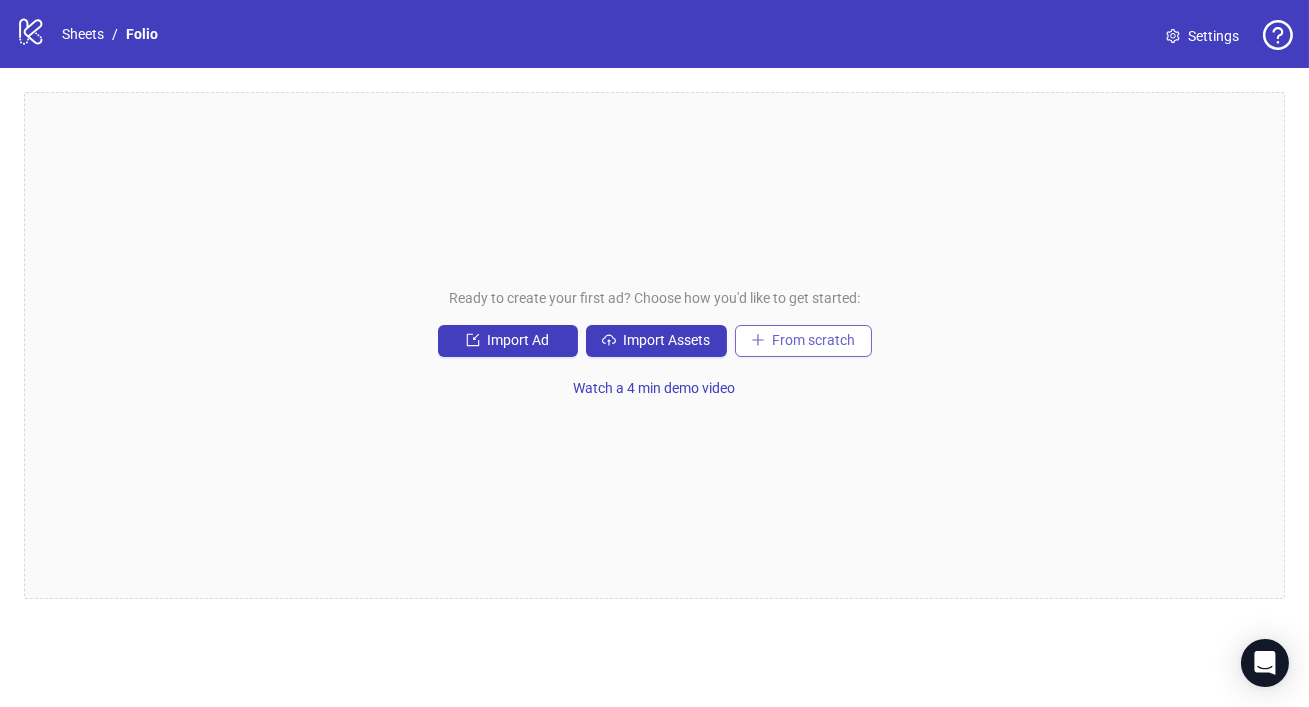 click on "From scratch" at bounding box center (803, 341) 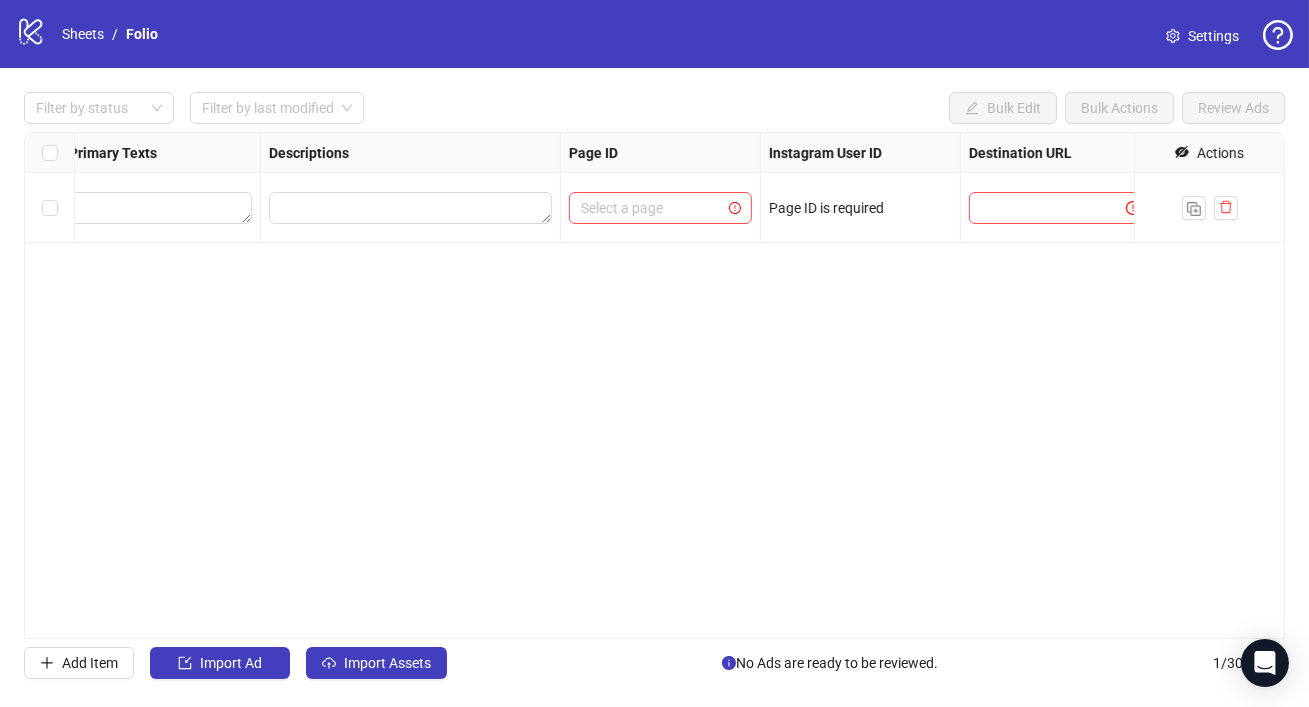 scroll, scrollTop: 0, scrollLeft: 1430, axis: horizontal 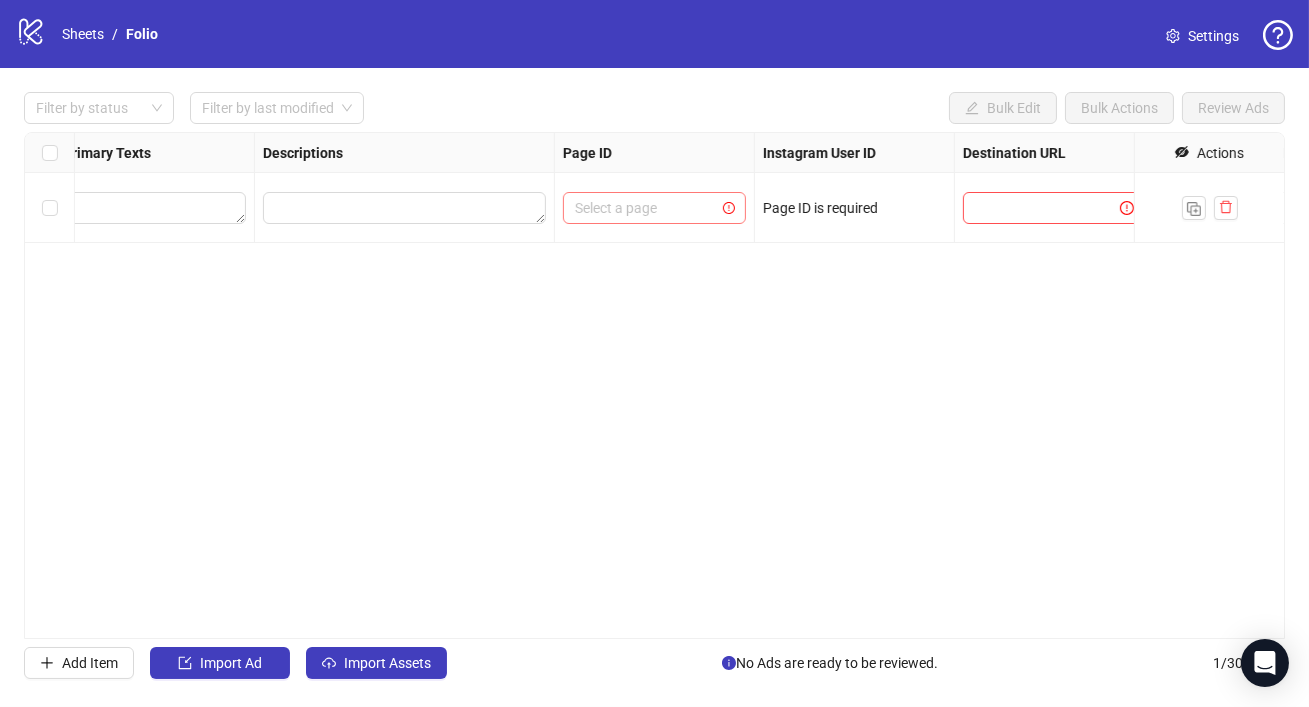 click at bounding box center (645, 208) 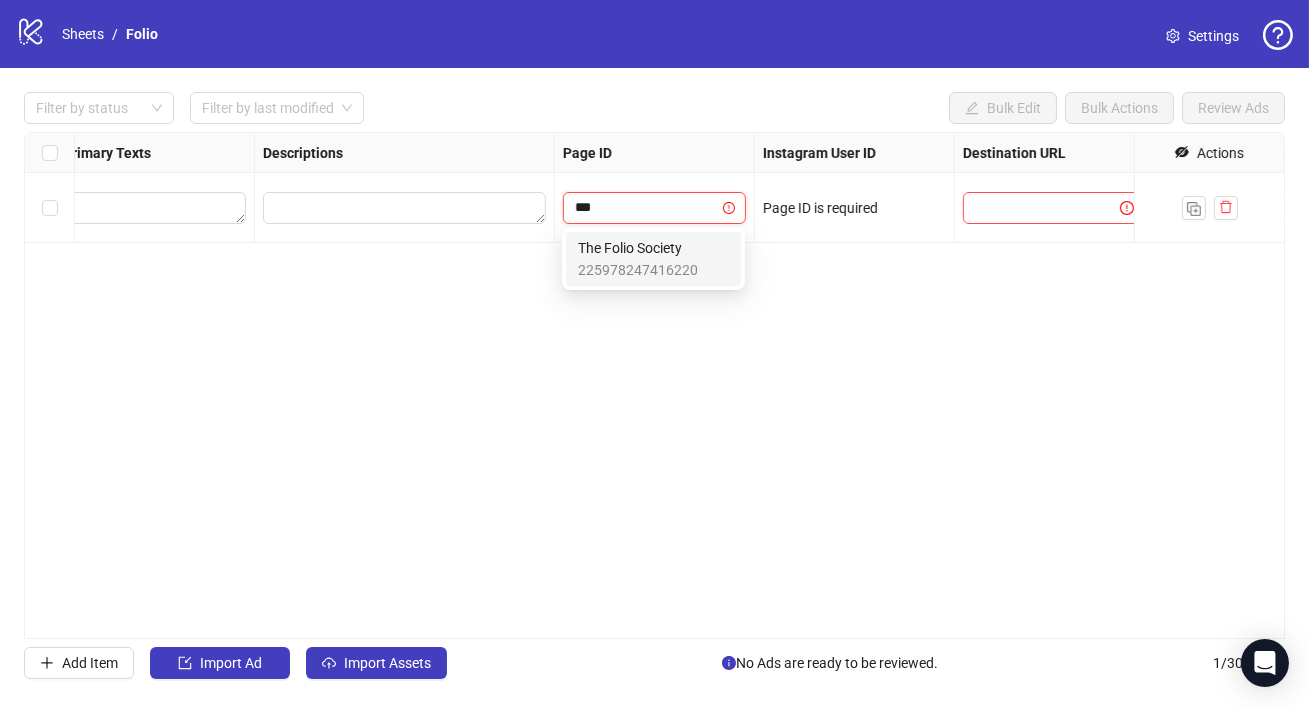 type on "***" 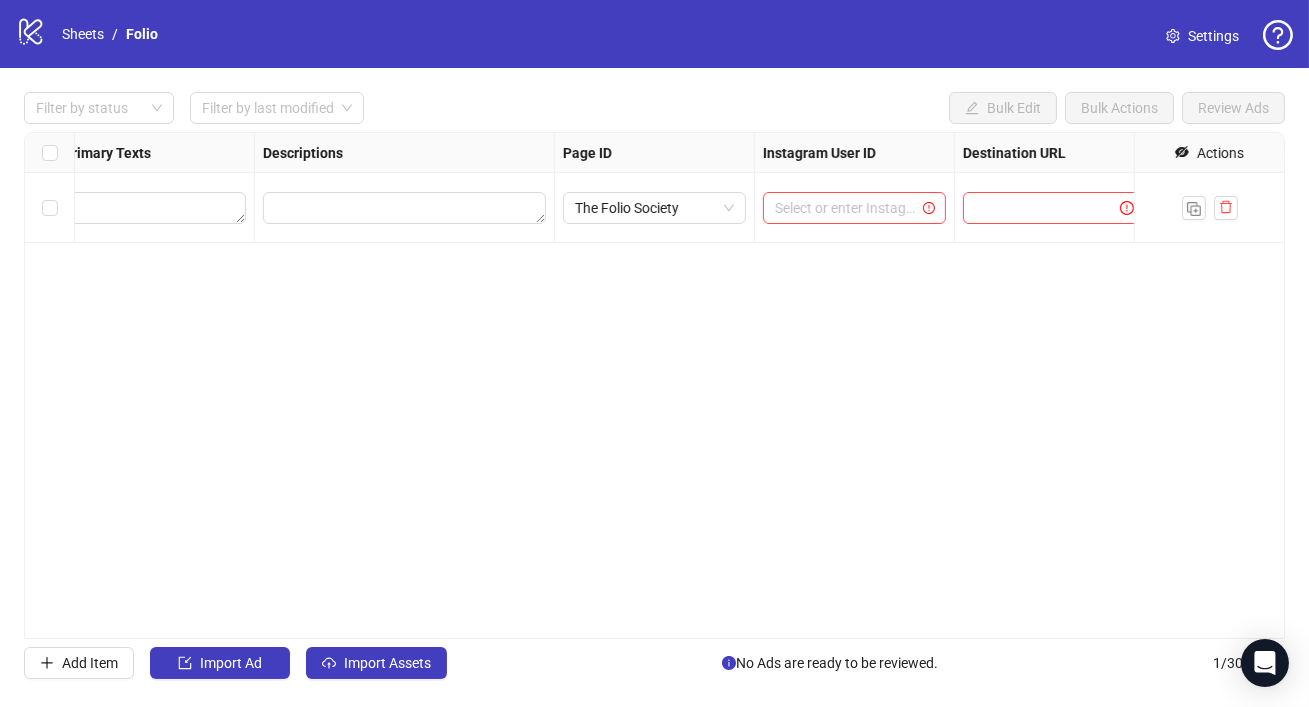 scroll, scrollTop: 0, scrollLeft: 1753, axis: horizontal 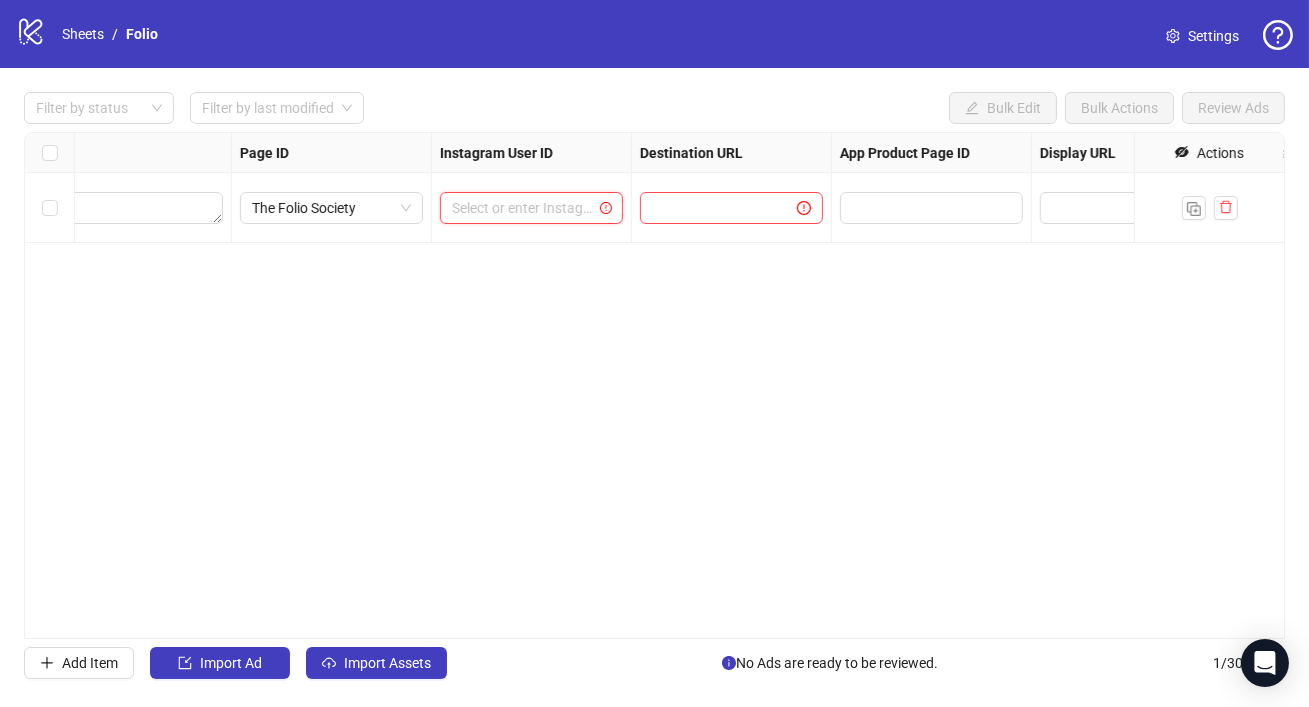 click at bounding box center (522, 208) 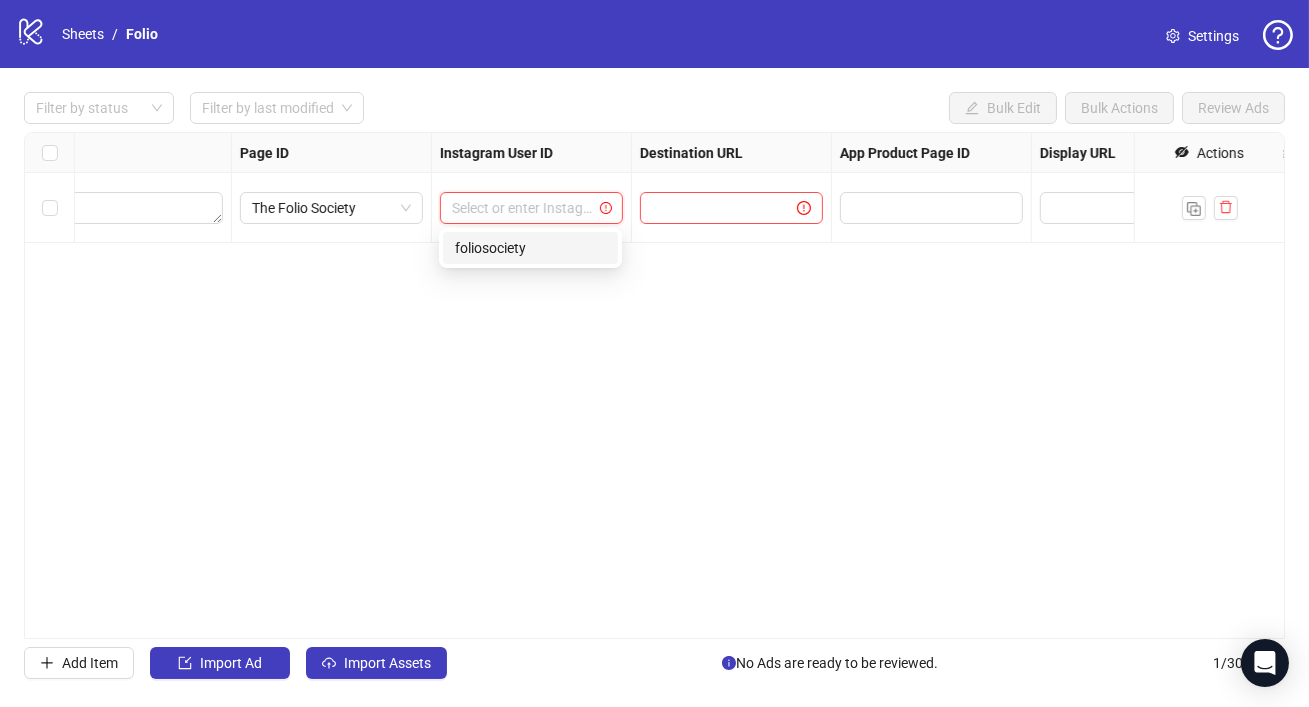 click on "foliosociety" at bounding box center (530, 248) 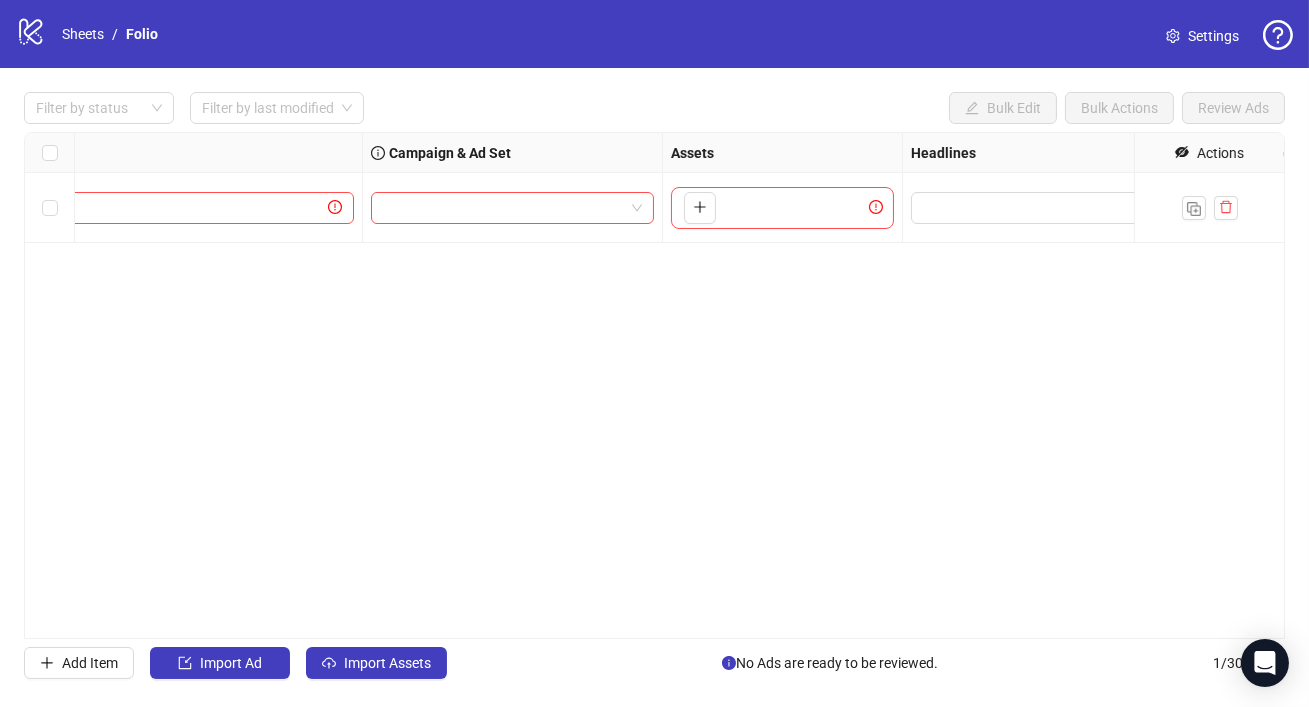 scroll, scrollTop: 0, scrollLeft: 263, axis: horizontal 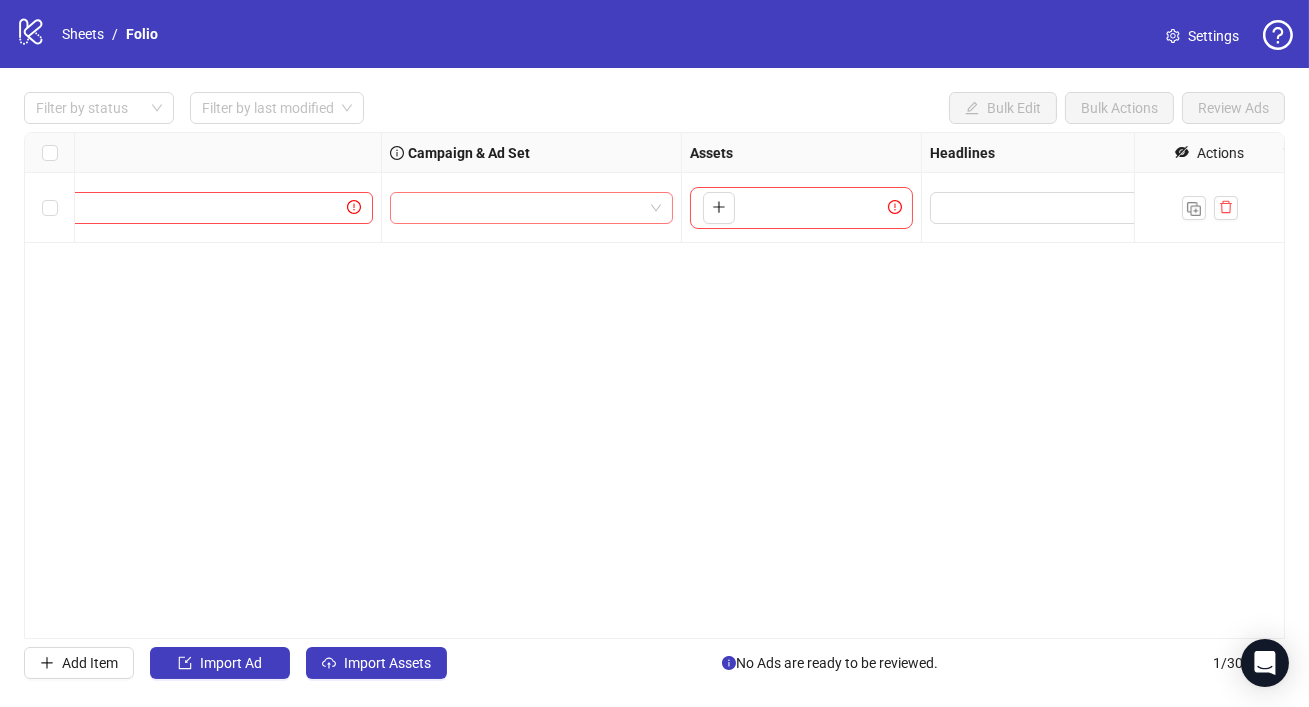 click at bounding box center (522, 208) 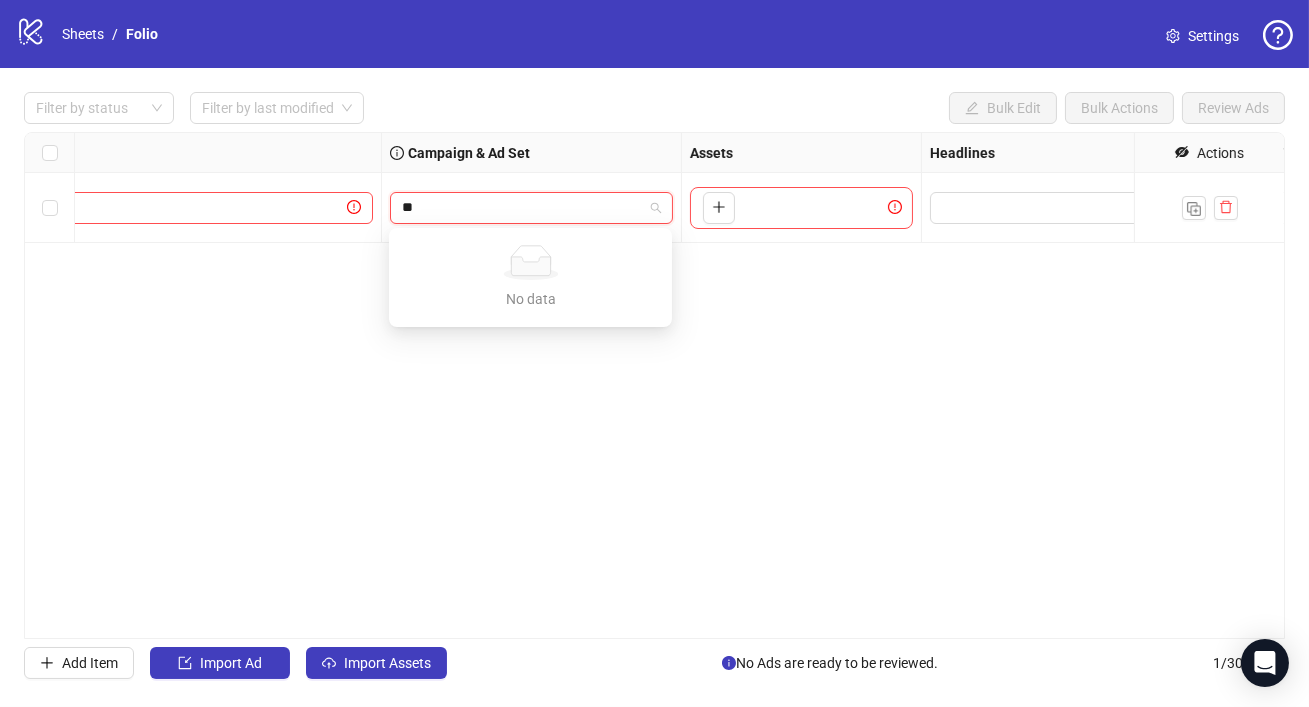 type on "*" 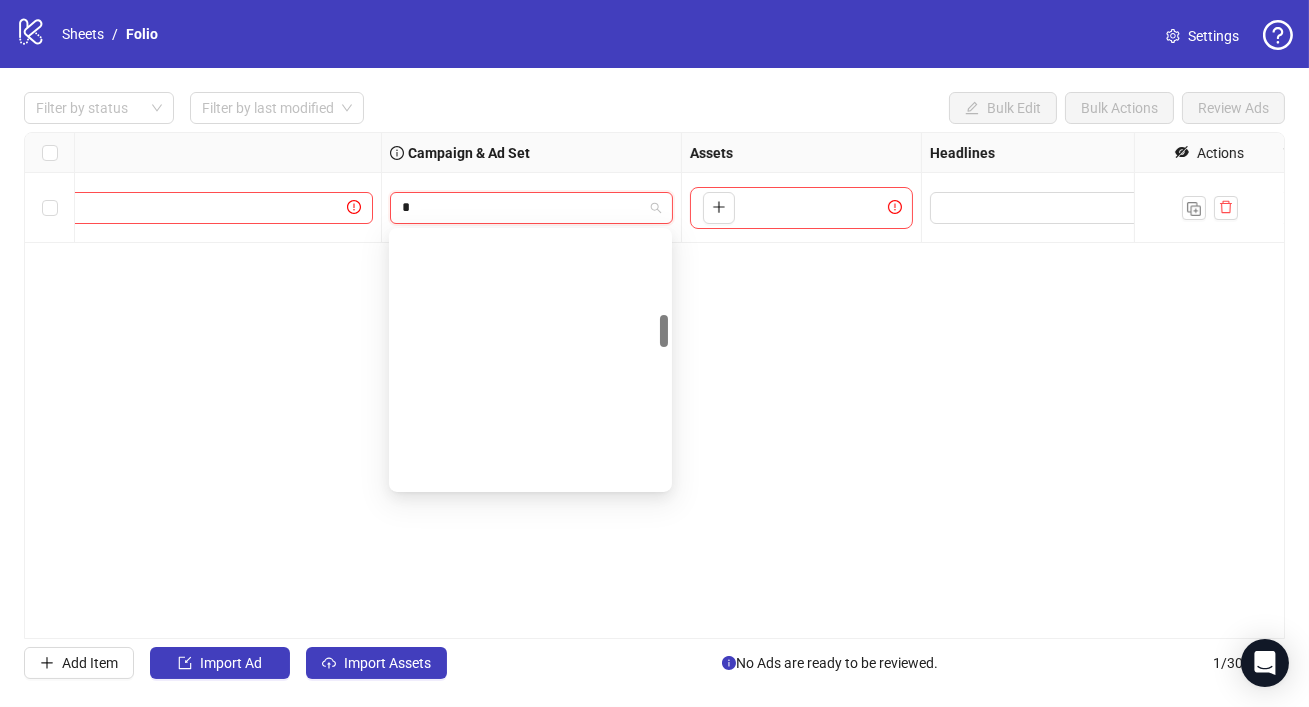 scroll, scrollTop: 0, scrollLeft: 0, axis: both 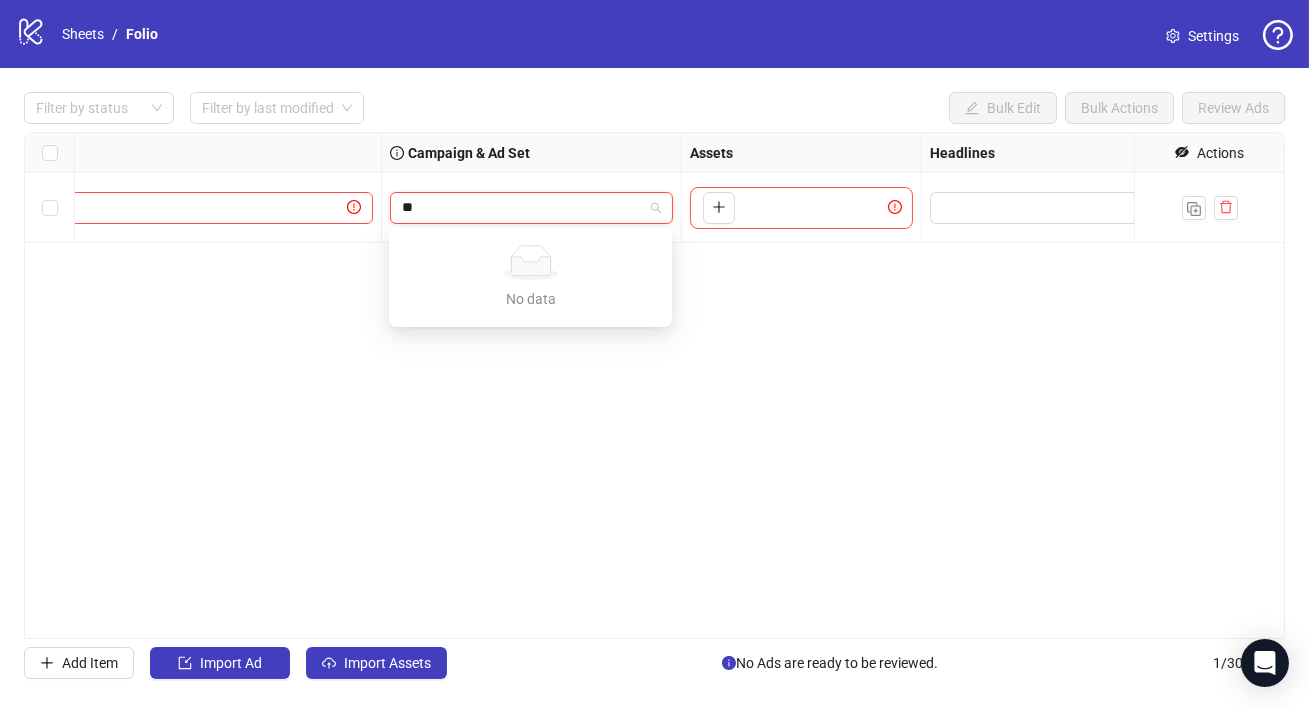type on "*" 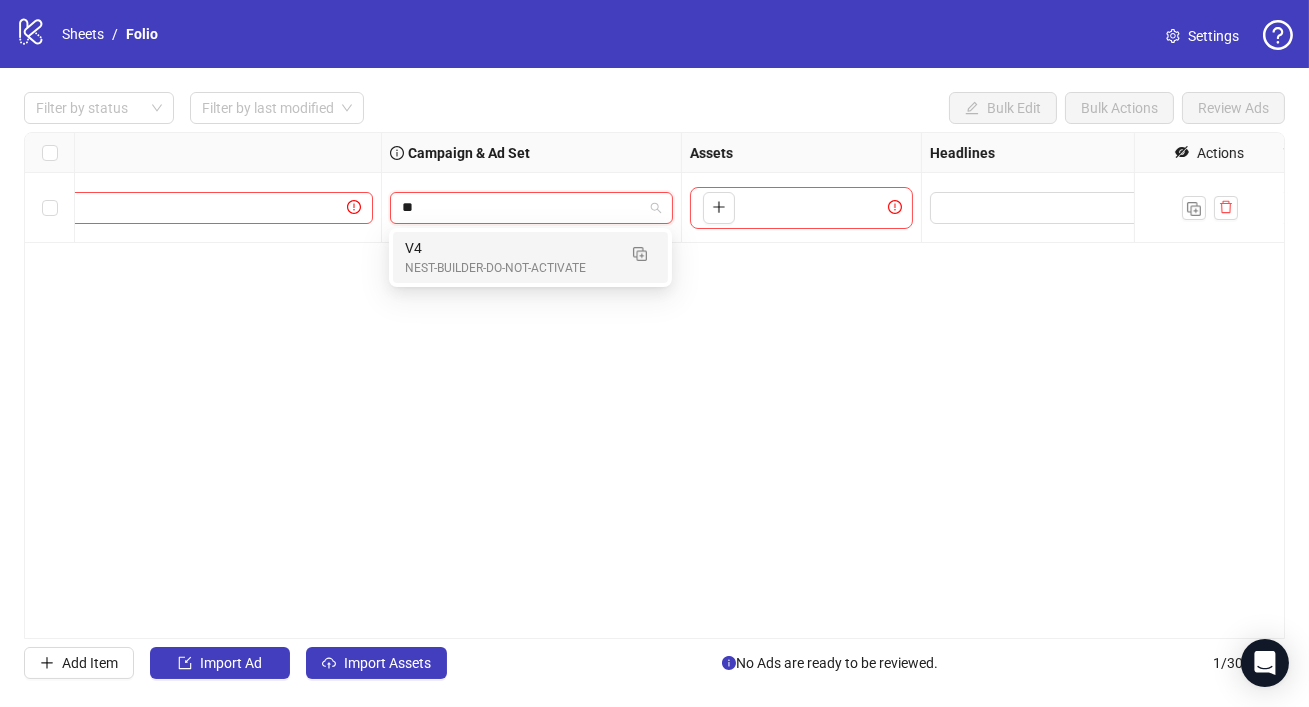 type on "**" 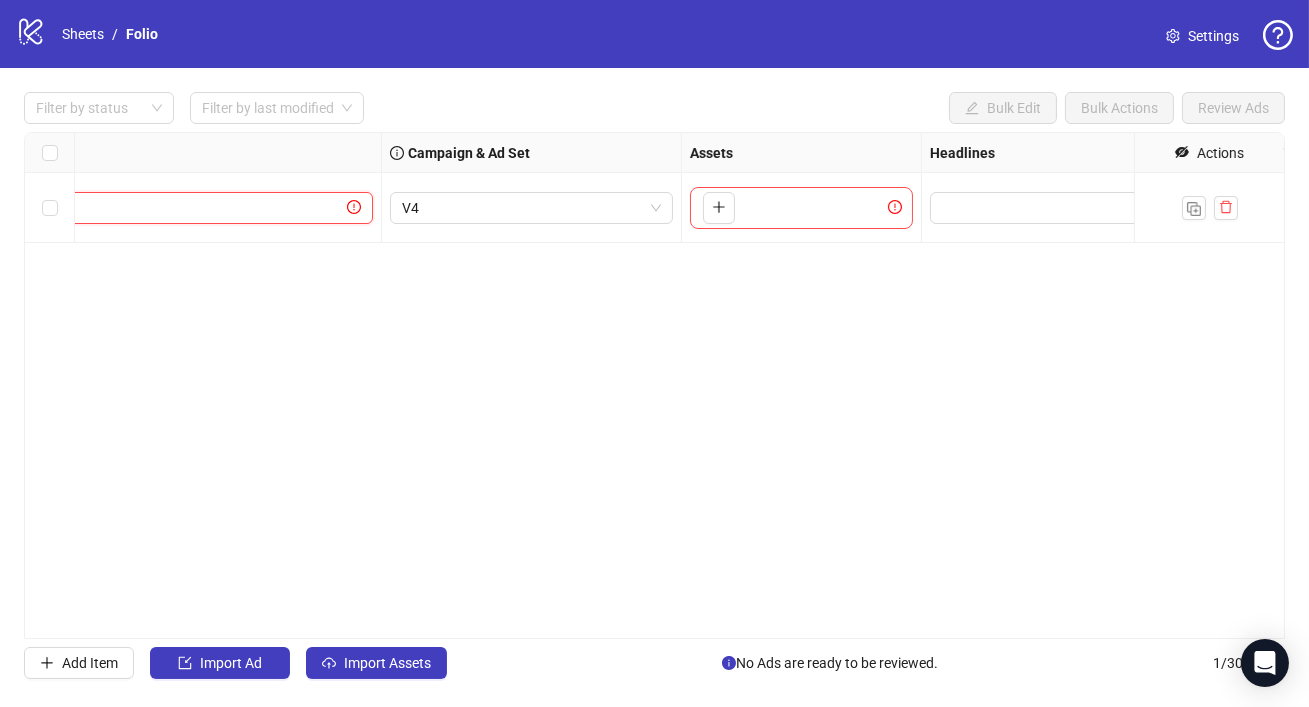 click at bounding box center [172, 208] 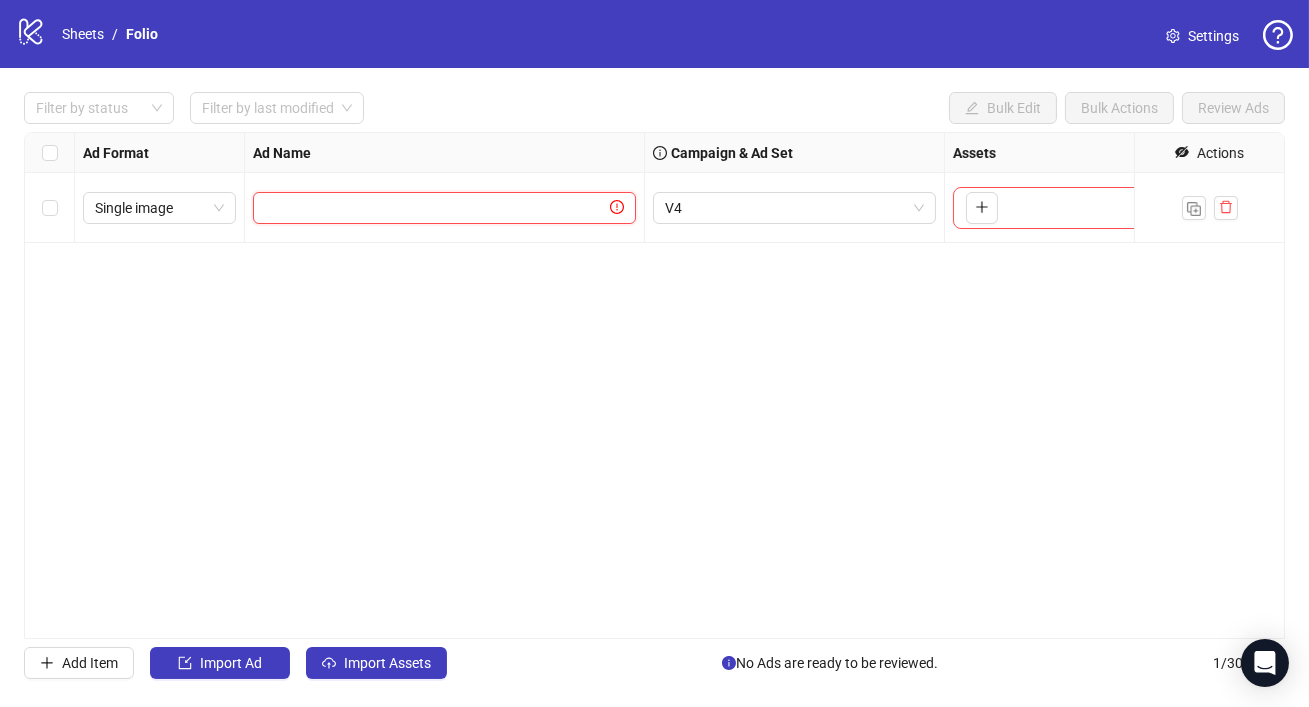 click at bounding box center [435, 208] 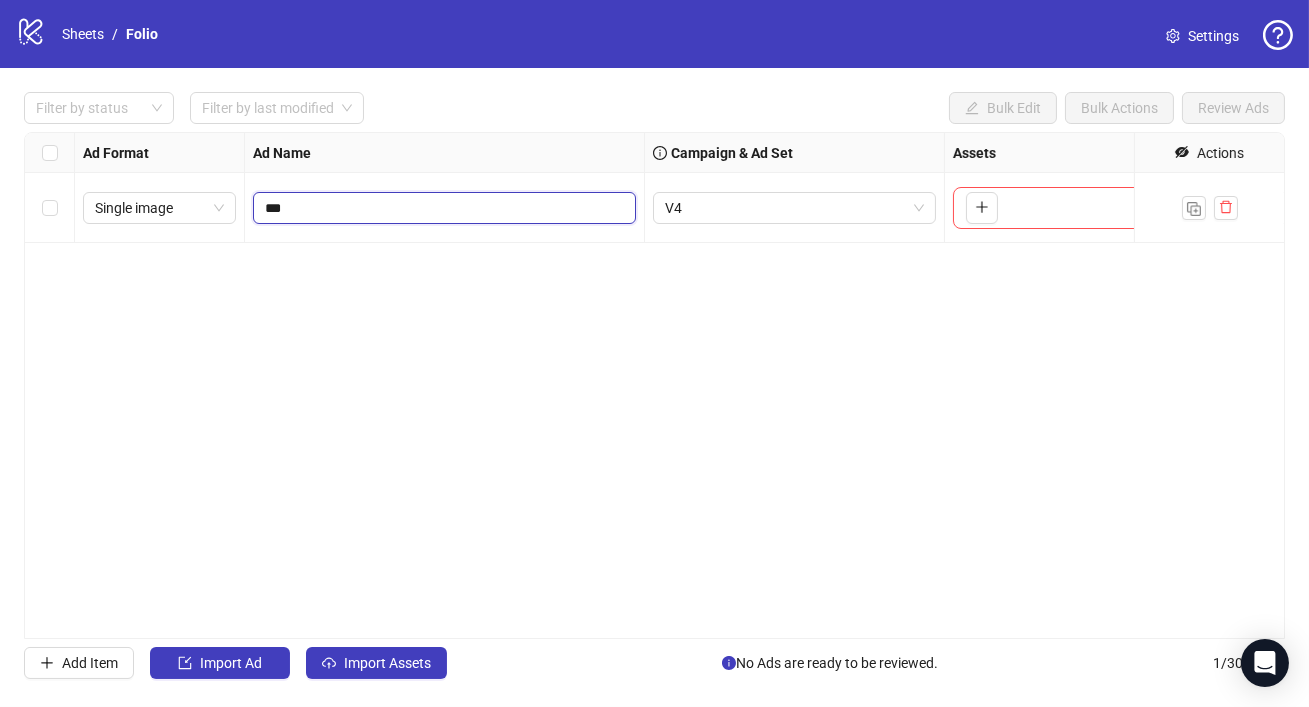type on "****" 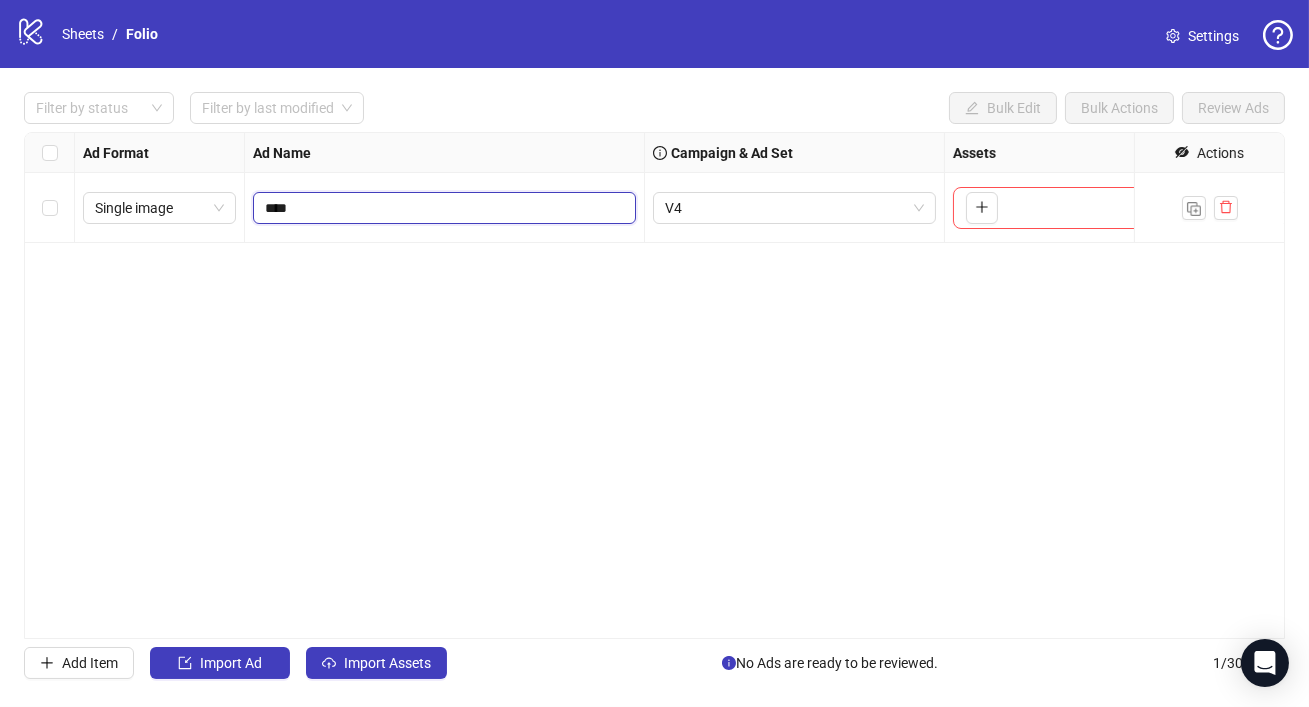 scroll, scrollTop: 0, scrollLeft: 520, axis: horizontal 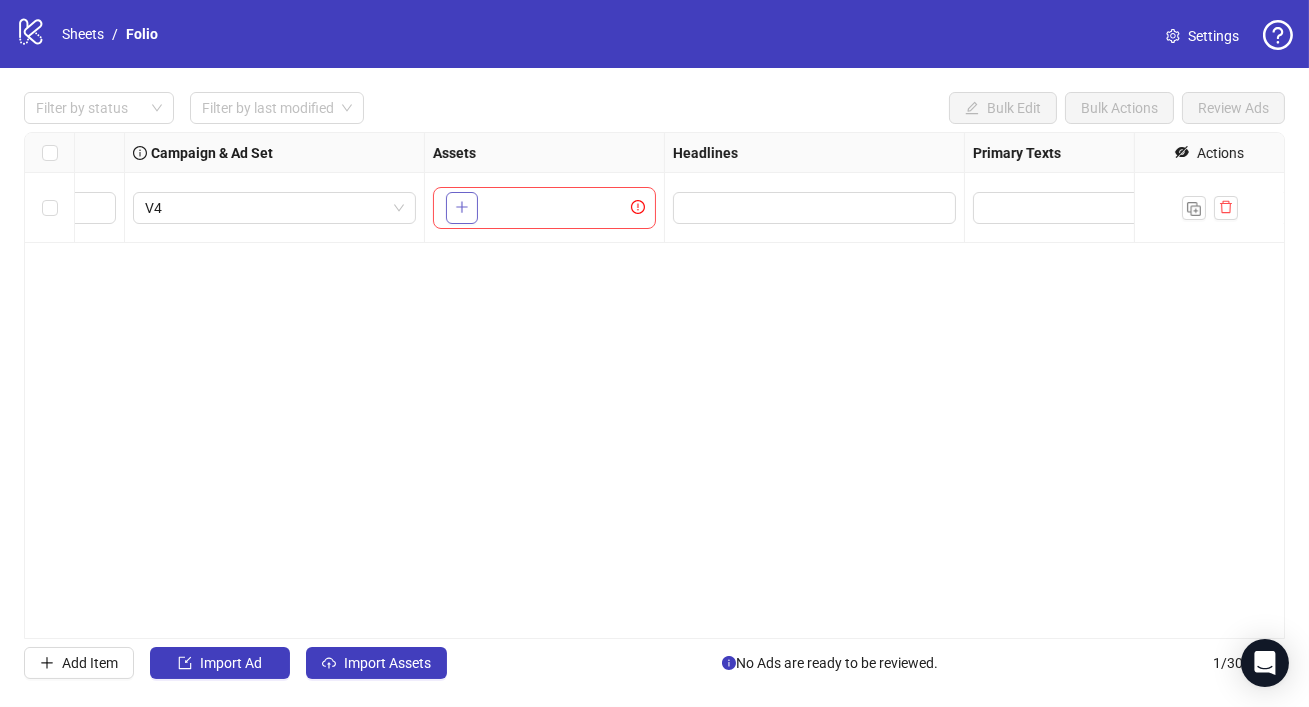 click at bounding box center (462, 208) 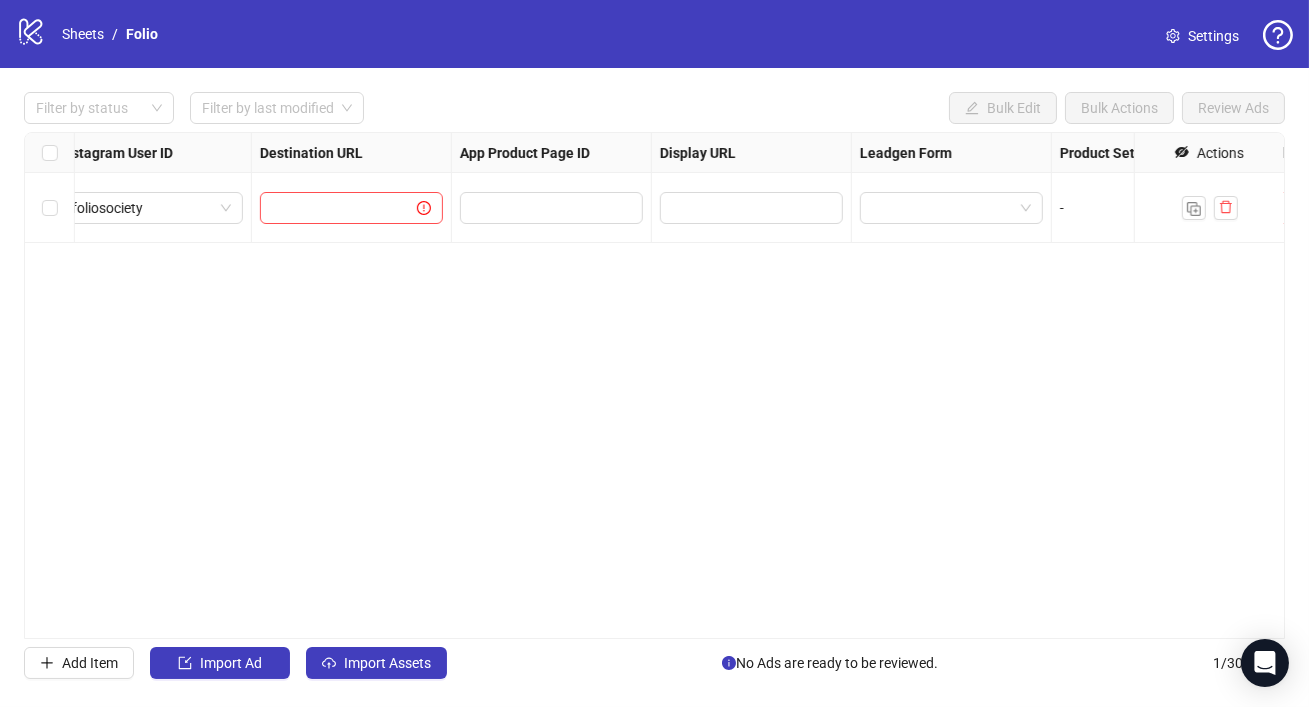 scroll, scrollTop: 0, scrollLeft: 2196, axis: horizontal 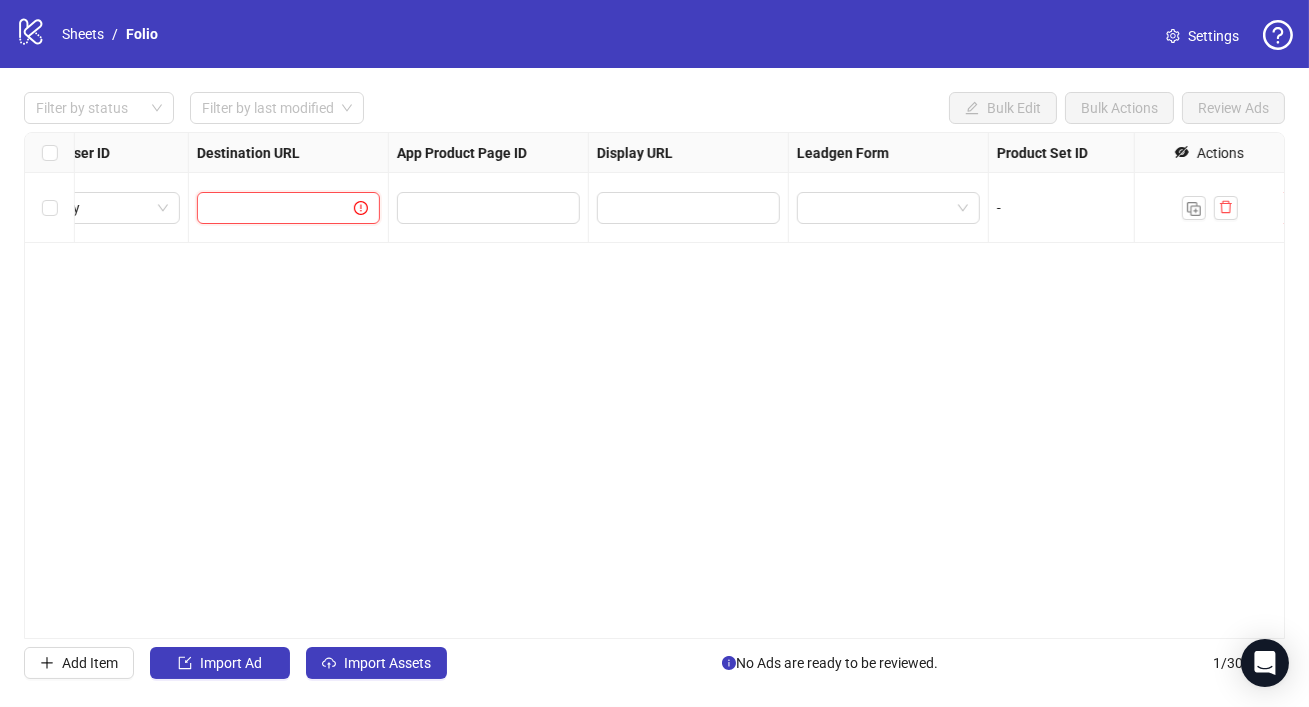 click at bounding box center (267, 208) 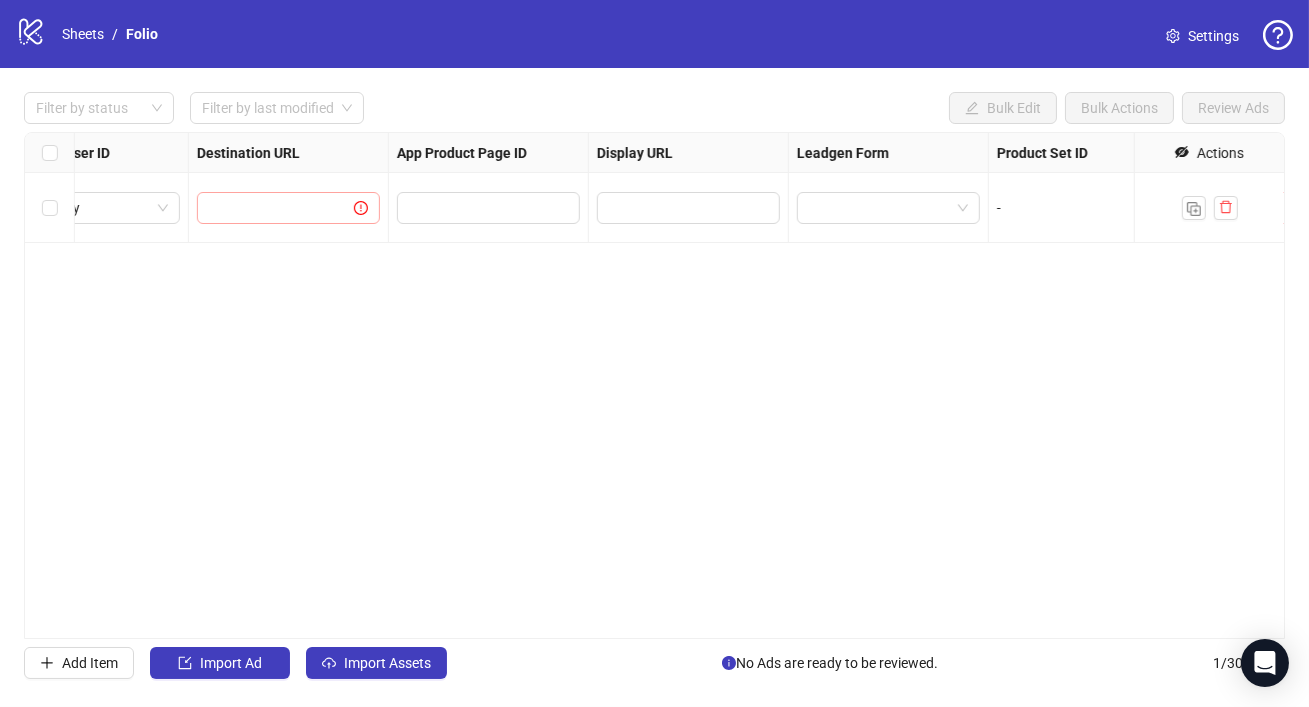 click at bounding box center (349, 208) 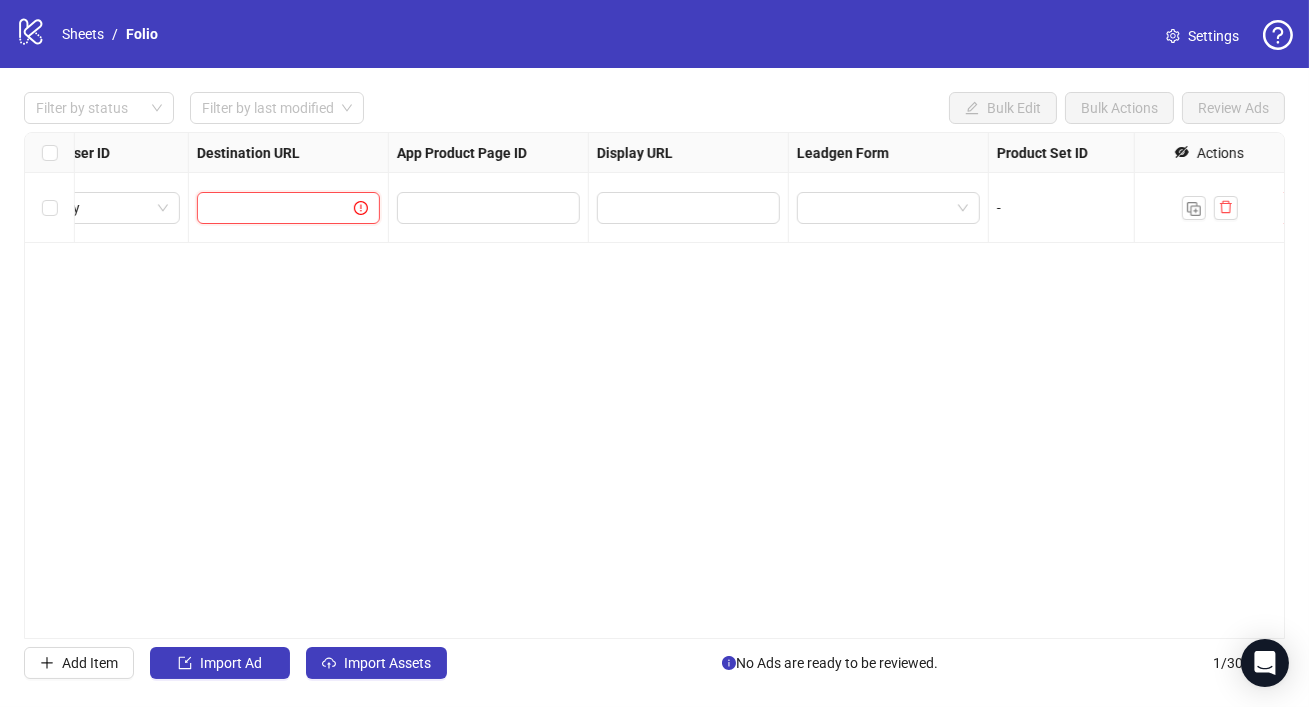 paste on "**********" 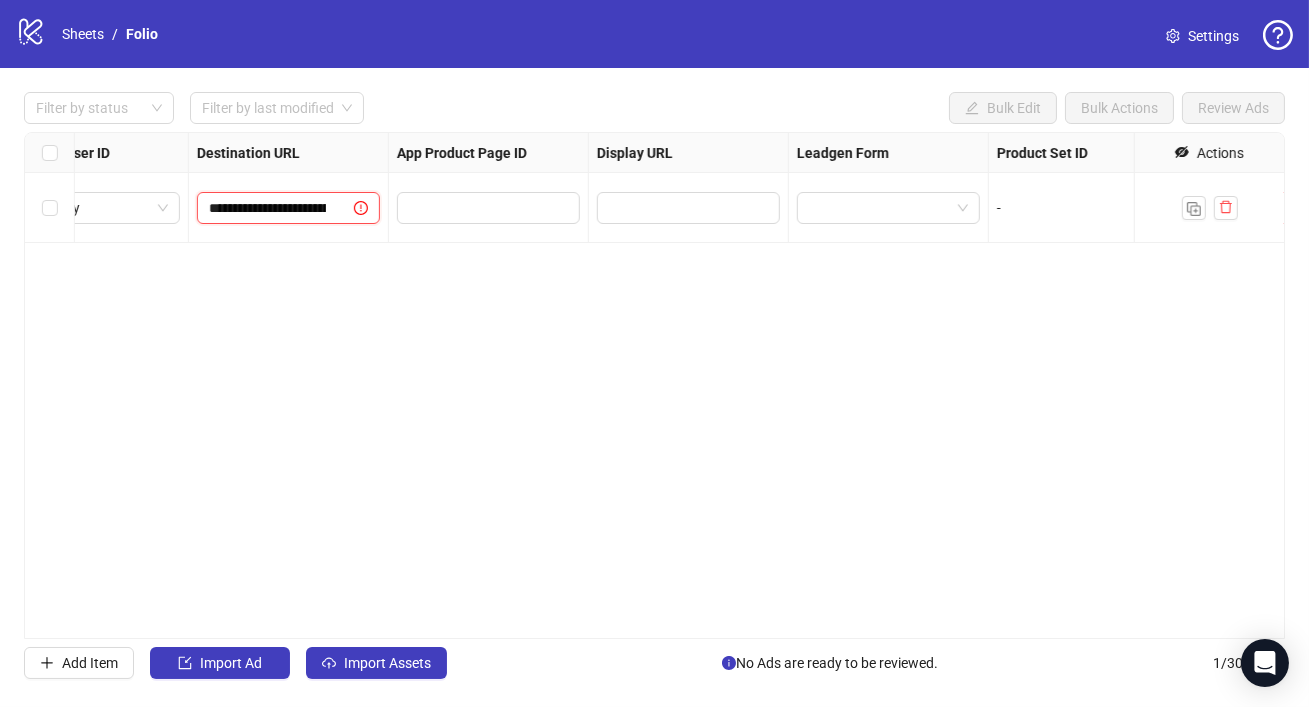 scroll, scrollTop: 0, scrollLeft: 190, axis: horizontal 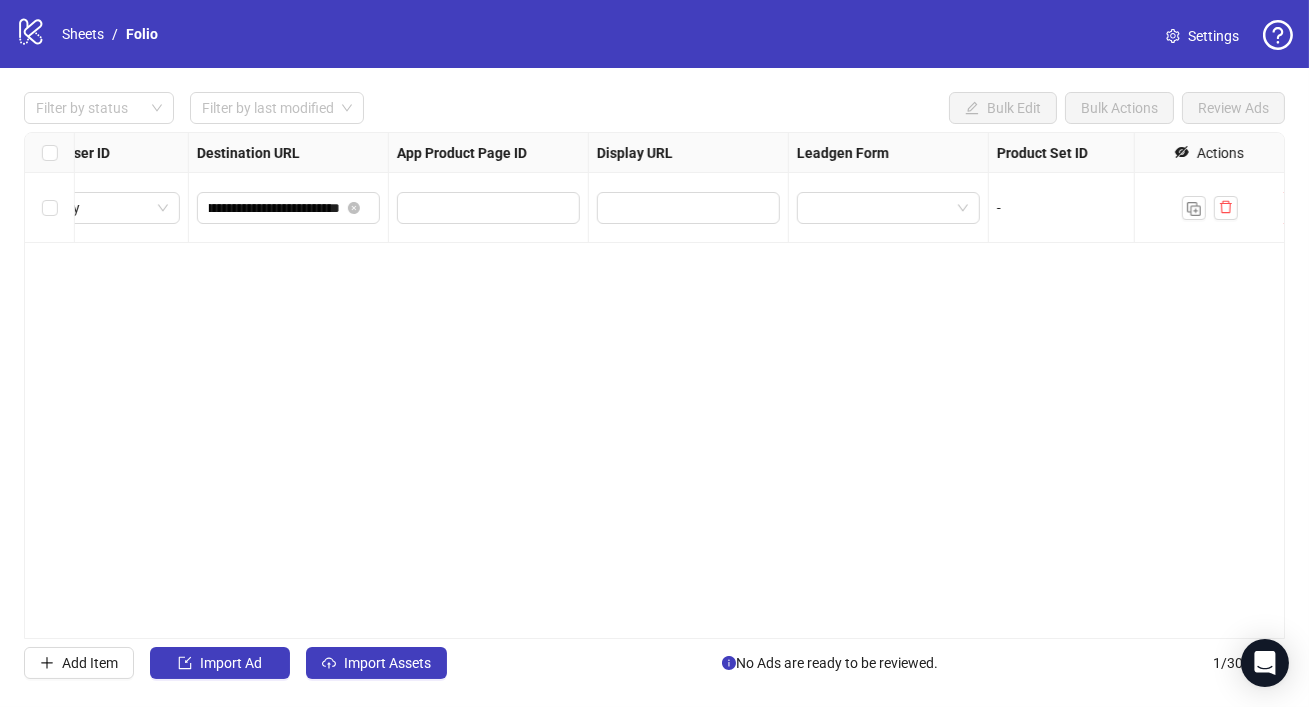 click on "**********" at bounding box center [654, 385] 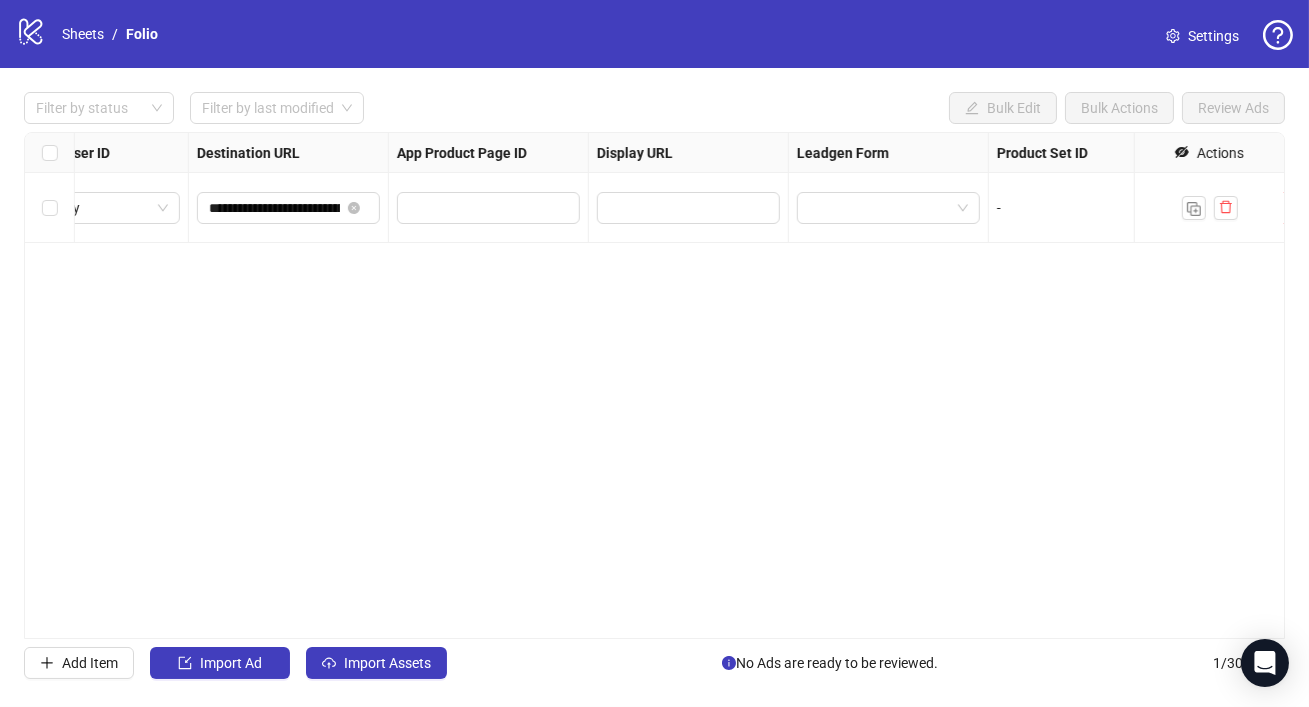 scroll, scrollTop: 0, scrollLeft: 2410, axis: horizontal 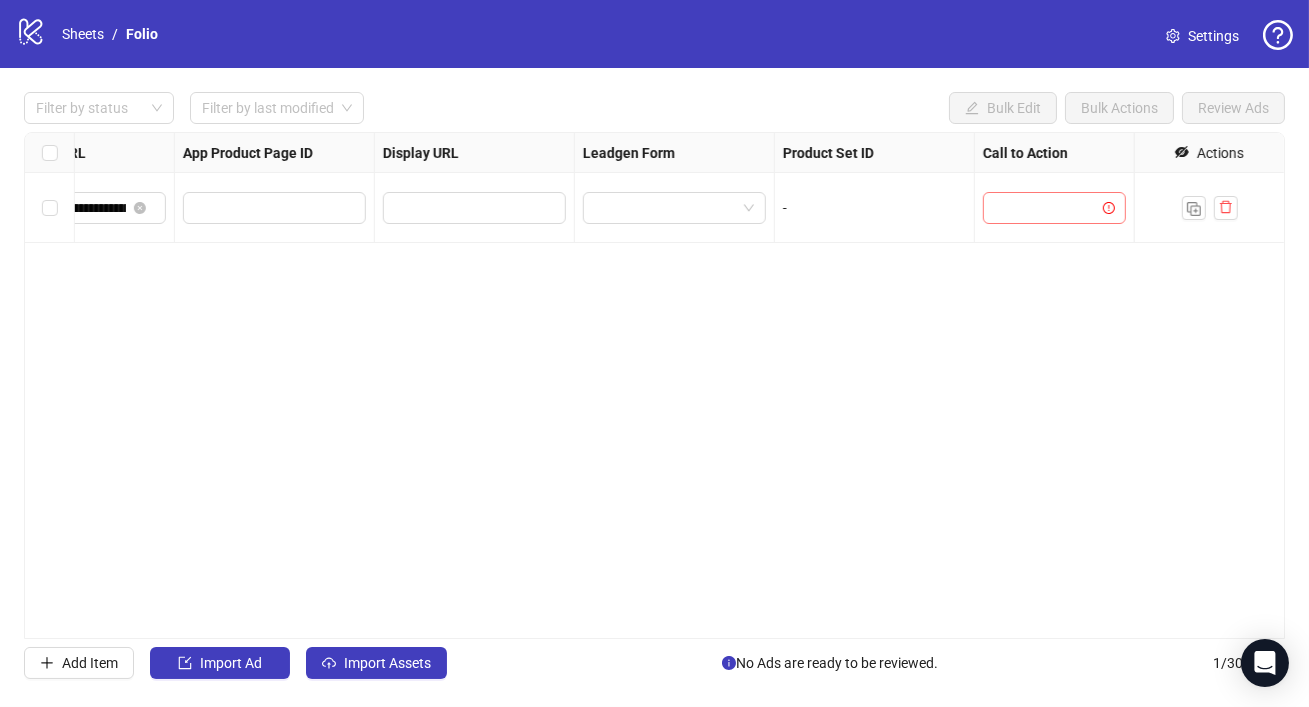 click at bounding box center (1045, 208) 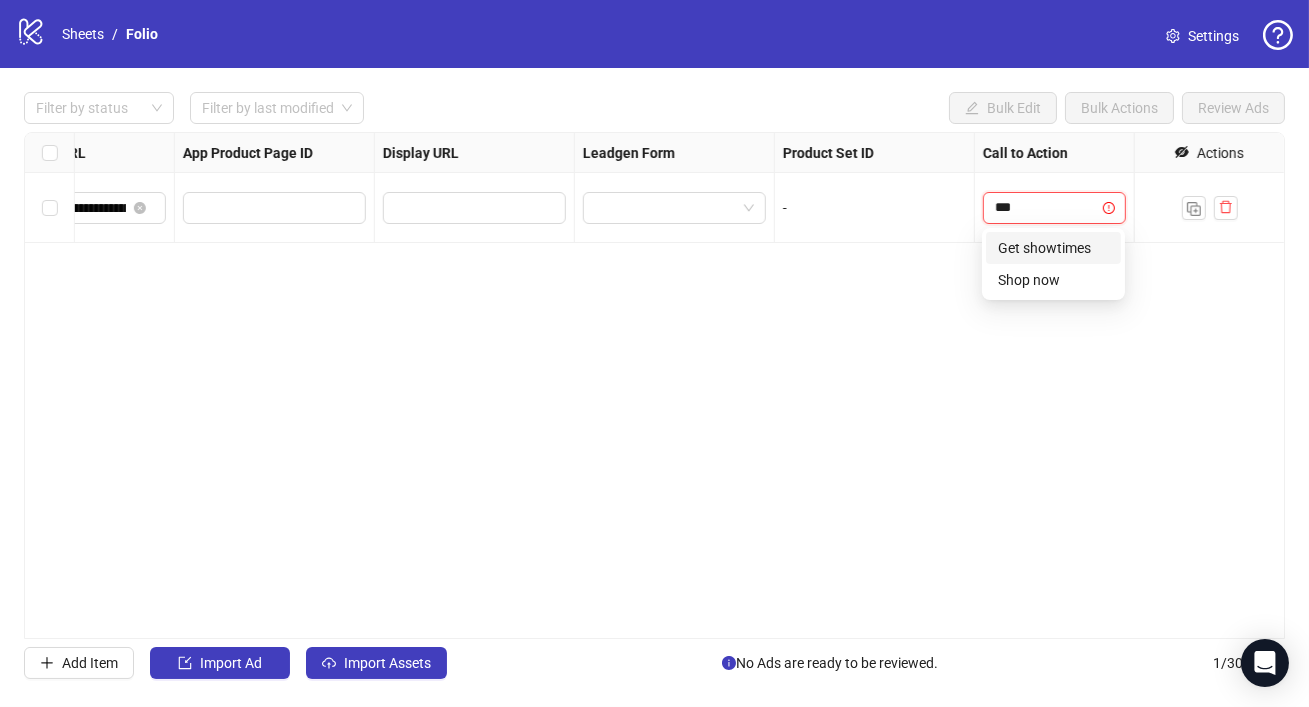 type on "****" 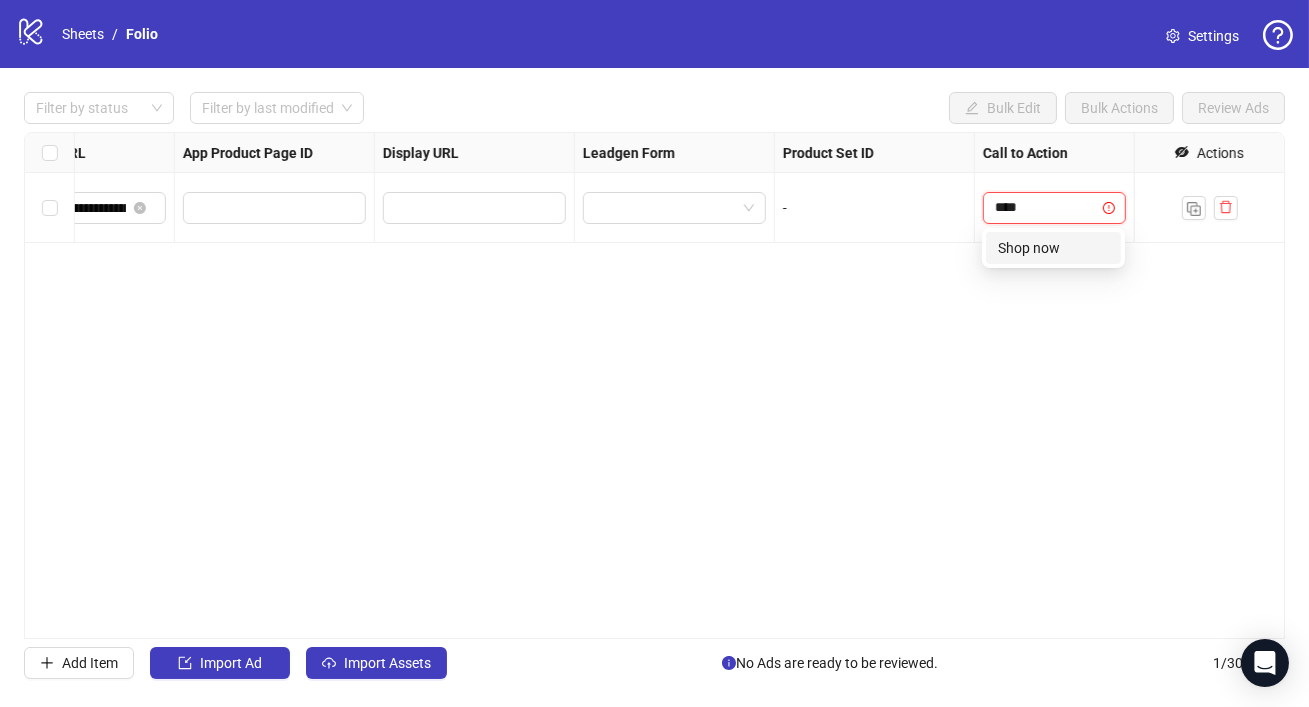 click on "Shop now" at bounding box center (1053, 248) 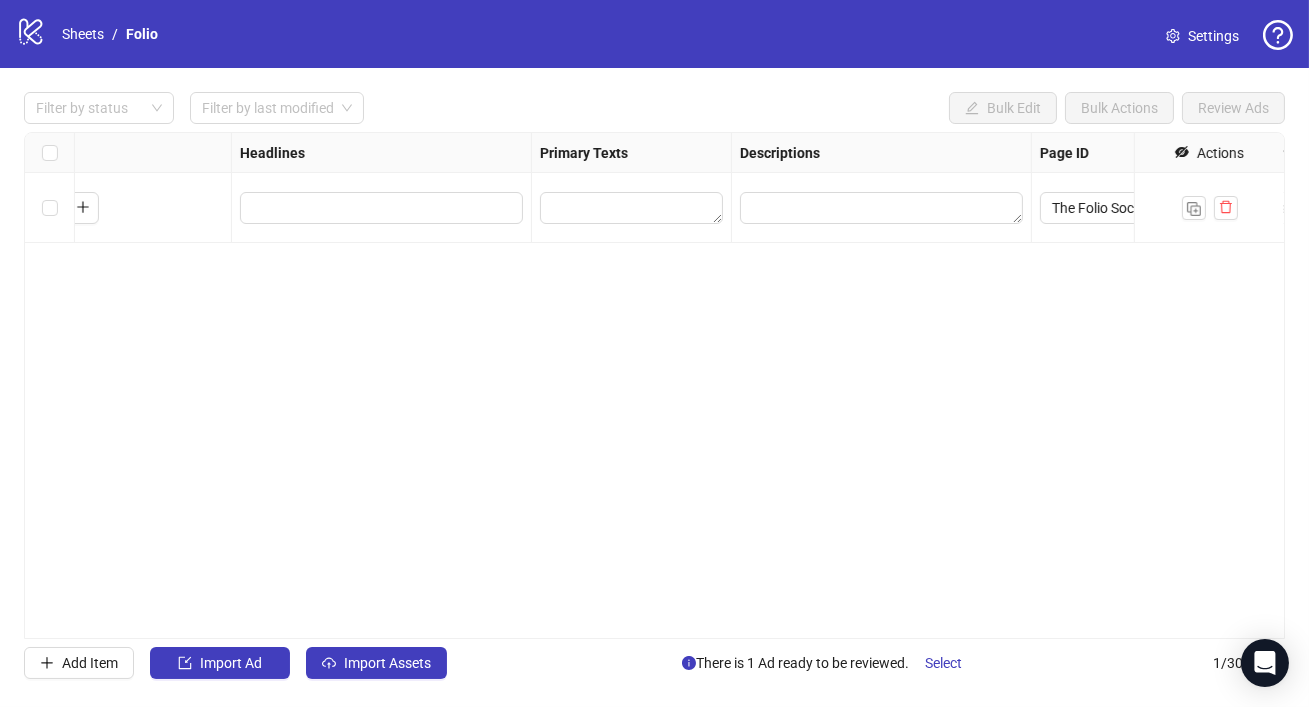 scroll, scrollTop: 0, scrollLeft: 0, axis: both 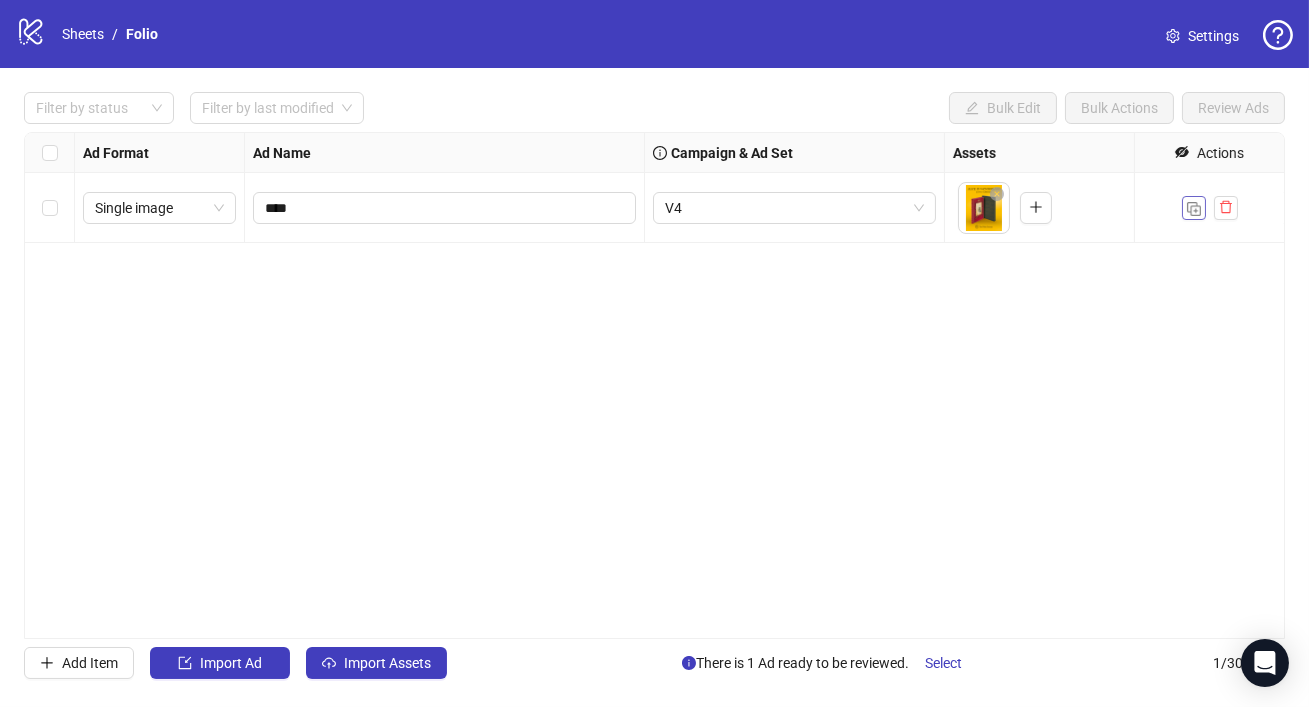 click at bounding box center (1194, 208) 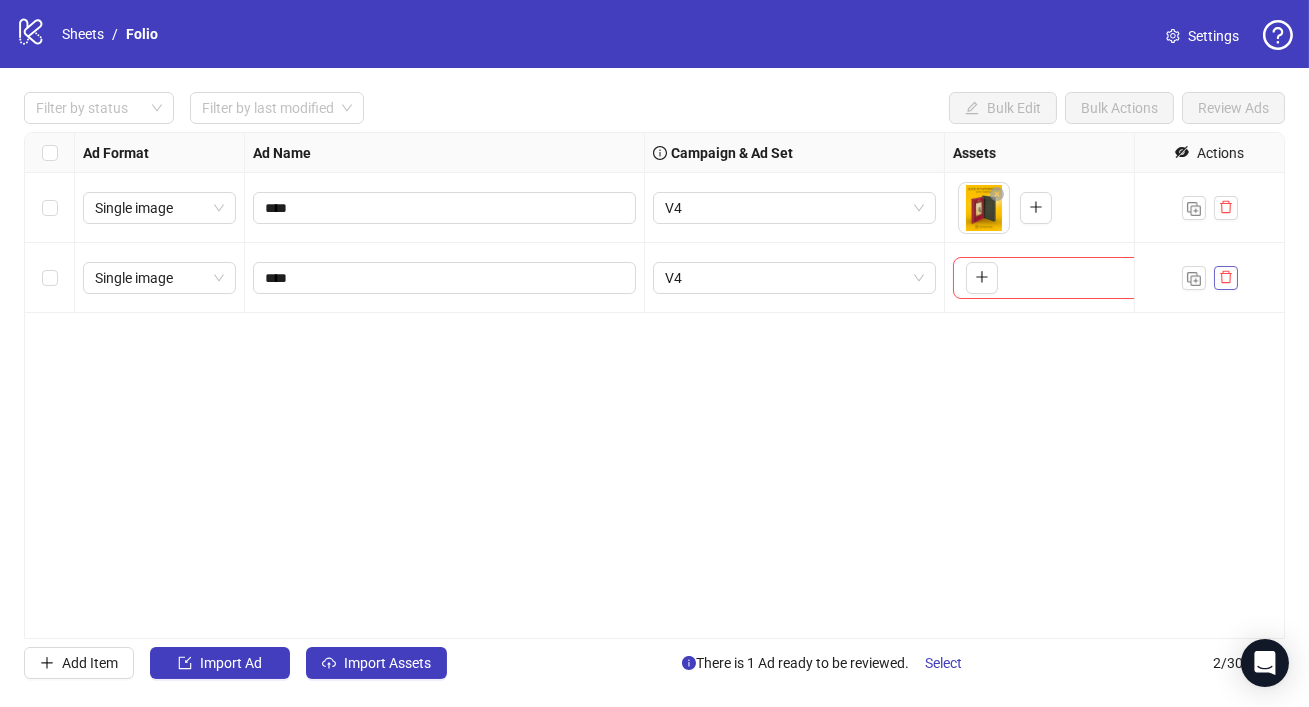 click at bounding box center (1226, 277) 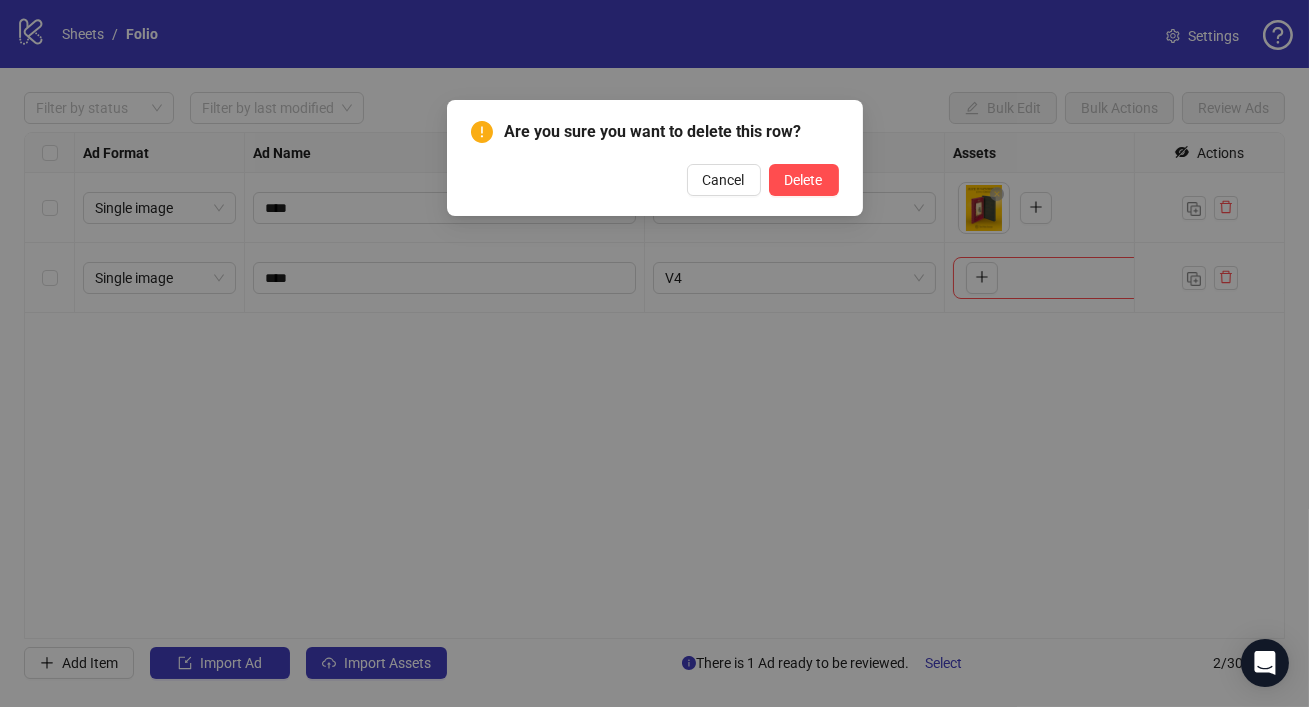 click on "Are you sure you want to delete this row? Cancel Delete" at bounding box center (655, 158) 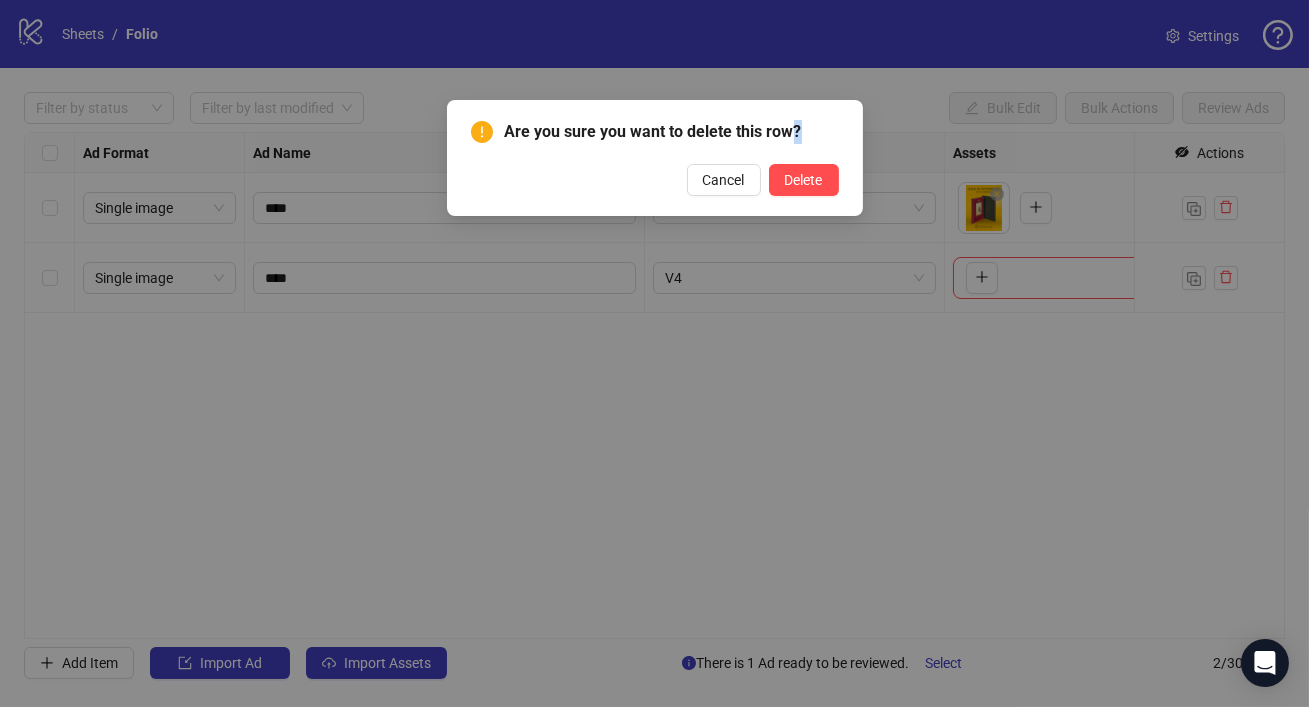 click on "Are you sure you want to delete this row? Cancel Delete" at bounding box center [655, 158] 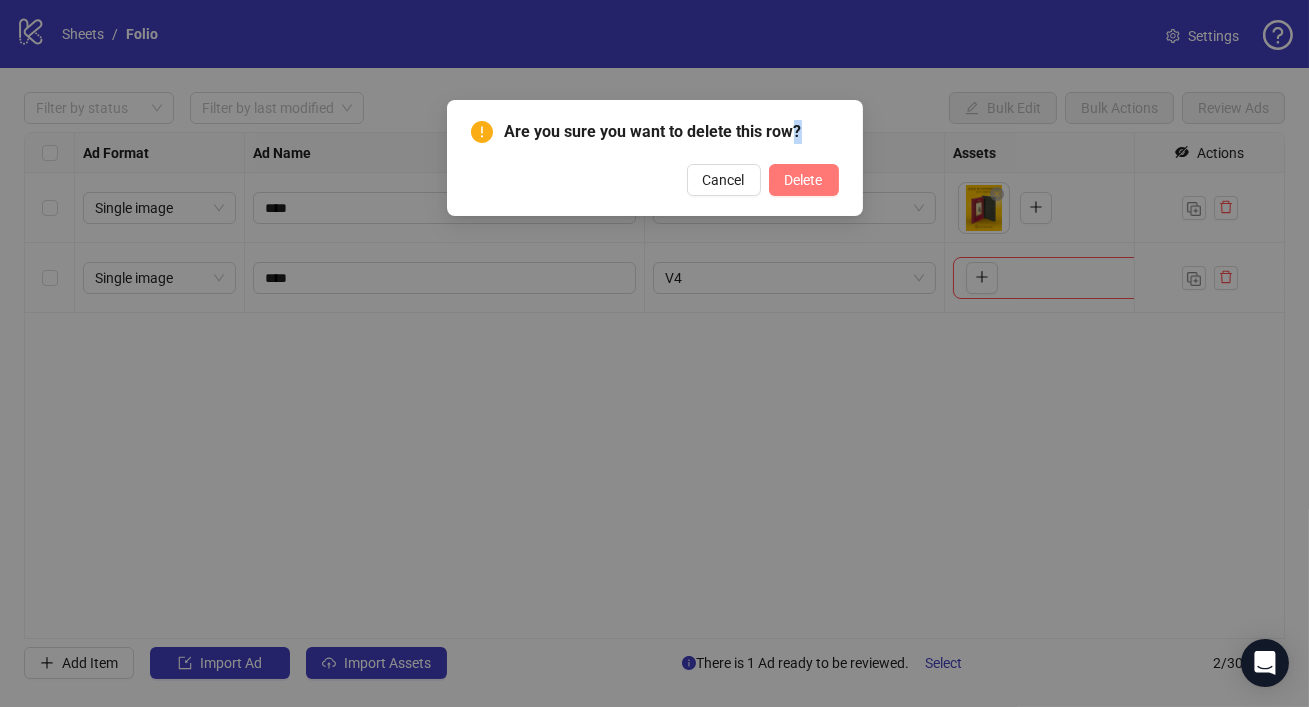 click on "Delete" at bounding box center (804, 180) 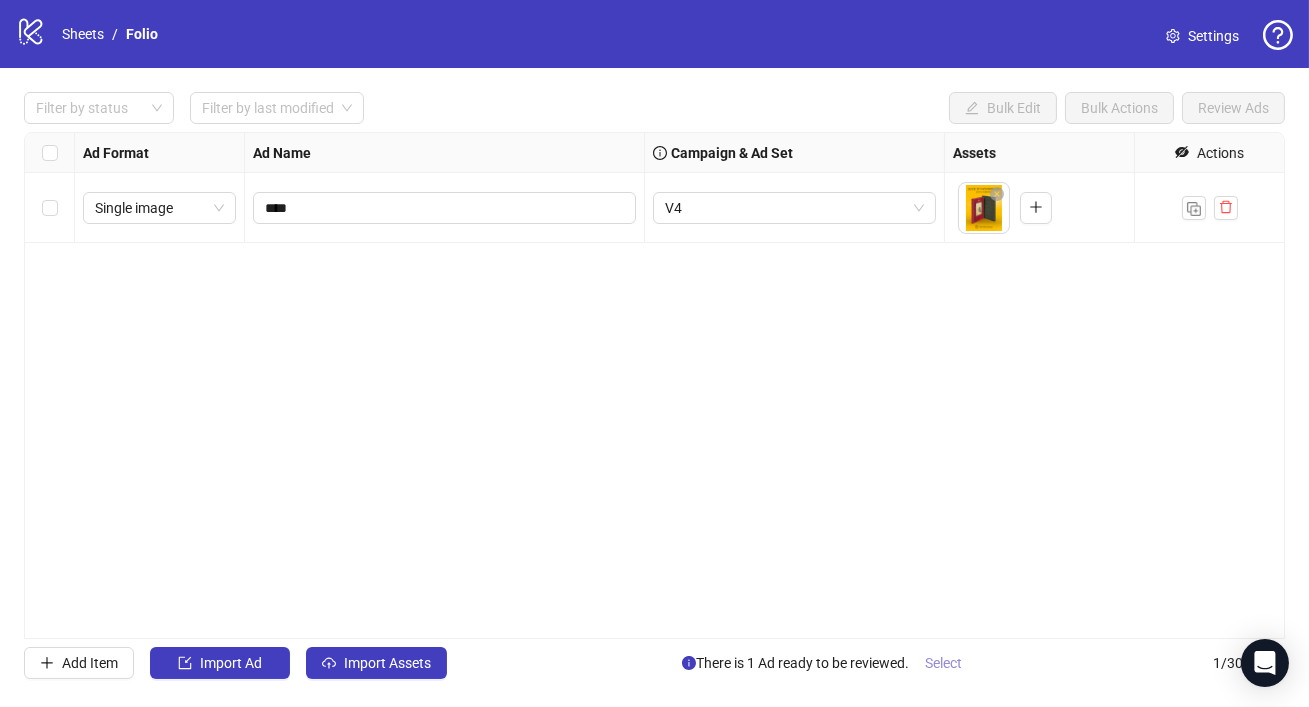 click on "Select" at bounding box center [943, 663] 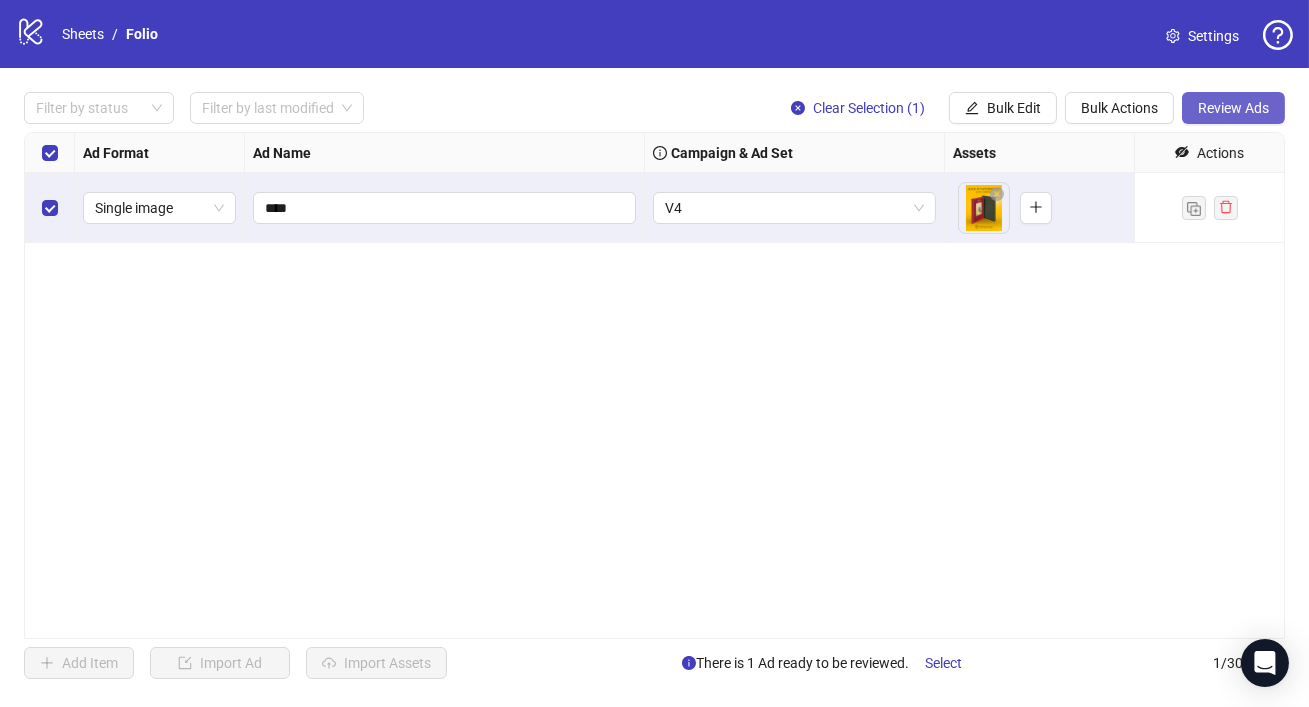 click on "Review Ads" at bounding box center [1233, 108] 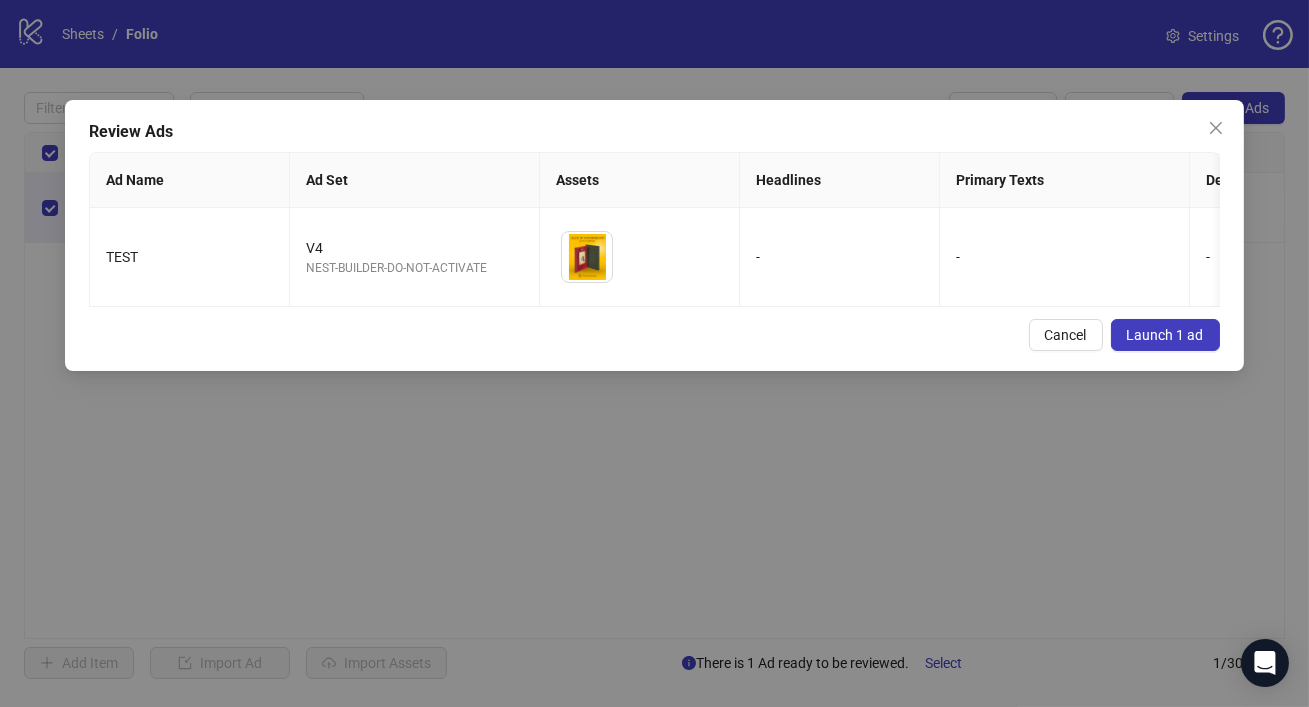 click on "Launch 1 ad" at bounding box center (1165, 335) 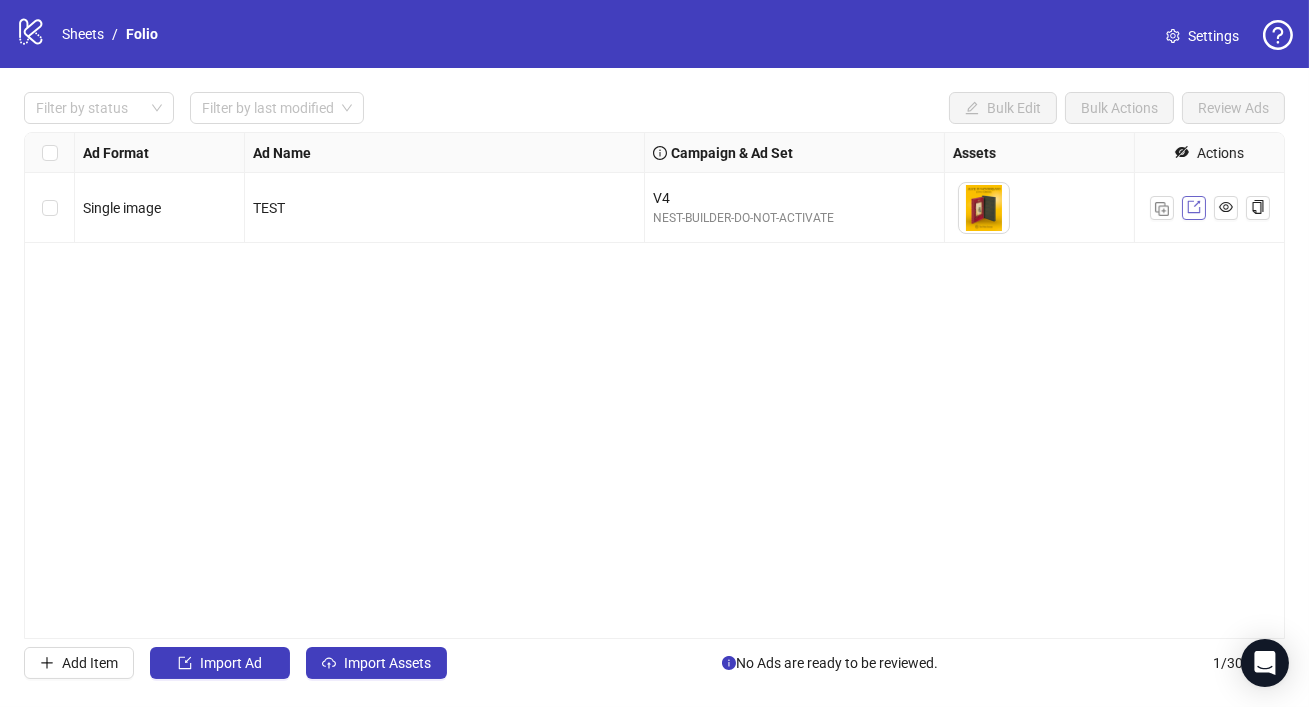 click 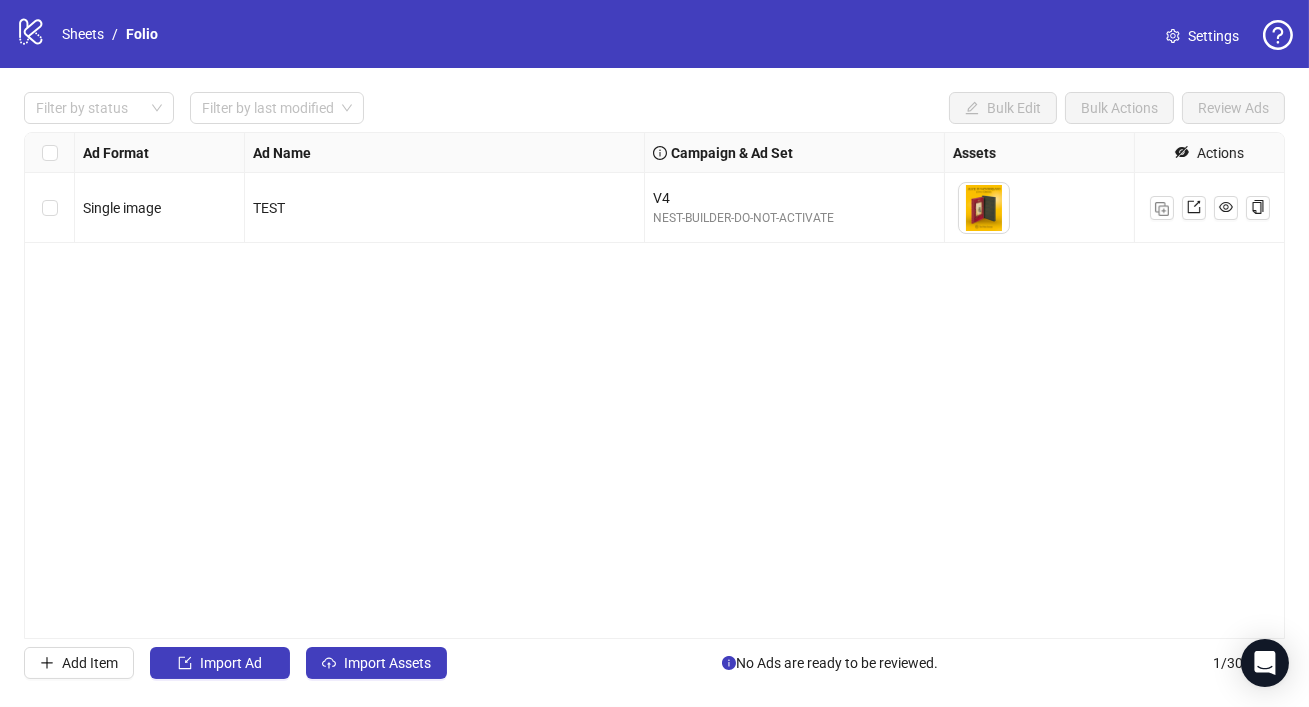click on "Ad Format Ad Name Campaign & Ad Set Assets Headlines Primary Texts Descriptions Page ID Instagram User ID Destination URL App Product Page ID Display URL Leadgen Form Product Set ID Call to Action Actions Single image TEST V4 NEST-BUILDER-DO-NOT-ACTIVATE
To pick up a draggable item, press the space bar.
While dragging, use the arrow keys to move the item.
Press space again to drop the item in its new position, or press escape to cancel.
- -" at bounding box center [654, 385] 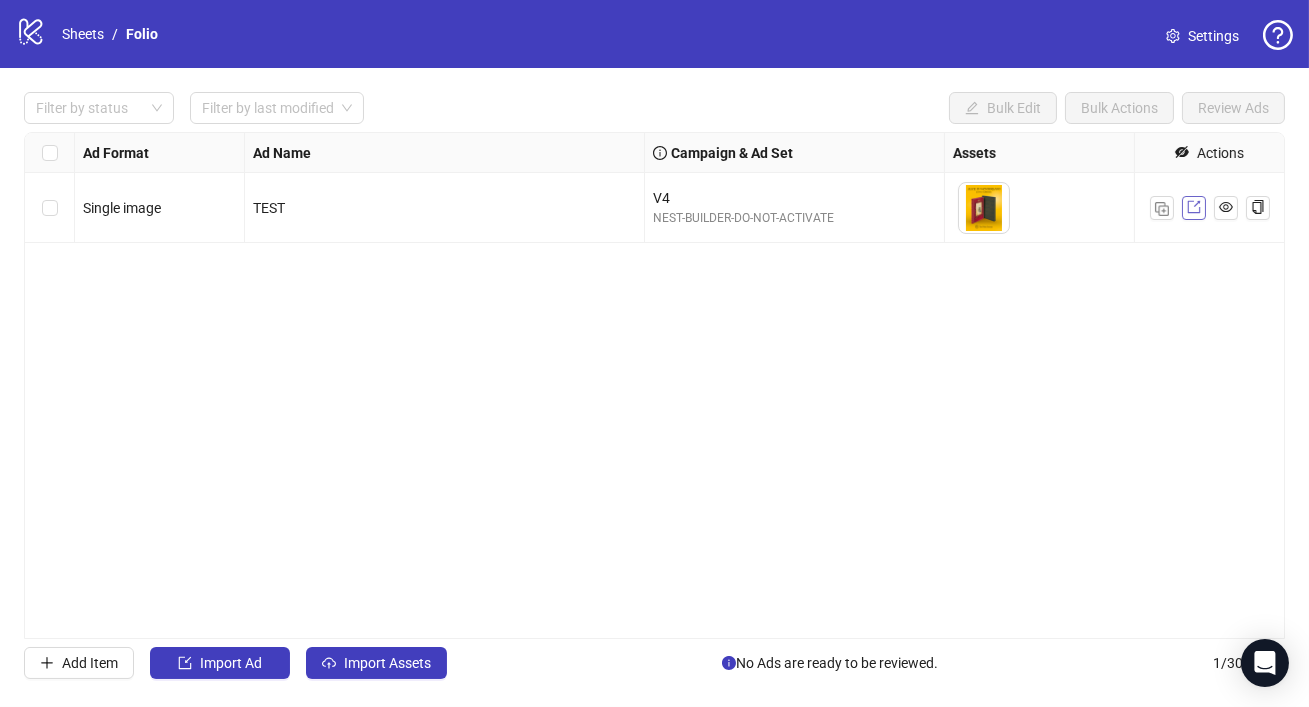 click 